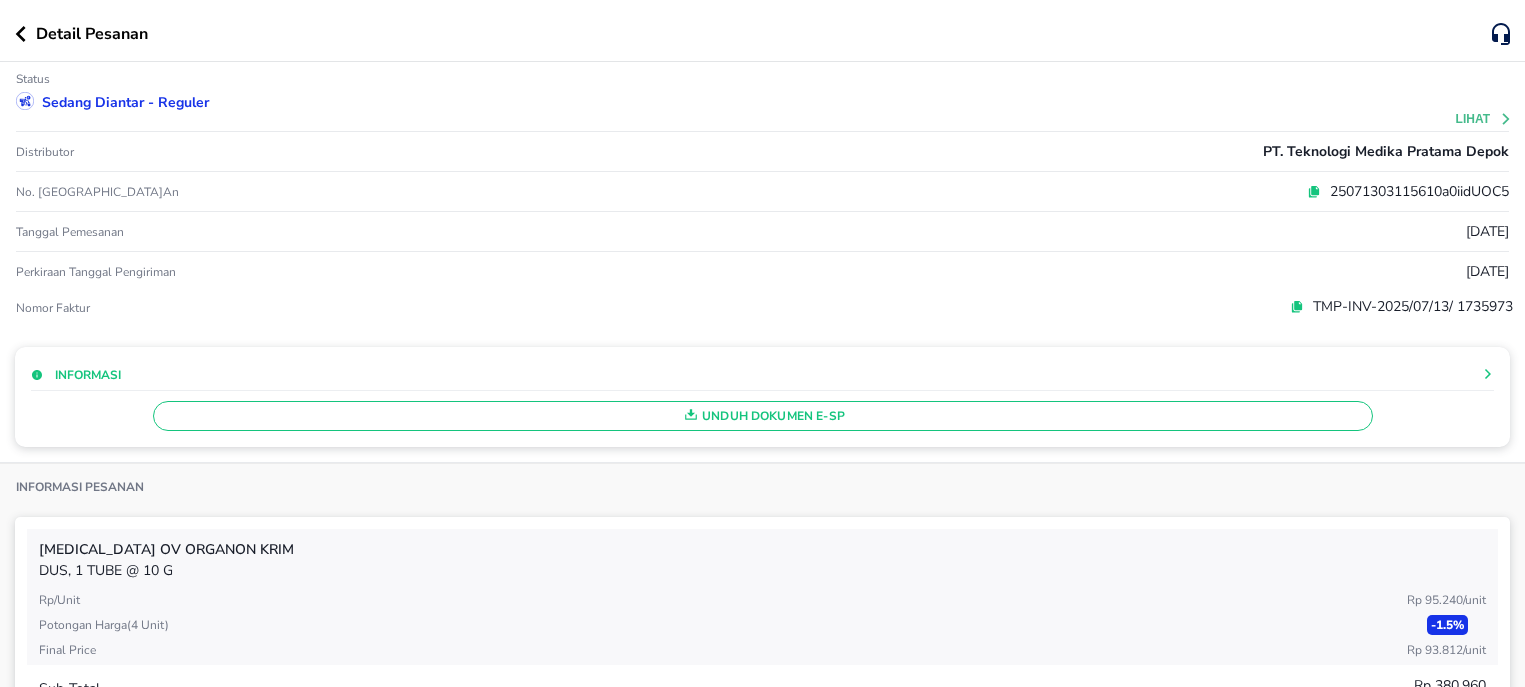 scroll, scrollTop: 0, scrollLeft: 0, axis: both 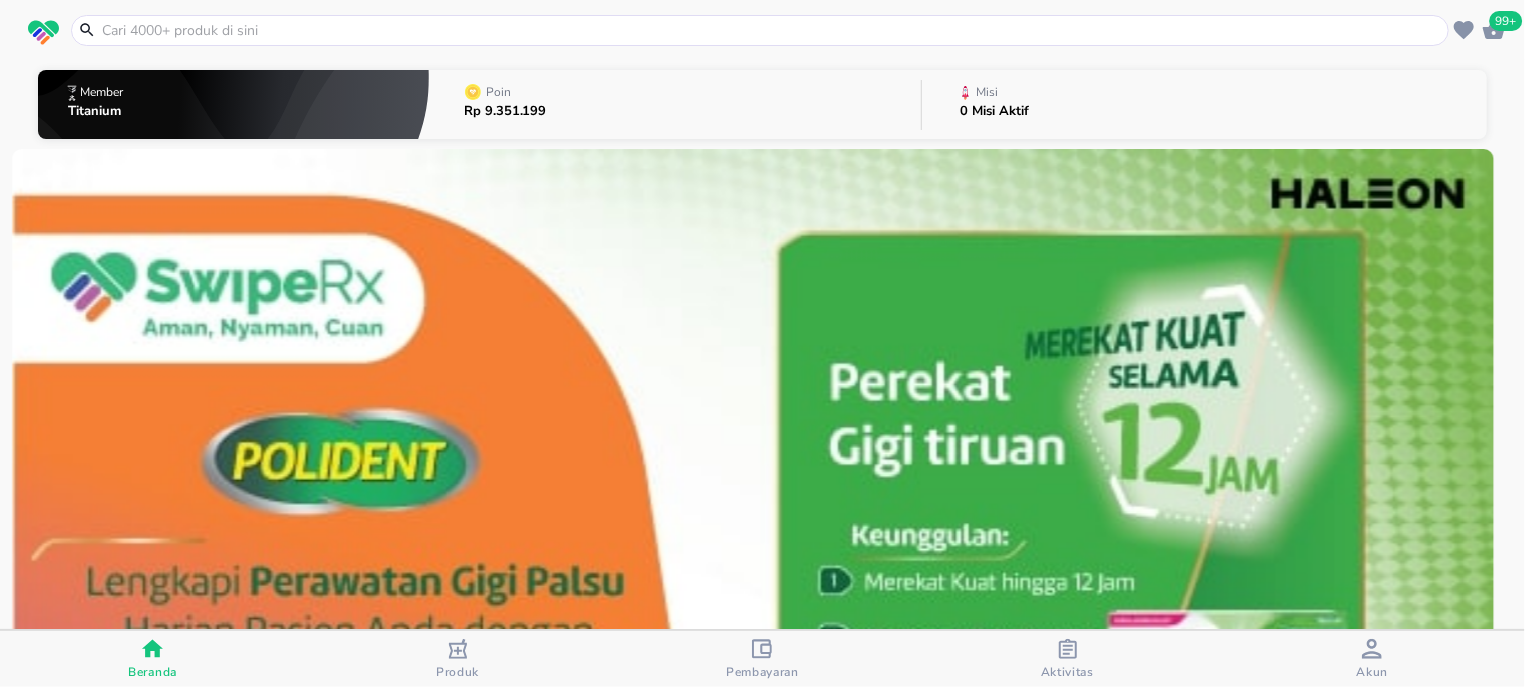 click at bounding box center [772, 30] 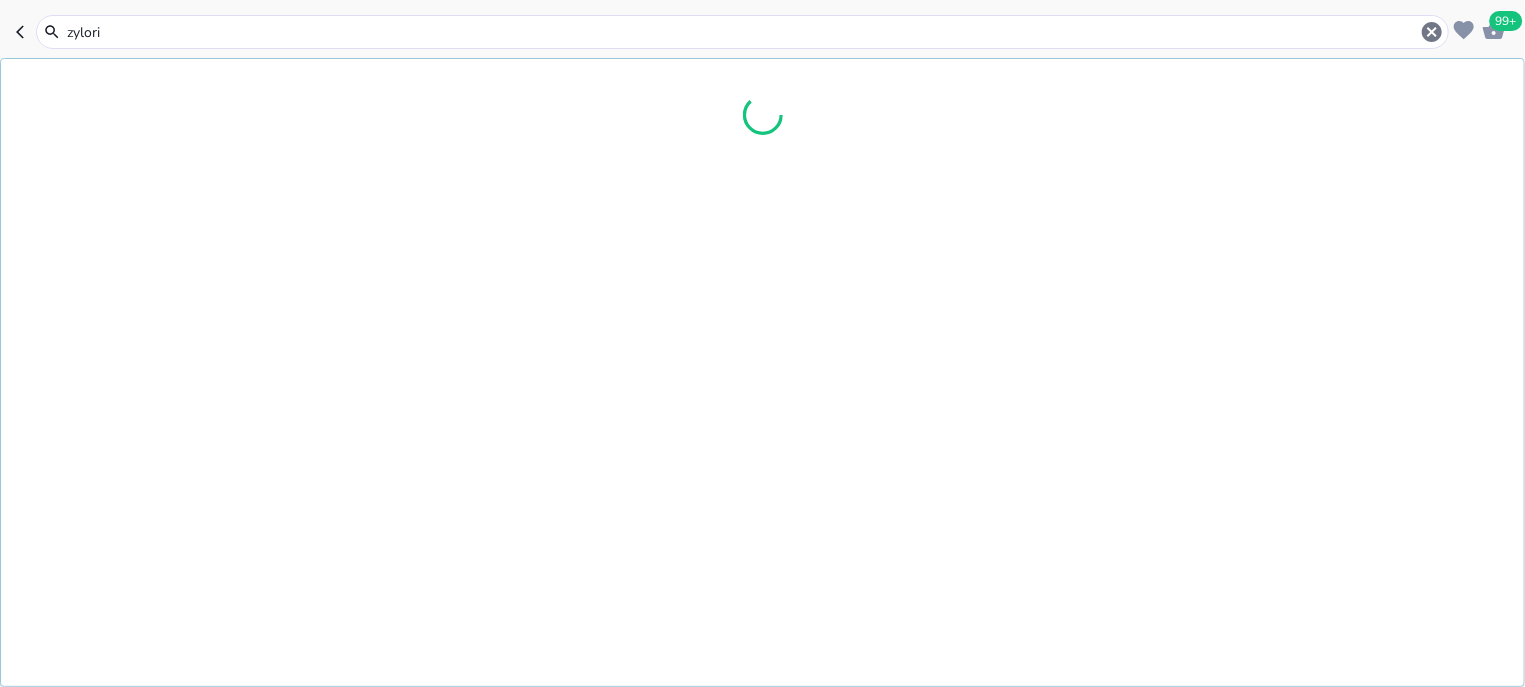 type on "zyloric" 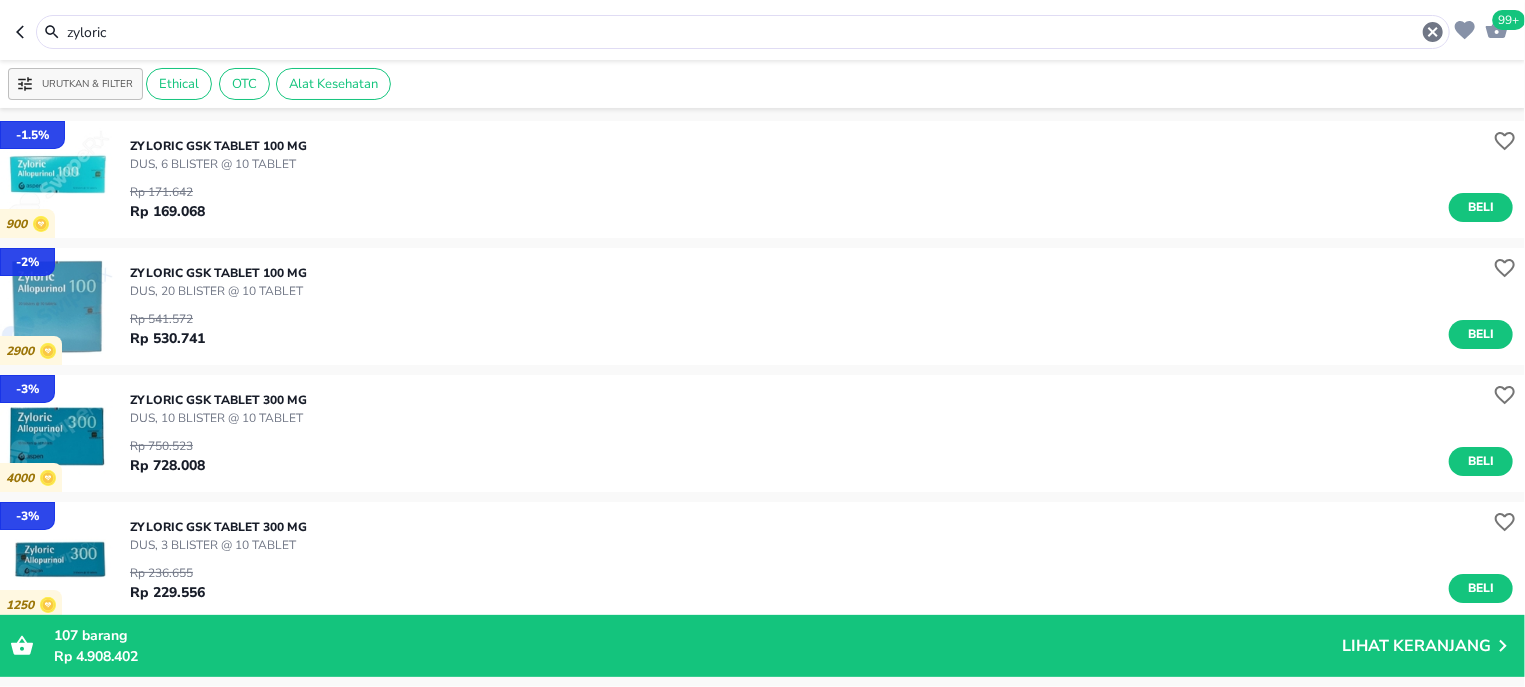 scroll, scrollTop: 127, scrollLeft: 0, axis: vertical 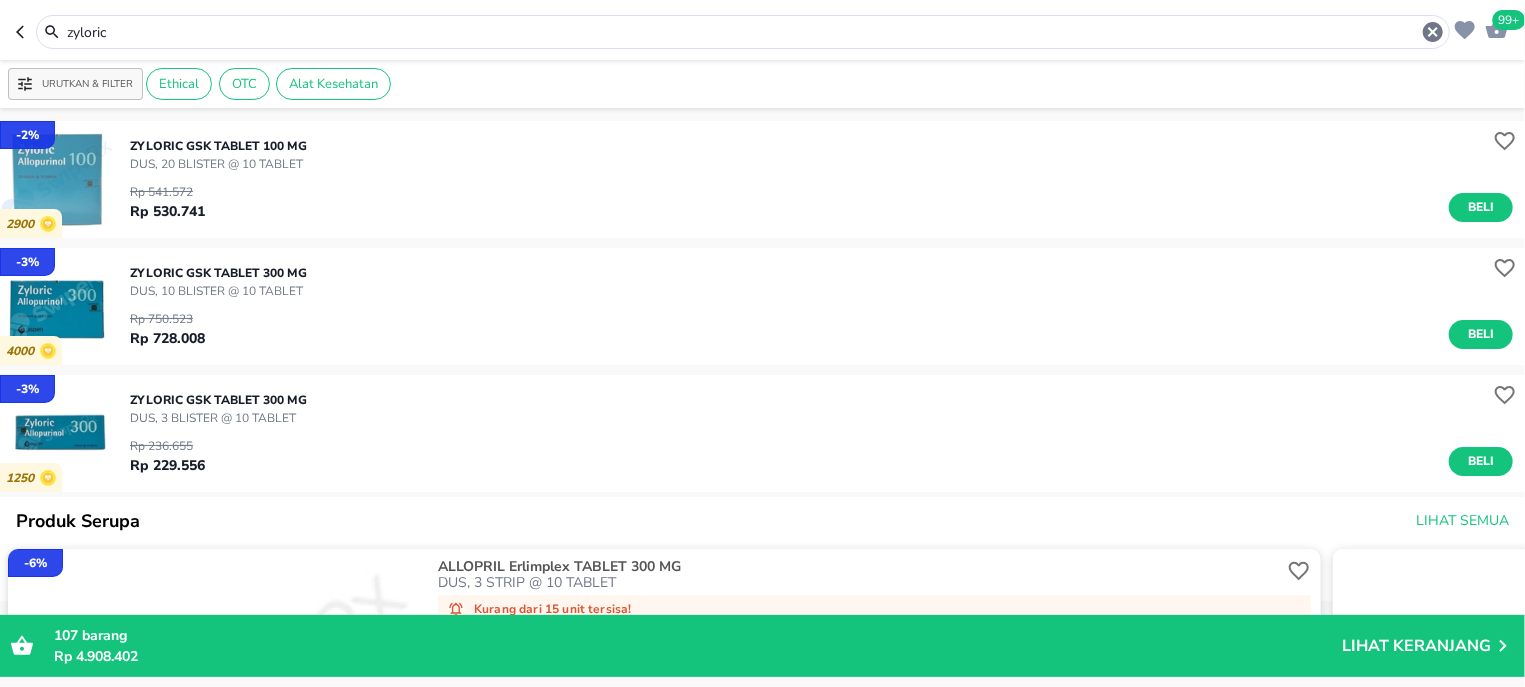 click at bounding box center [58, 306] 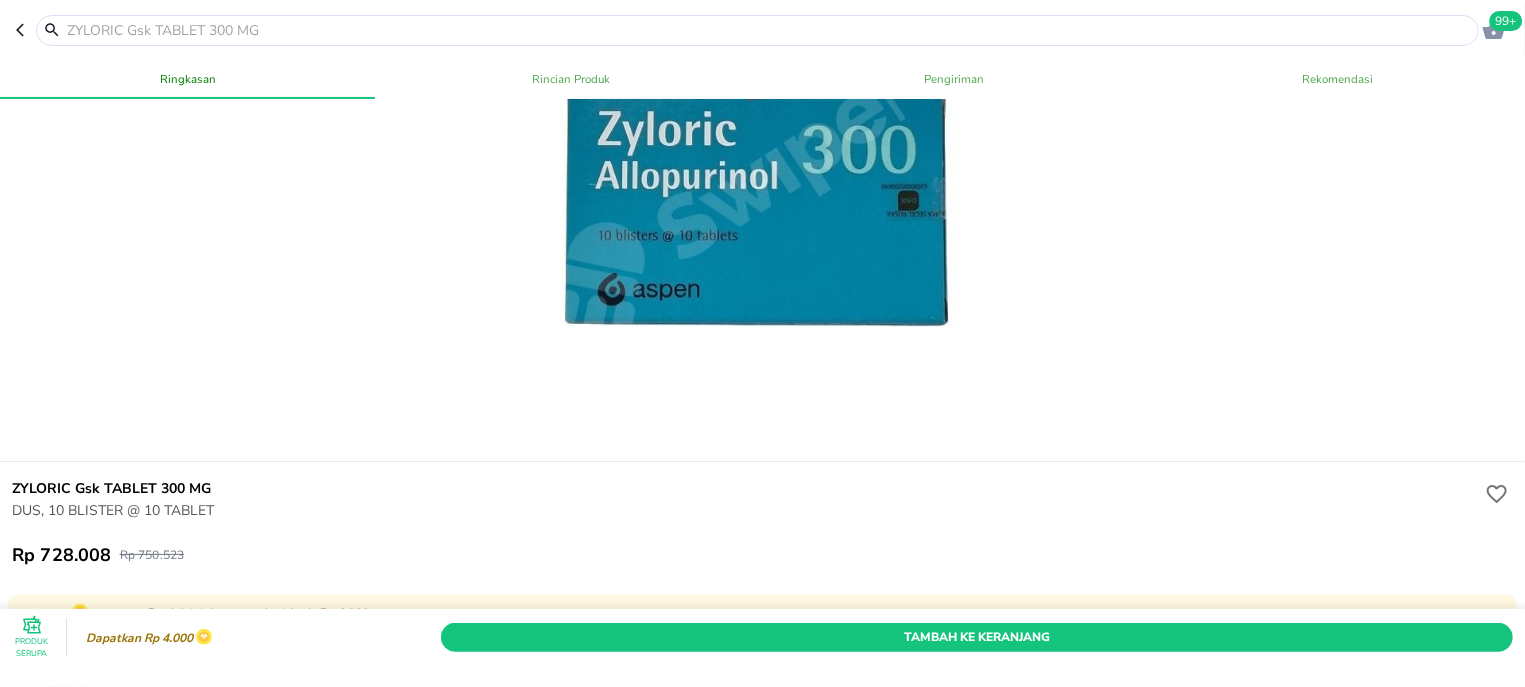 scroll, scrollTop: 0, scrollLeft: 0, axis: both 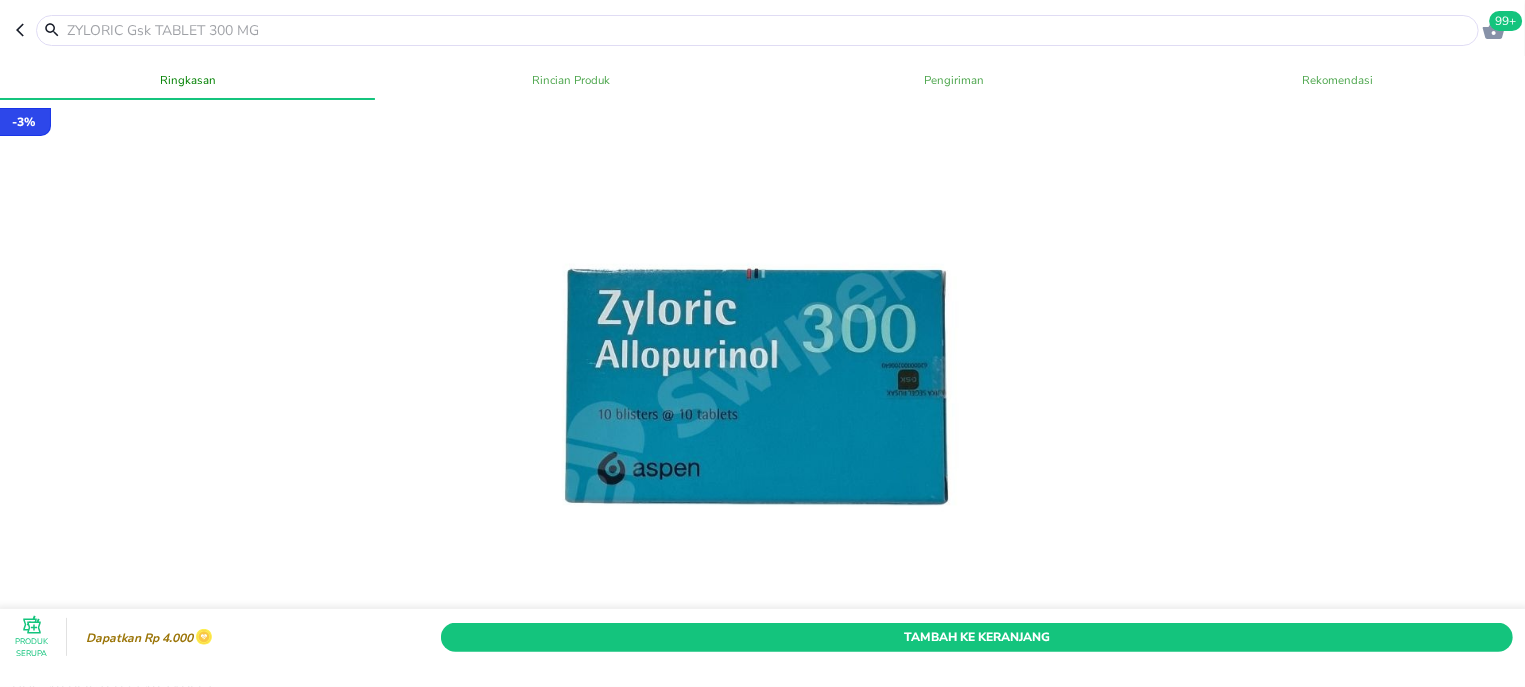 click at bounding box center (26, 30) 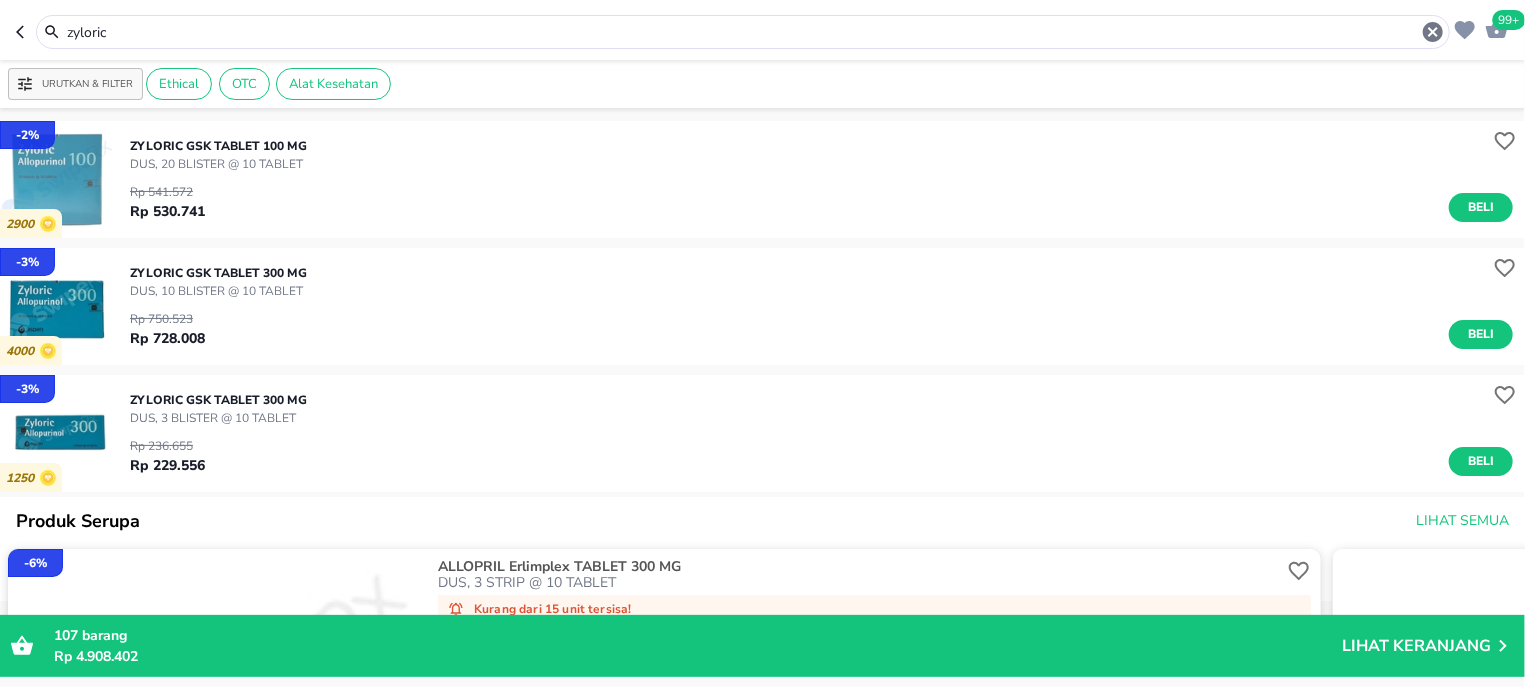 click on "zyloric" at bounding box center [743, 32] 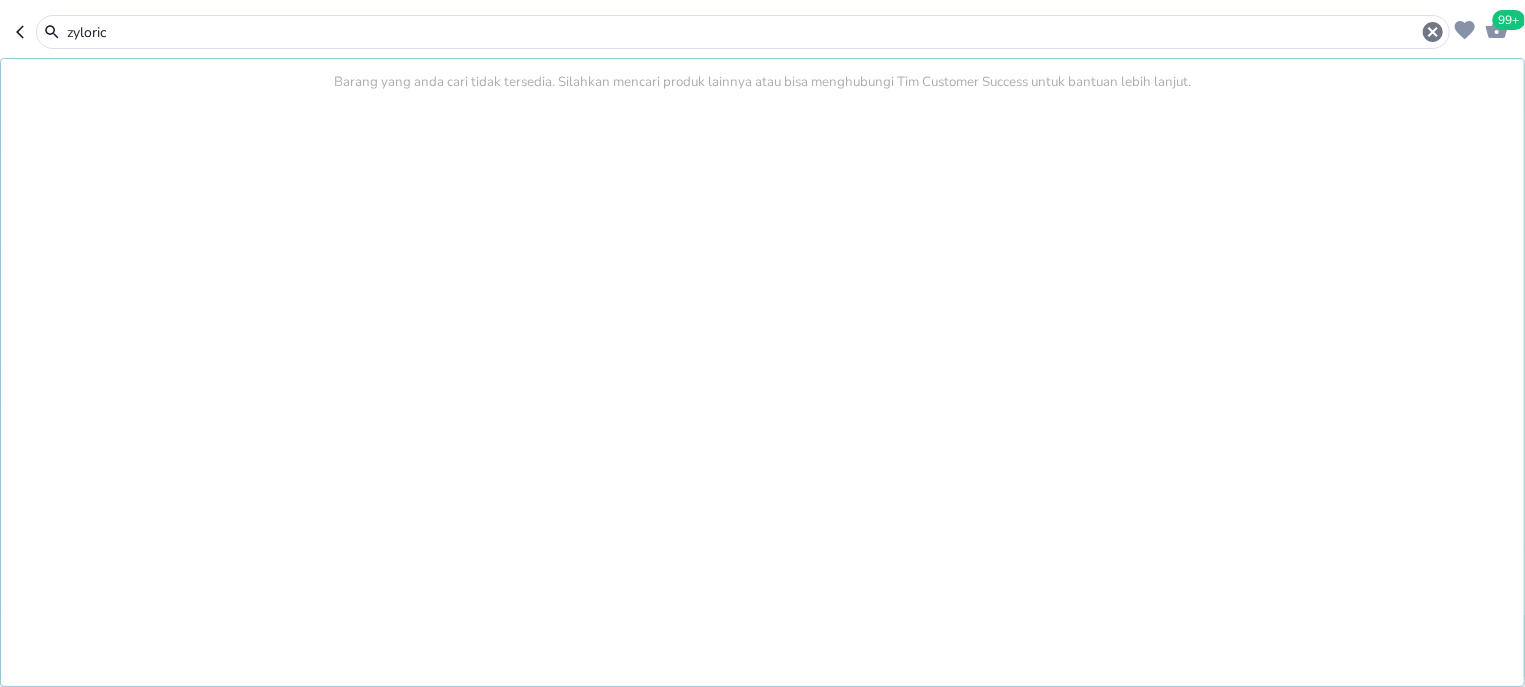 click on "zyloric" at bounding box center (743, 32) 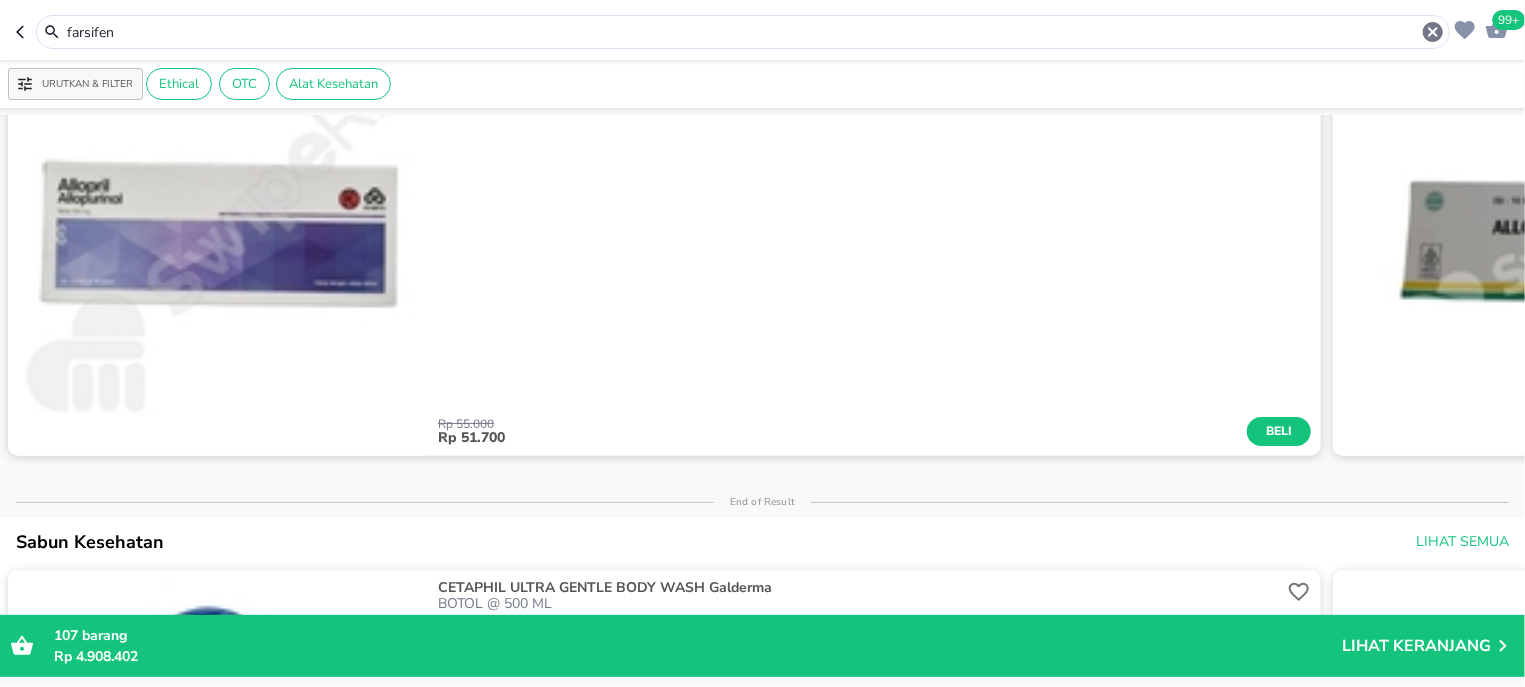 scroll, scrollTop: 0, scrollLeft: 0, axis: both 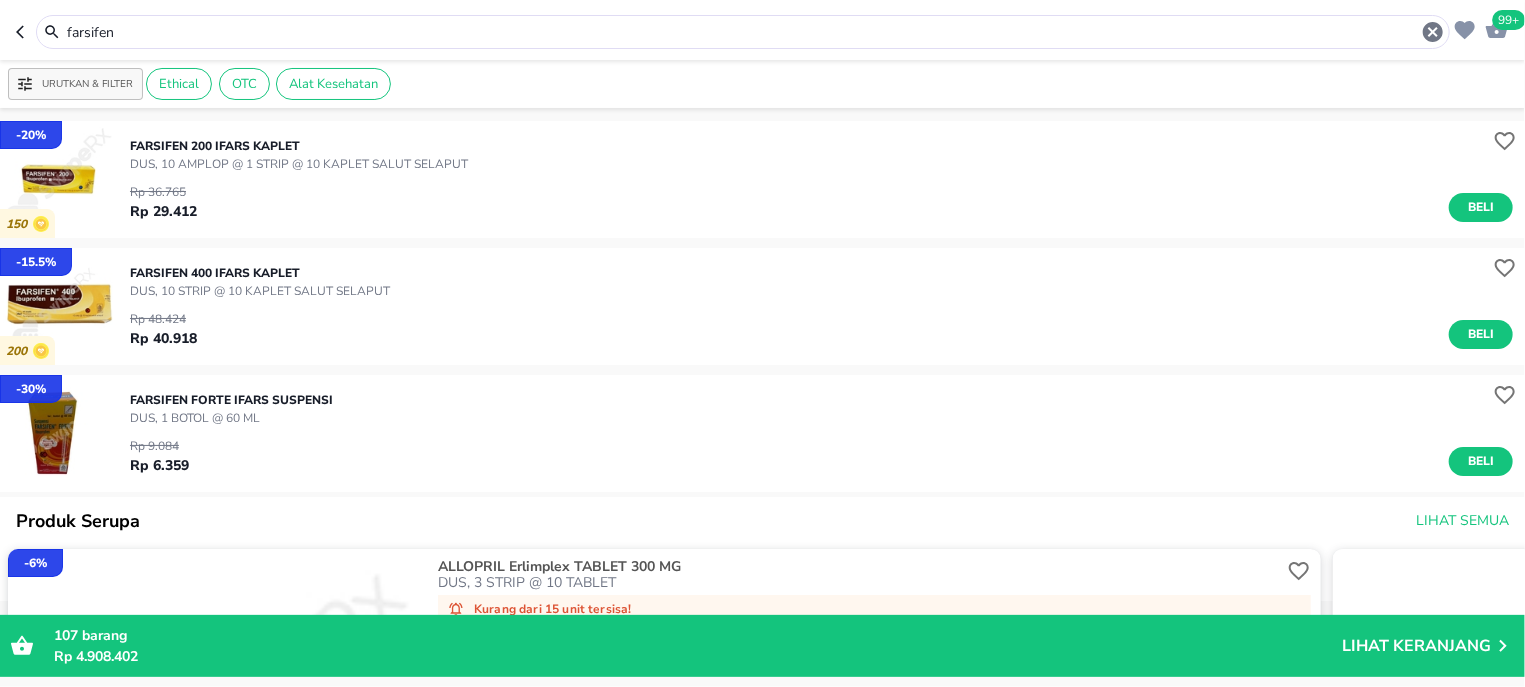 click on "farsifen" at bounding box center [743, 32] 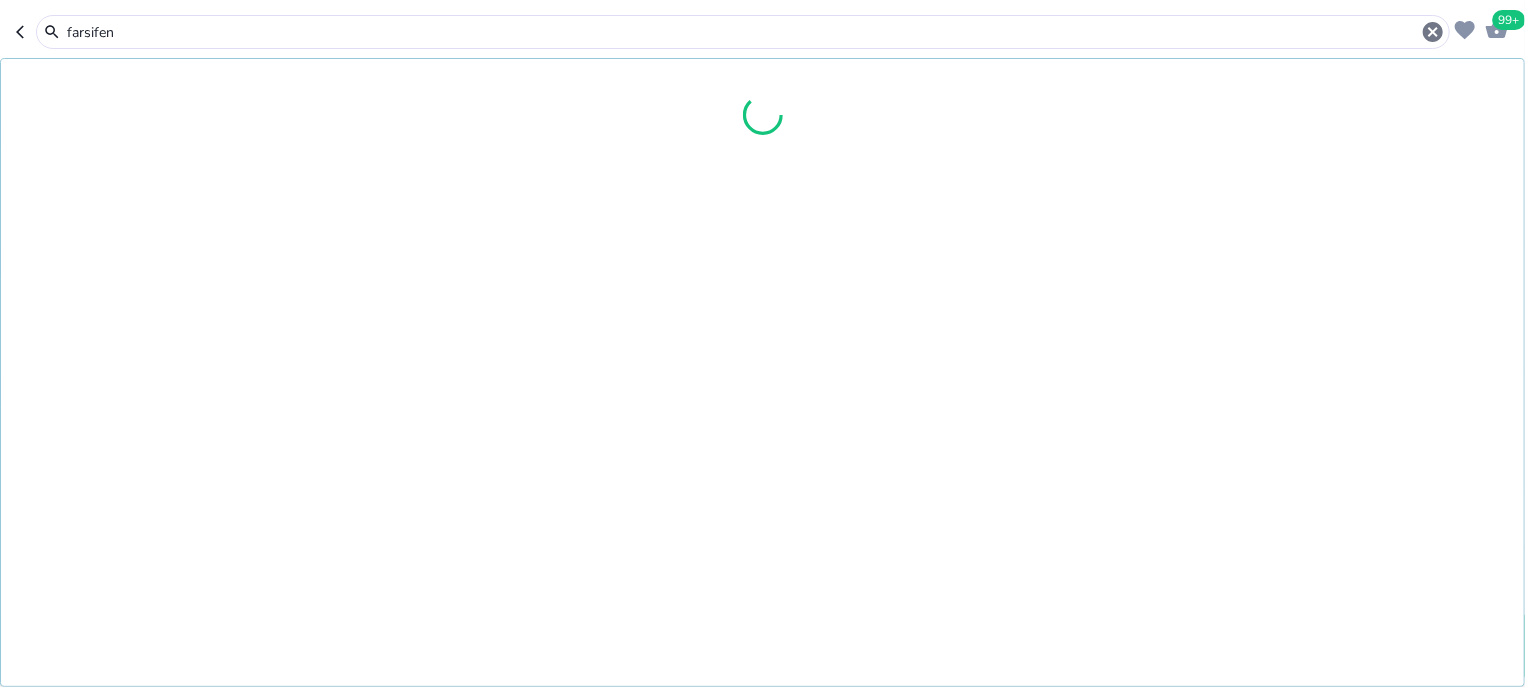 drag, startPoint x: 151, startPoint y: 20, endPoint x: 155, endPoint y: 35, distance: 15.524175 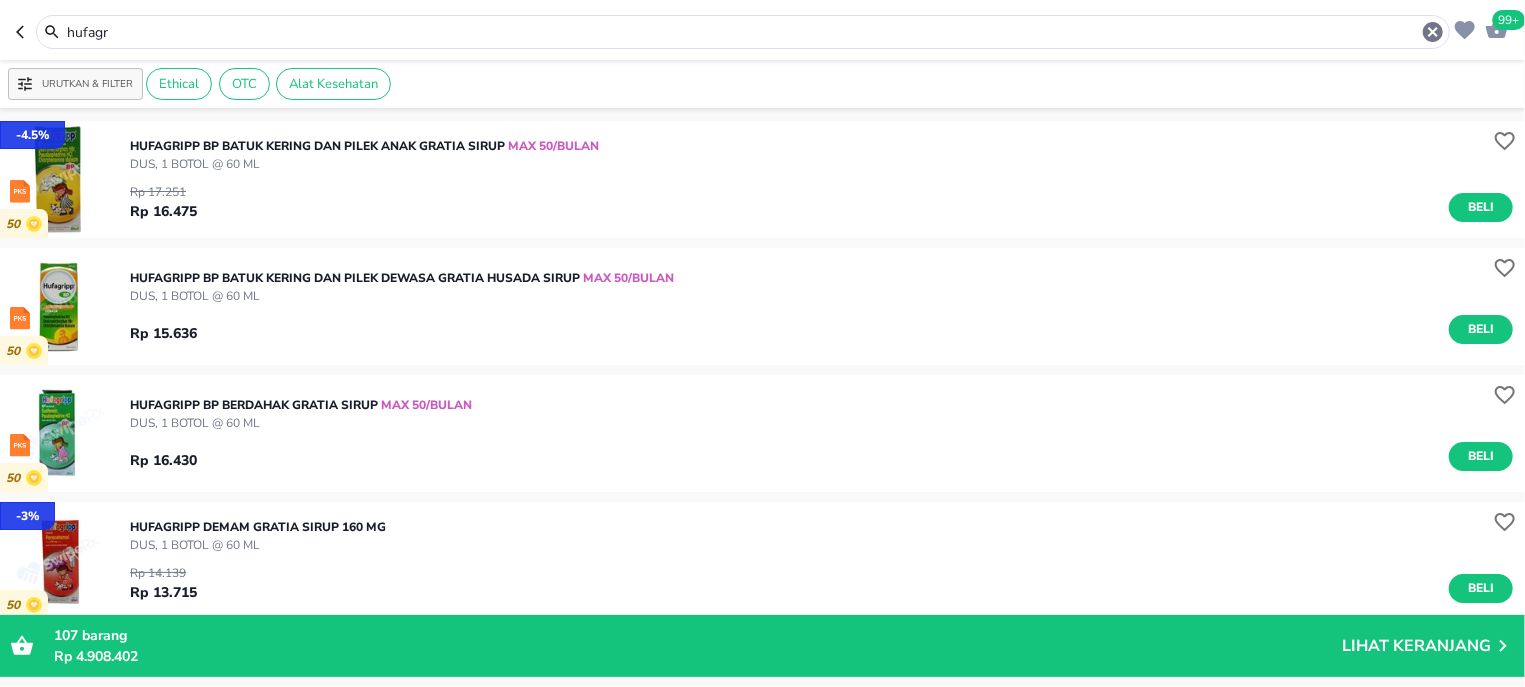scroll, scrollTop: 127, scrollLeft: 0, axis: vertical 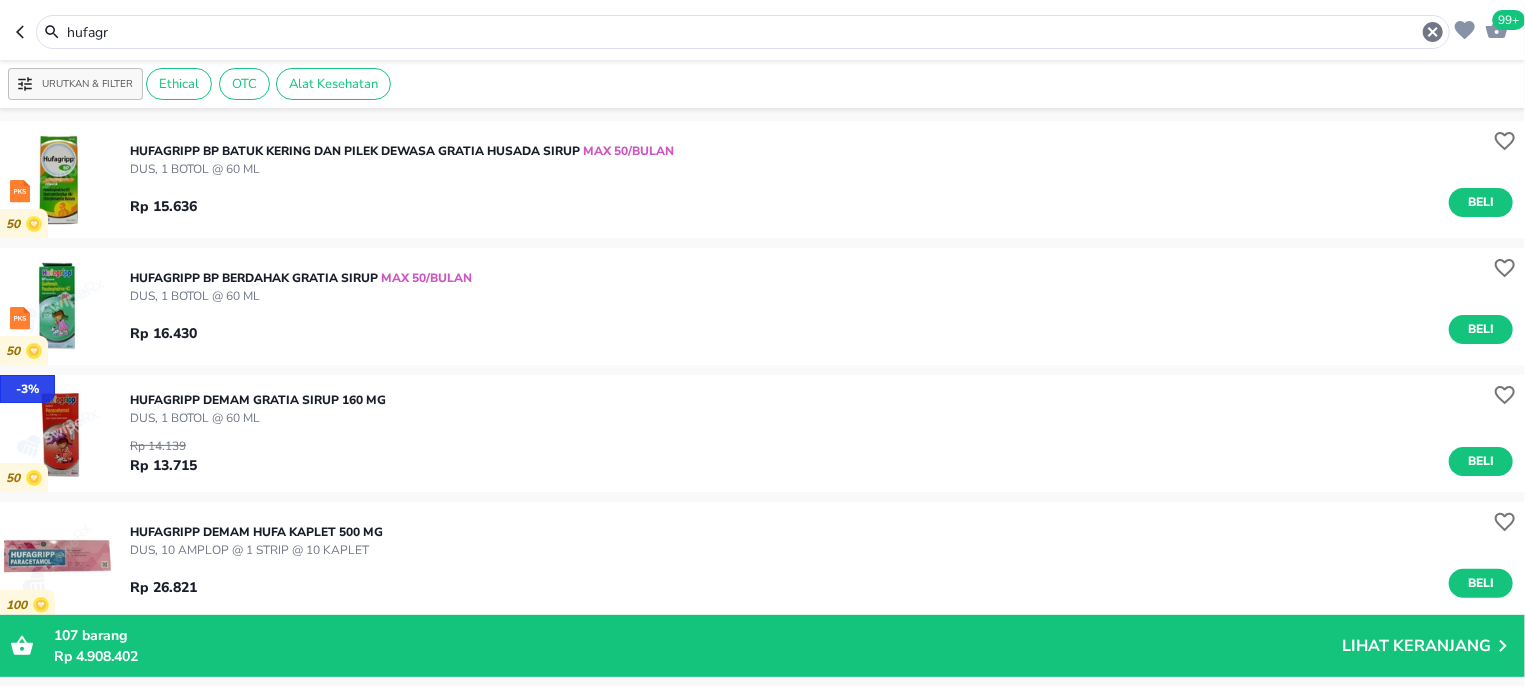click on "Beli" at bounding box center (1481, 461) 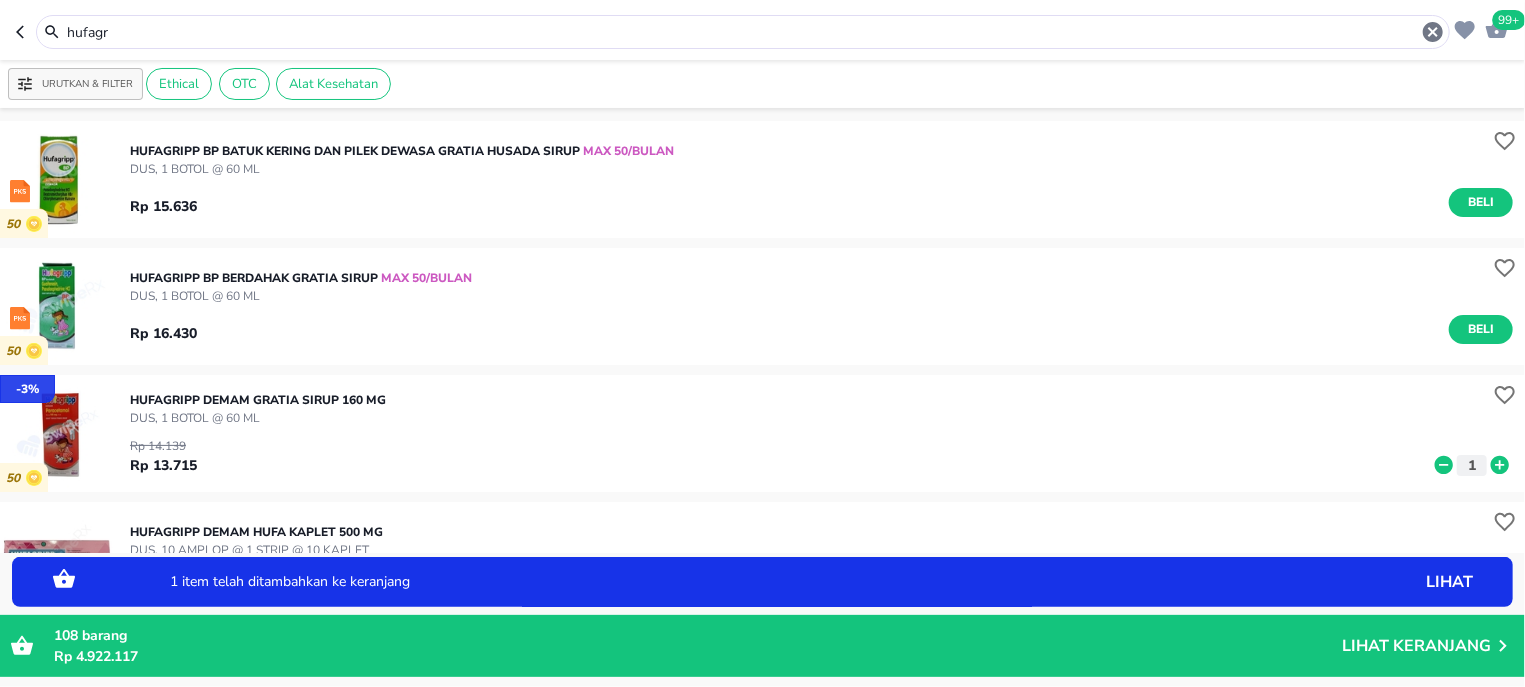 click 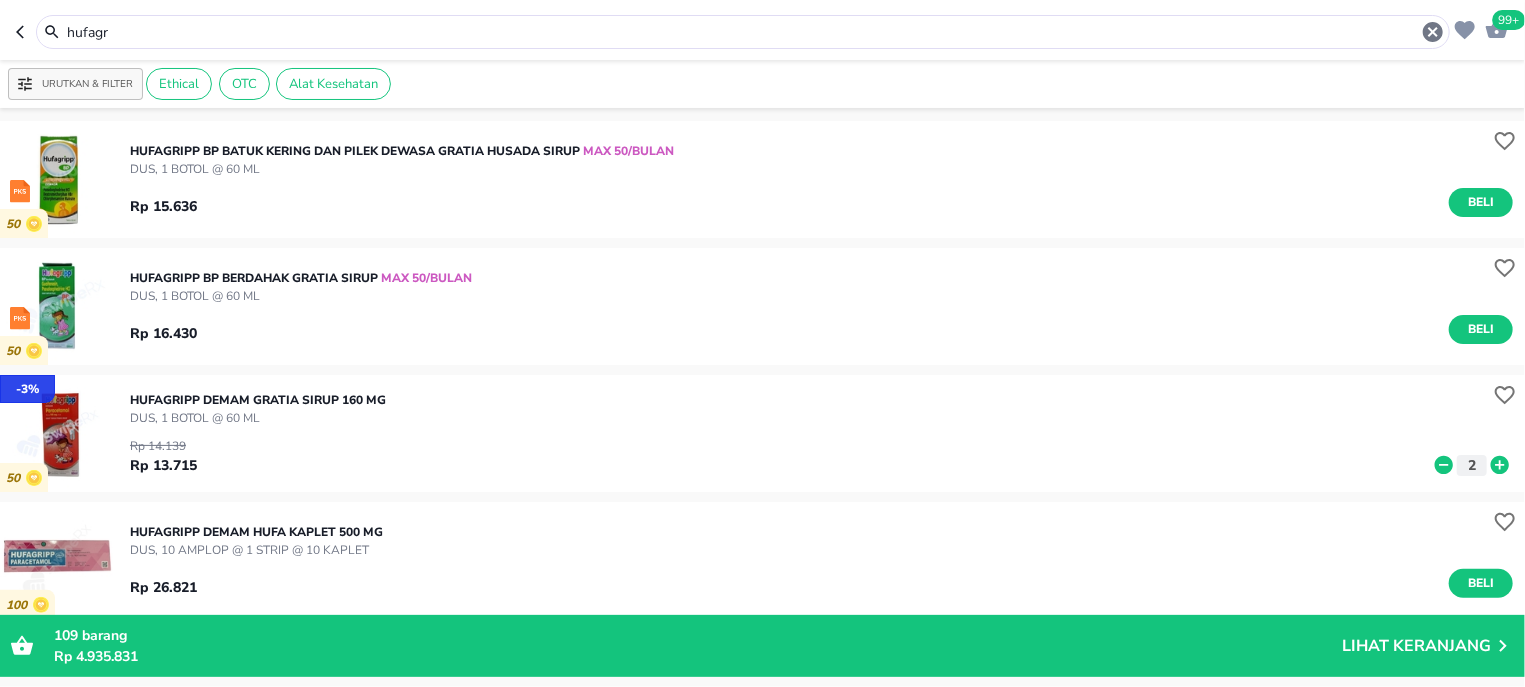 drag, startPoint x: 209, startPoint y: 48, endPoint x: 203, endPoint y: 35, distance: 14.3178215 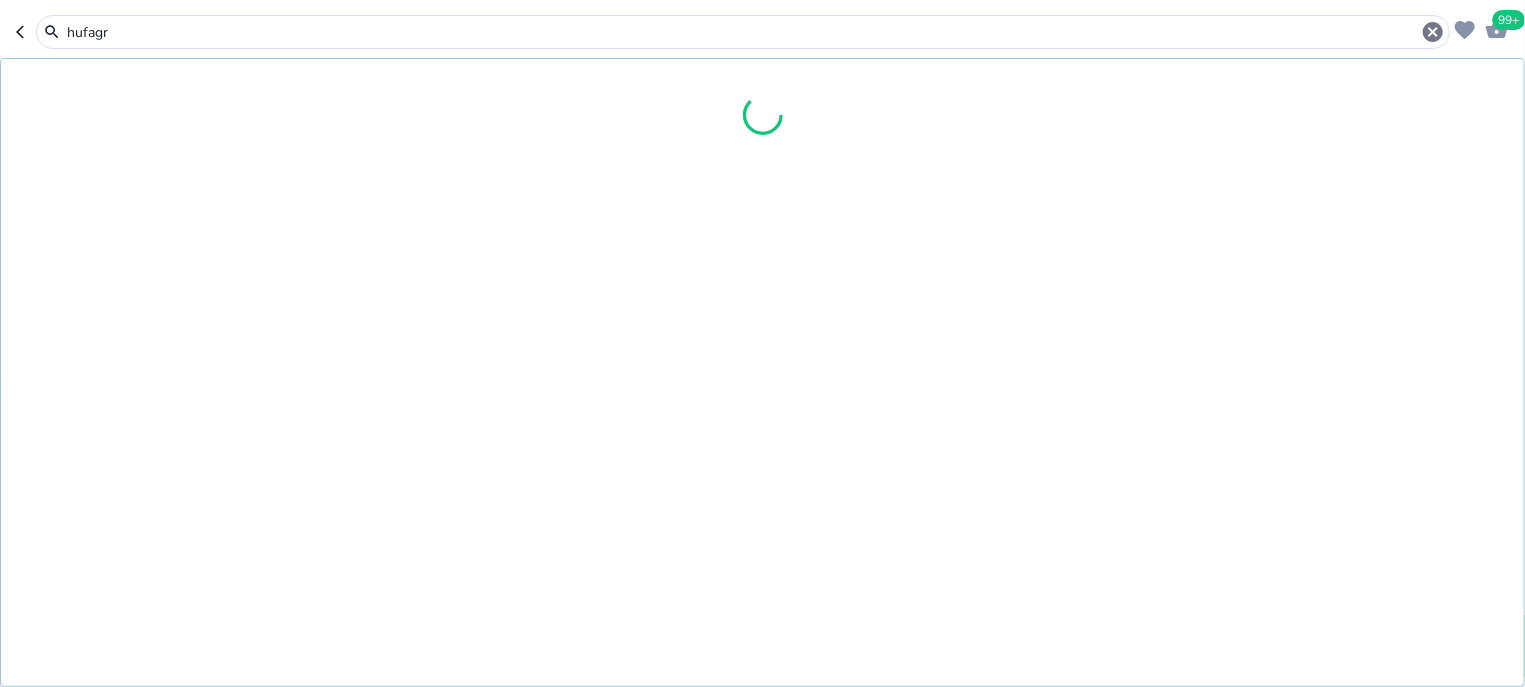 click on "hufagr" at bounding box center (743, 32) 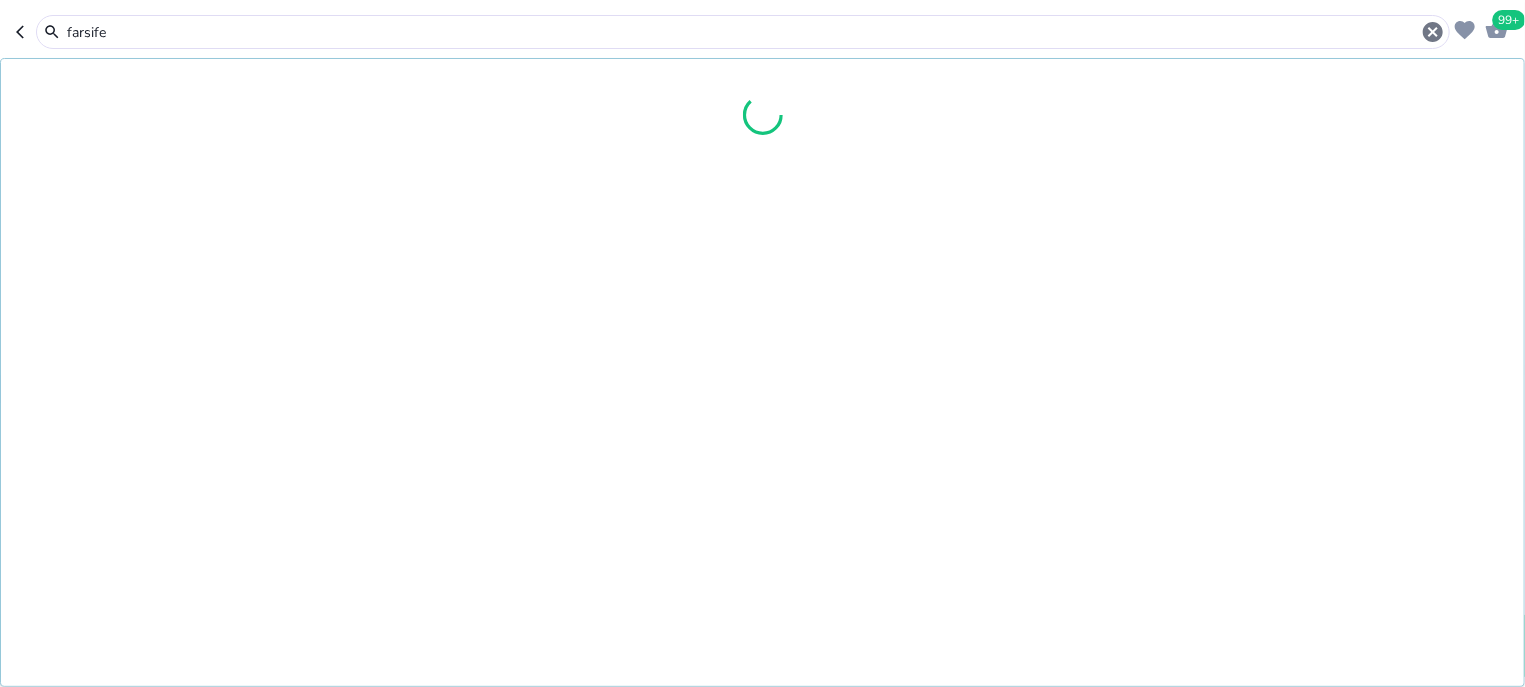 type on "farsife" 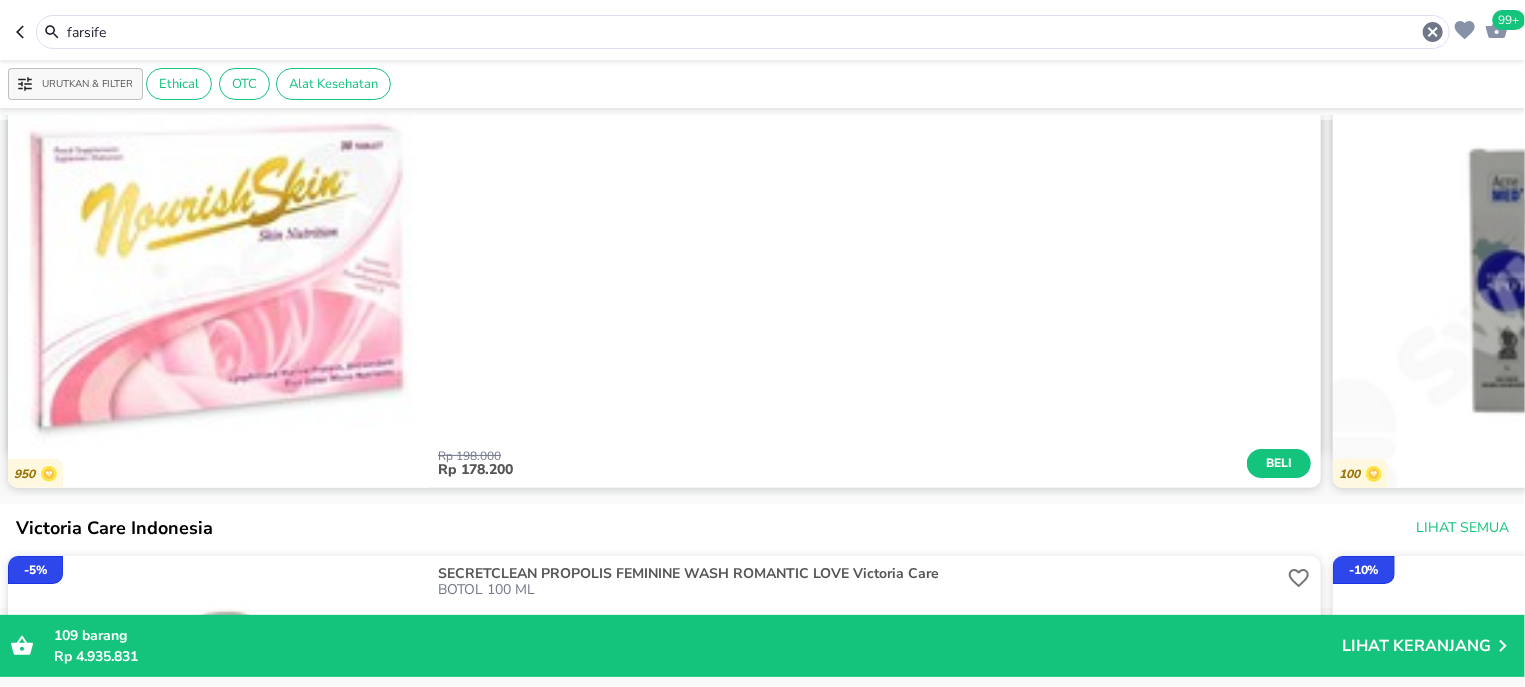 scroll, scrollTop: 49, scrollLeft: 0, axis: vertical 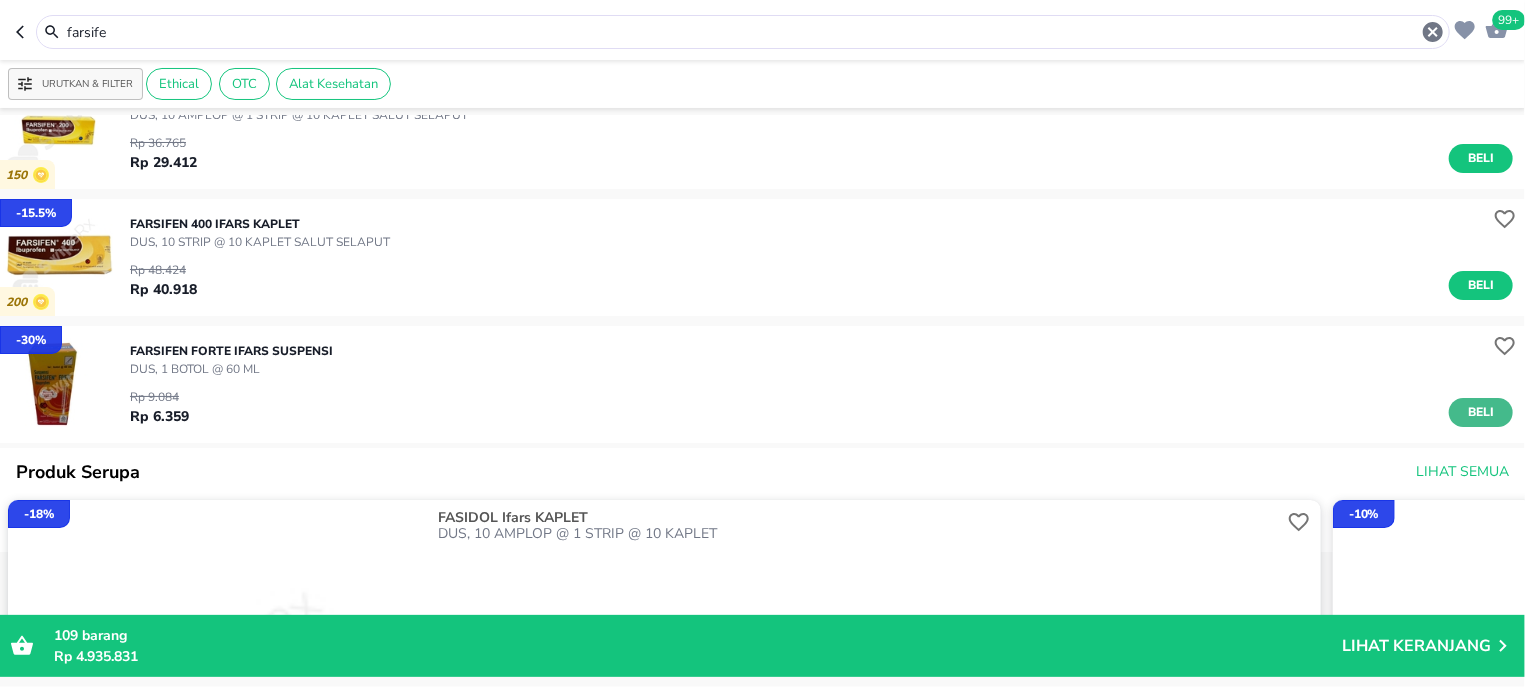 click on "Beli" at bounding box center [1481, 412] 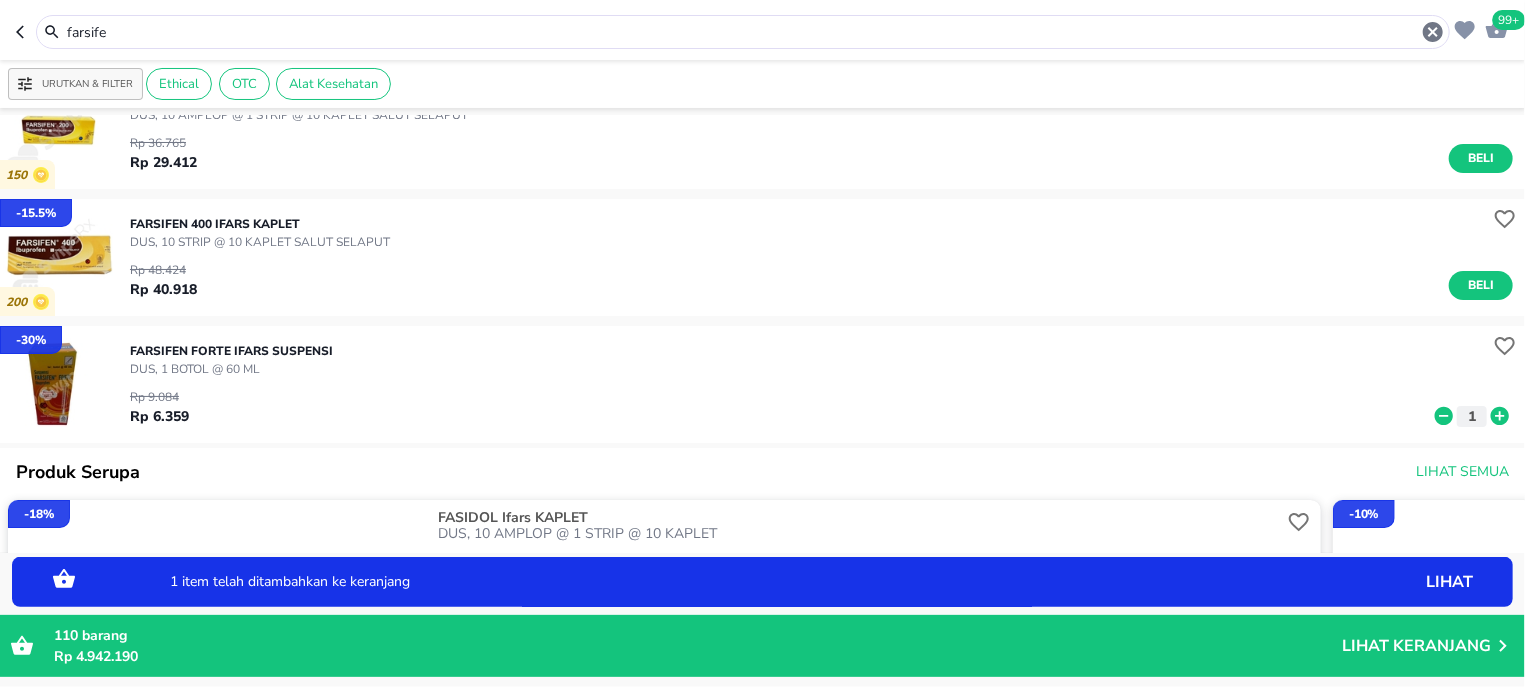 click 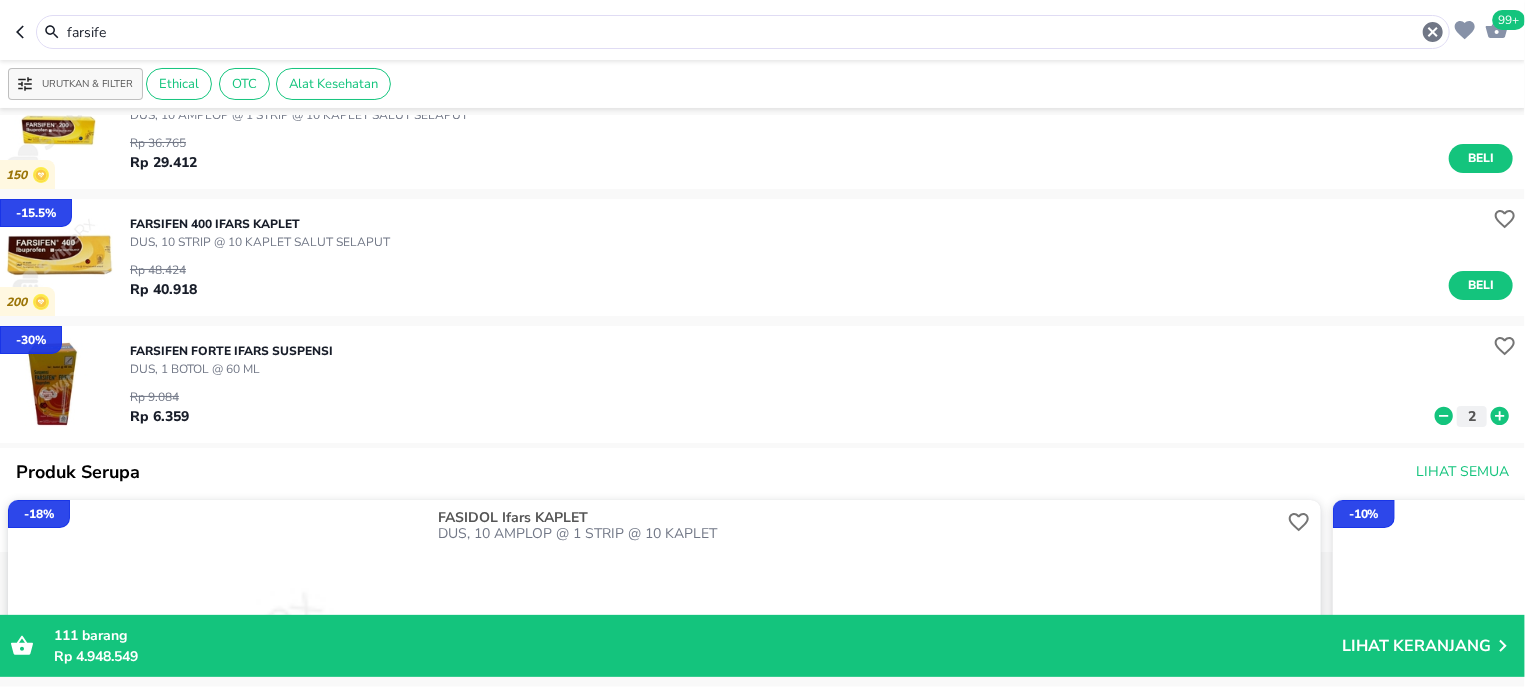 scroll, scrollTop: 0, scrollLeft: 0, axis: both 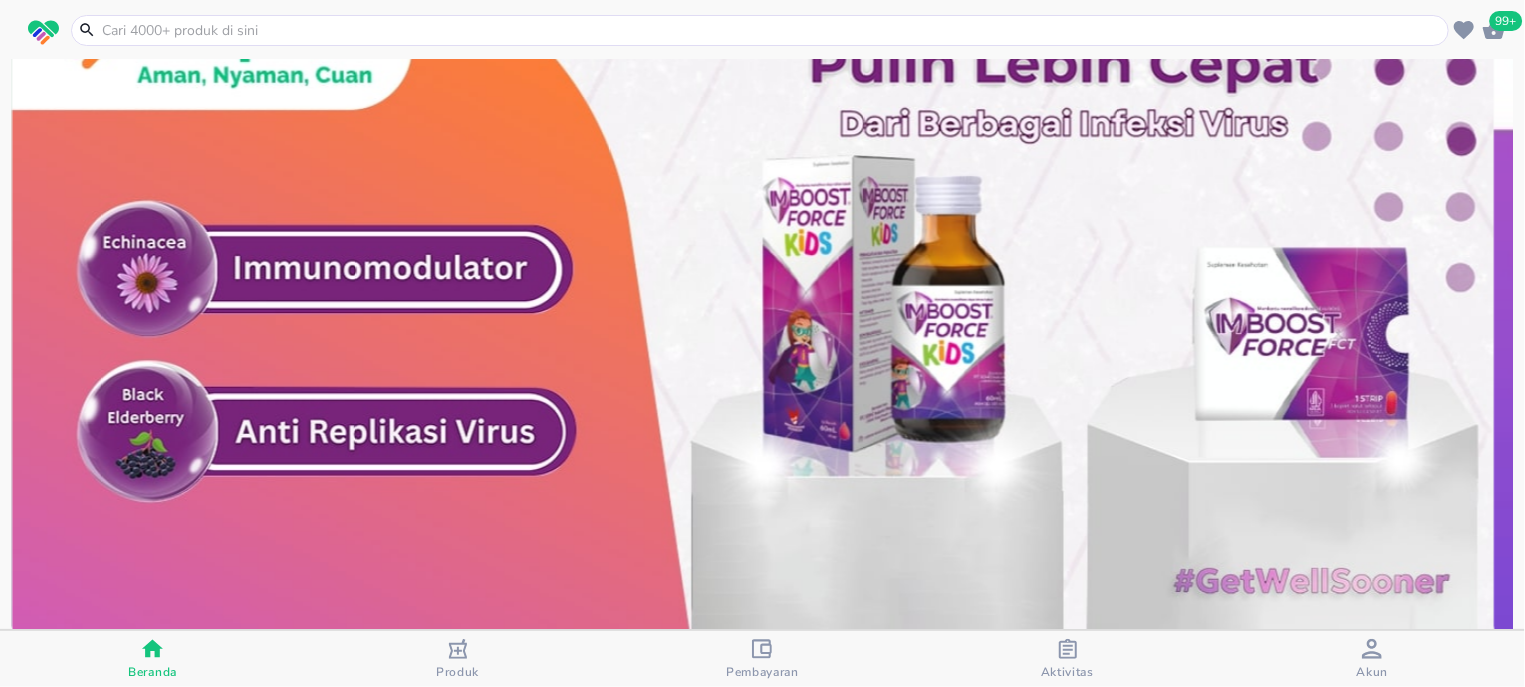 click at bounding box center [772, 30] 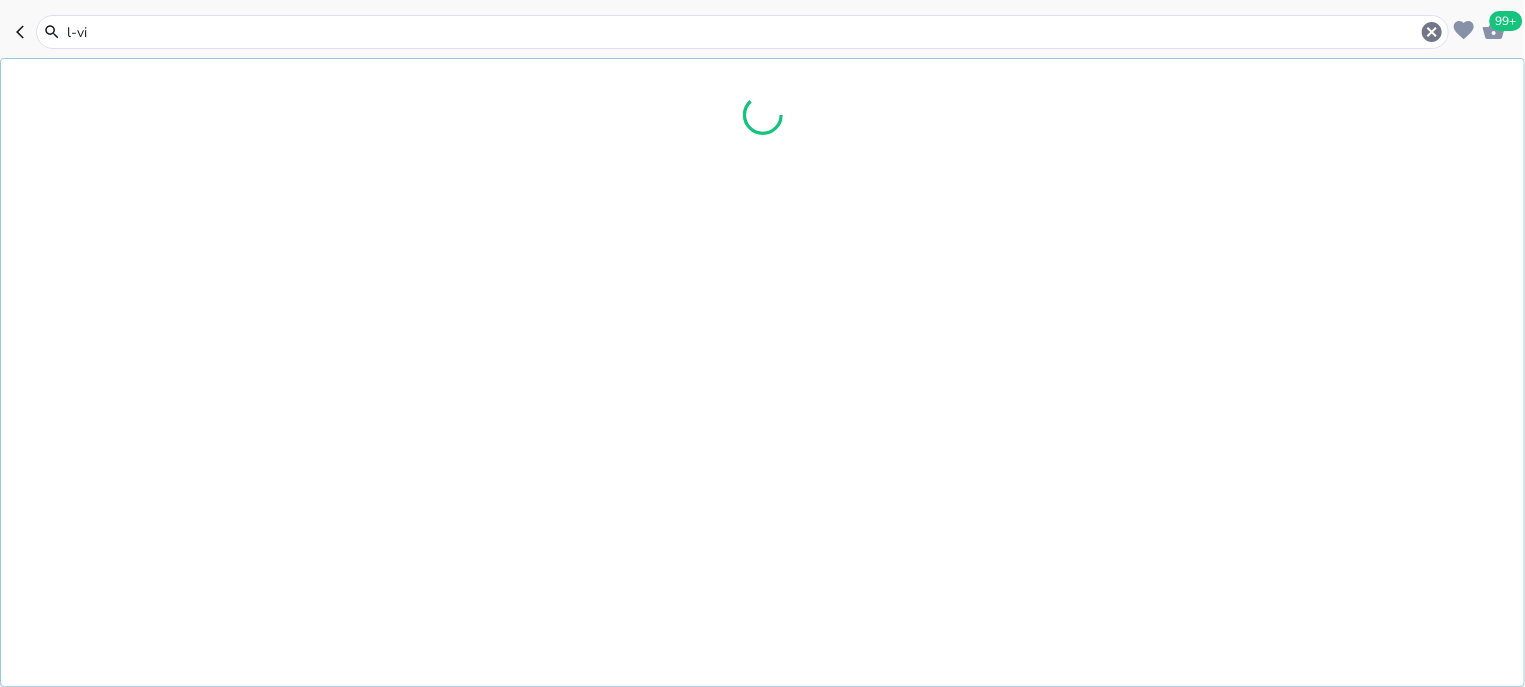 type on "l-vit" 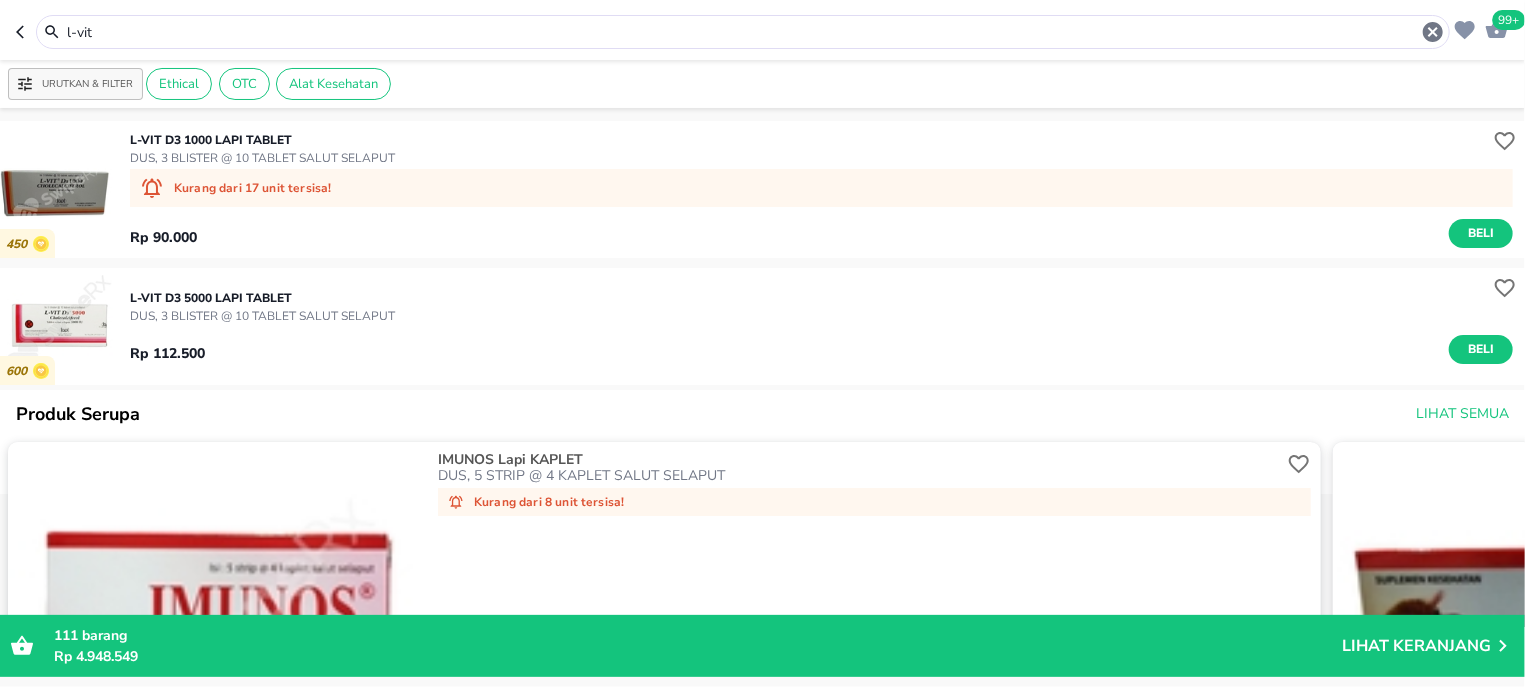 click at bounding box center [58, 326] 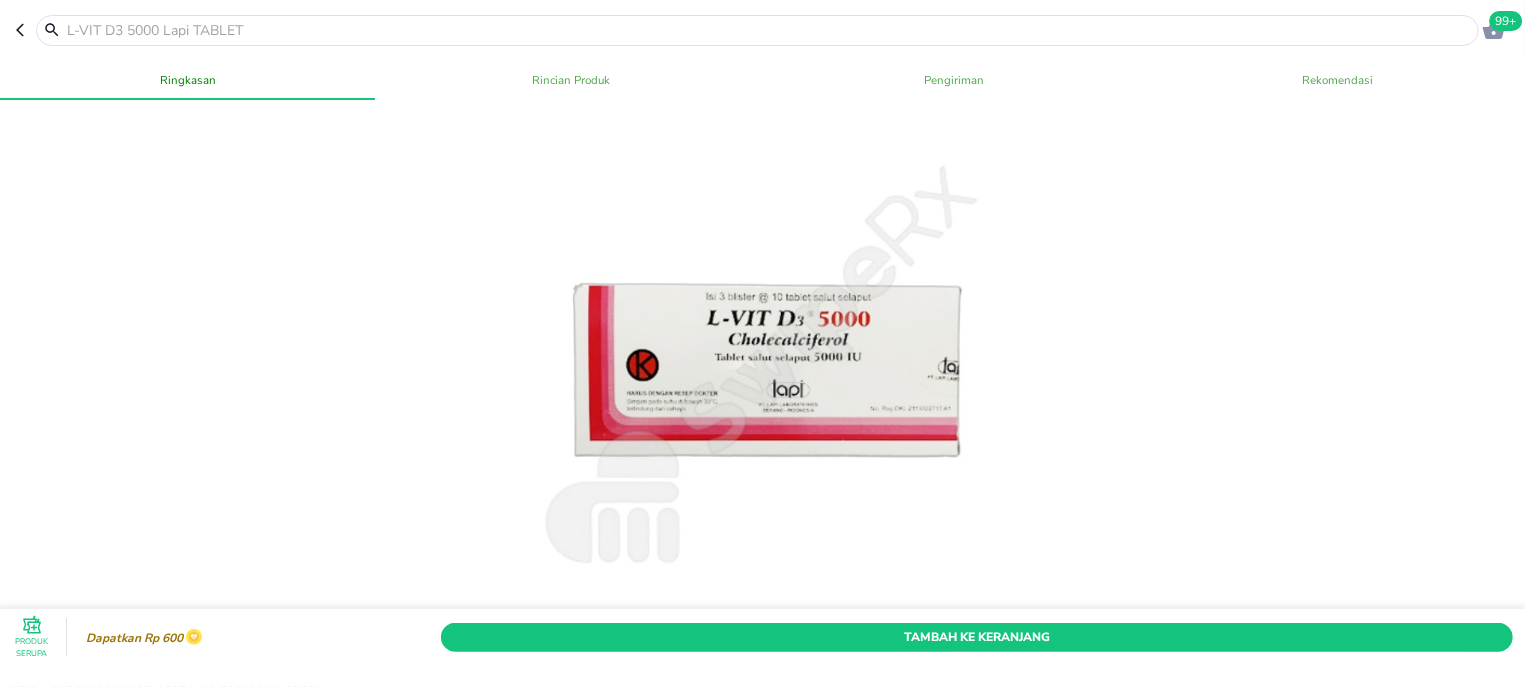 type 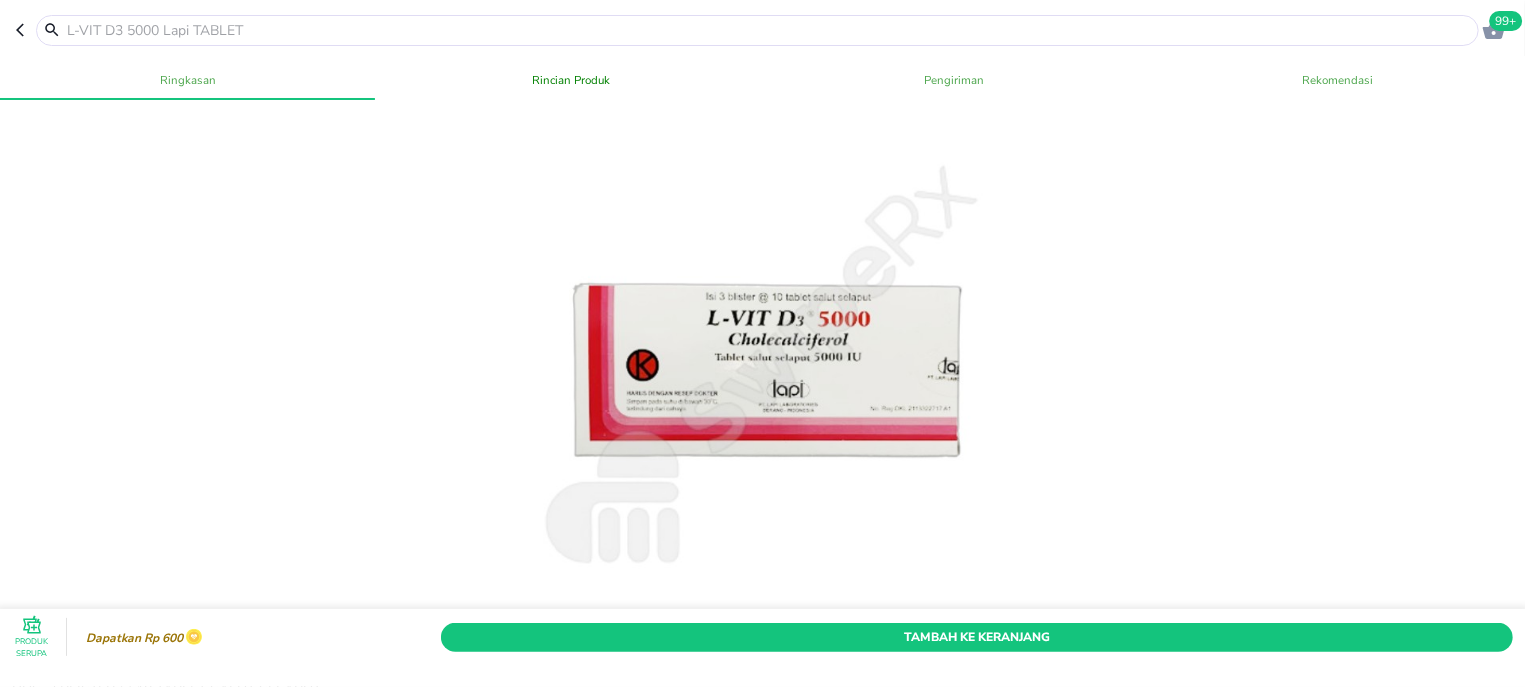 scroll, scrollTop: 127, scrollLeft: 0, axis: vertical 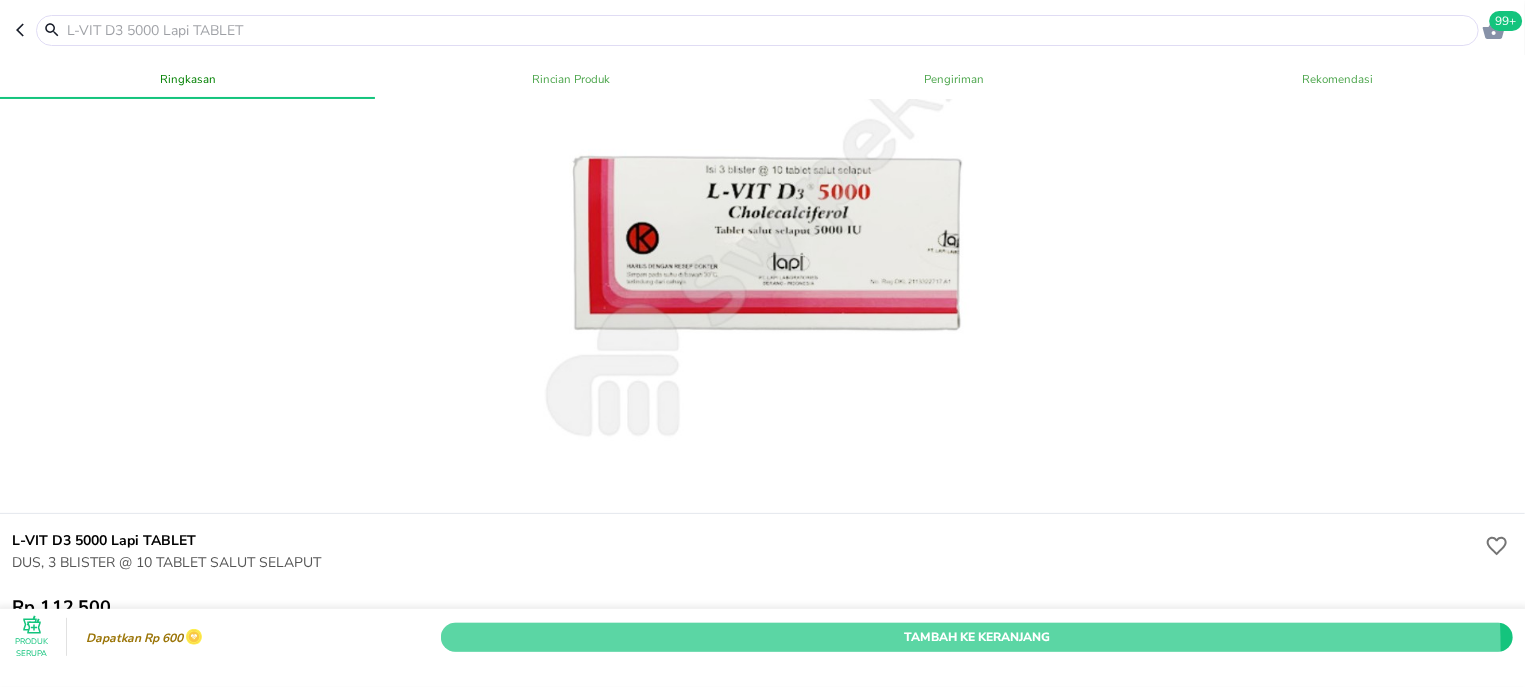 drag, startPoint x: 863, startPoint y: 613, endPoint x: 539, endPoint y: 425, distance: 374.5931 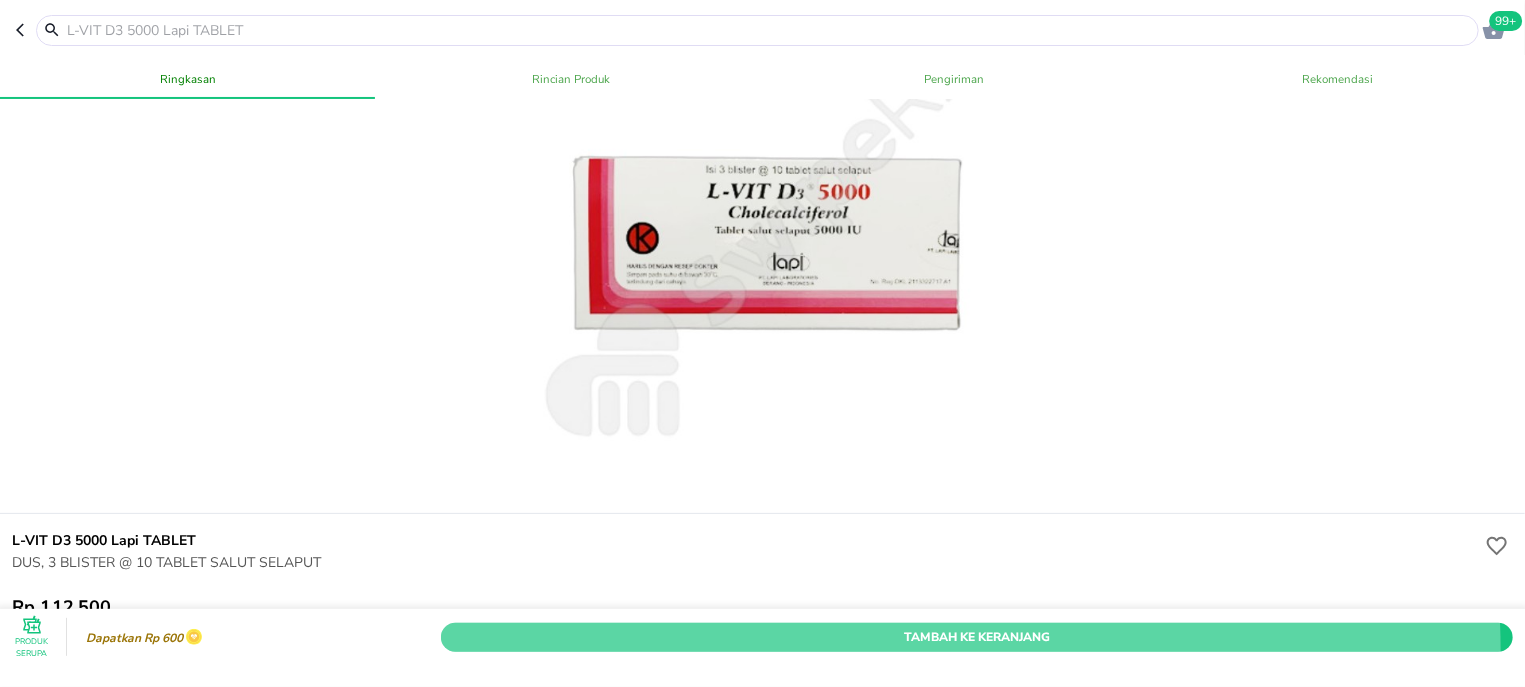 click on "Tambah Ke Keranjang" at bounding box center [977, 636] 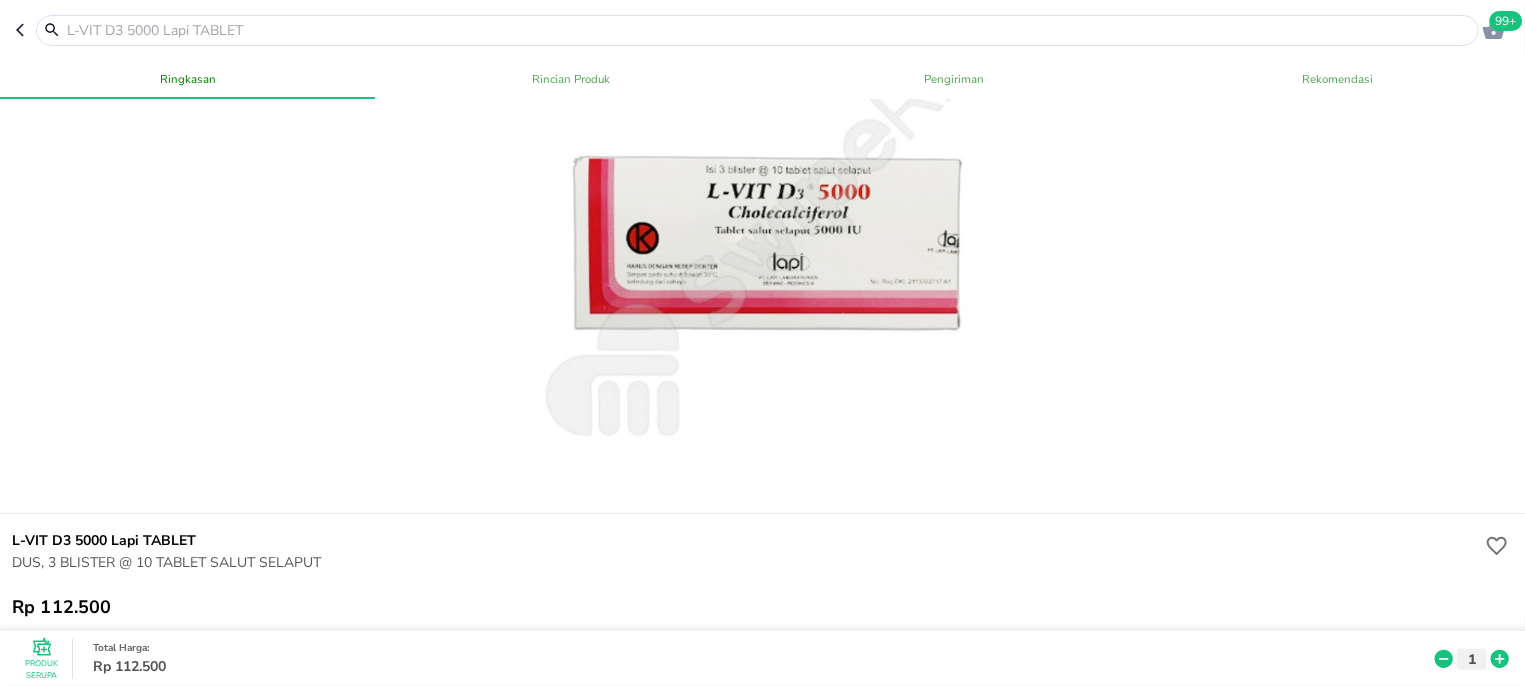 click at bounding box center [769, 30] 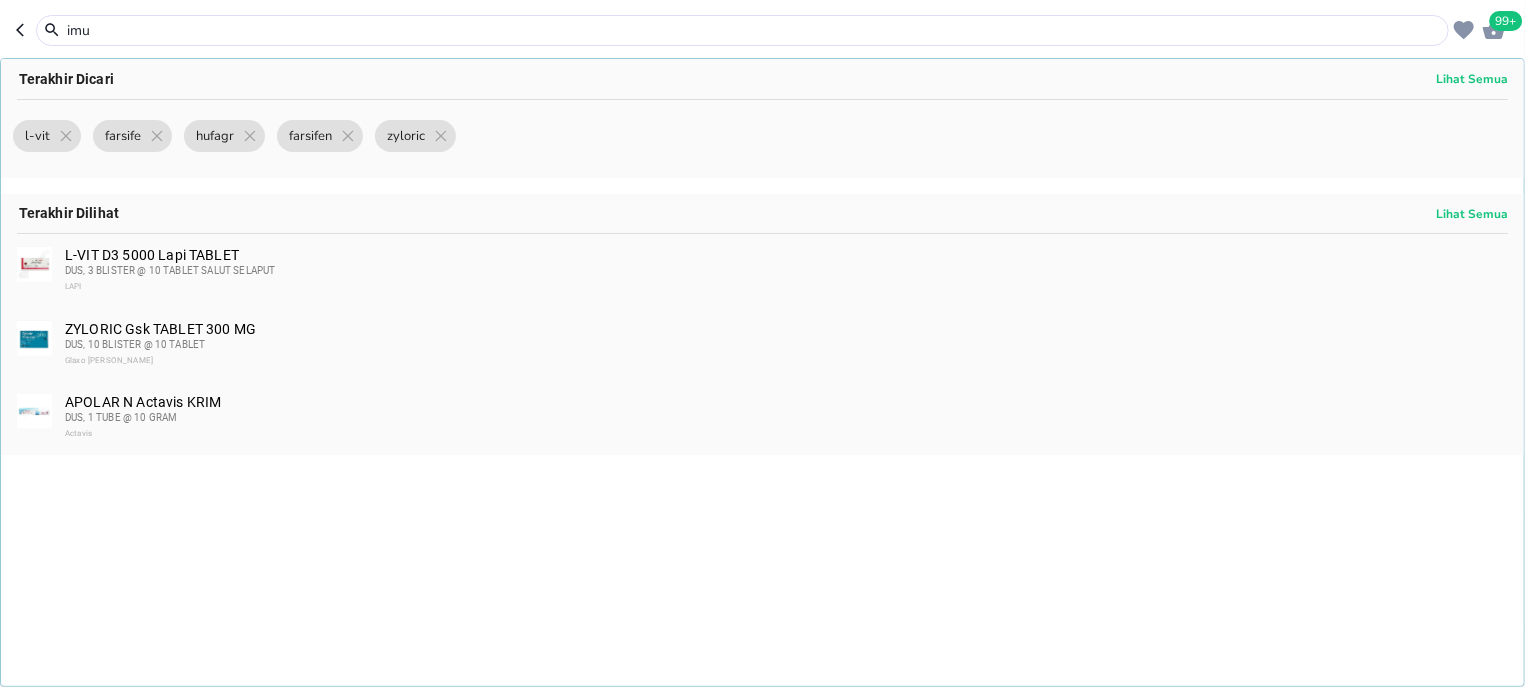 type on "imun" 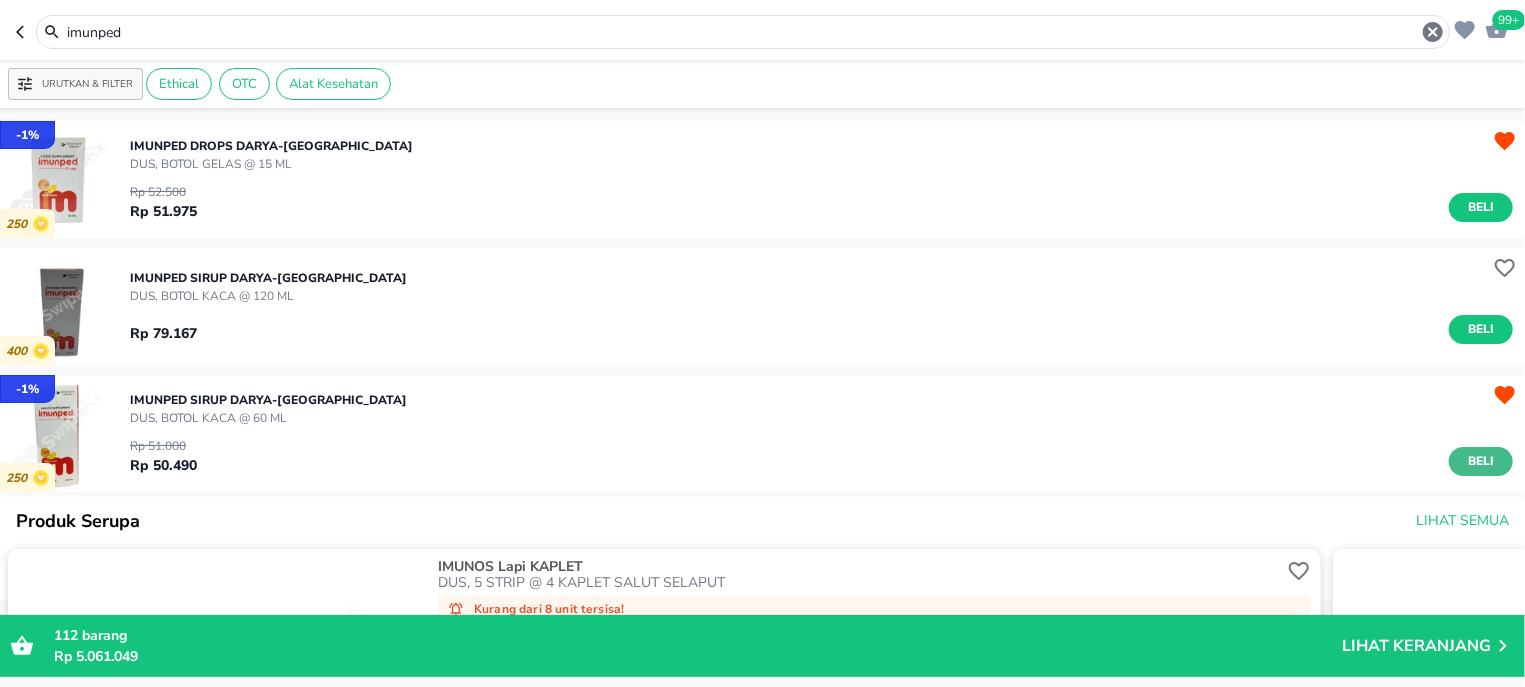 click on "Beli" at bounding box center (1481, 461) 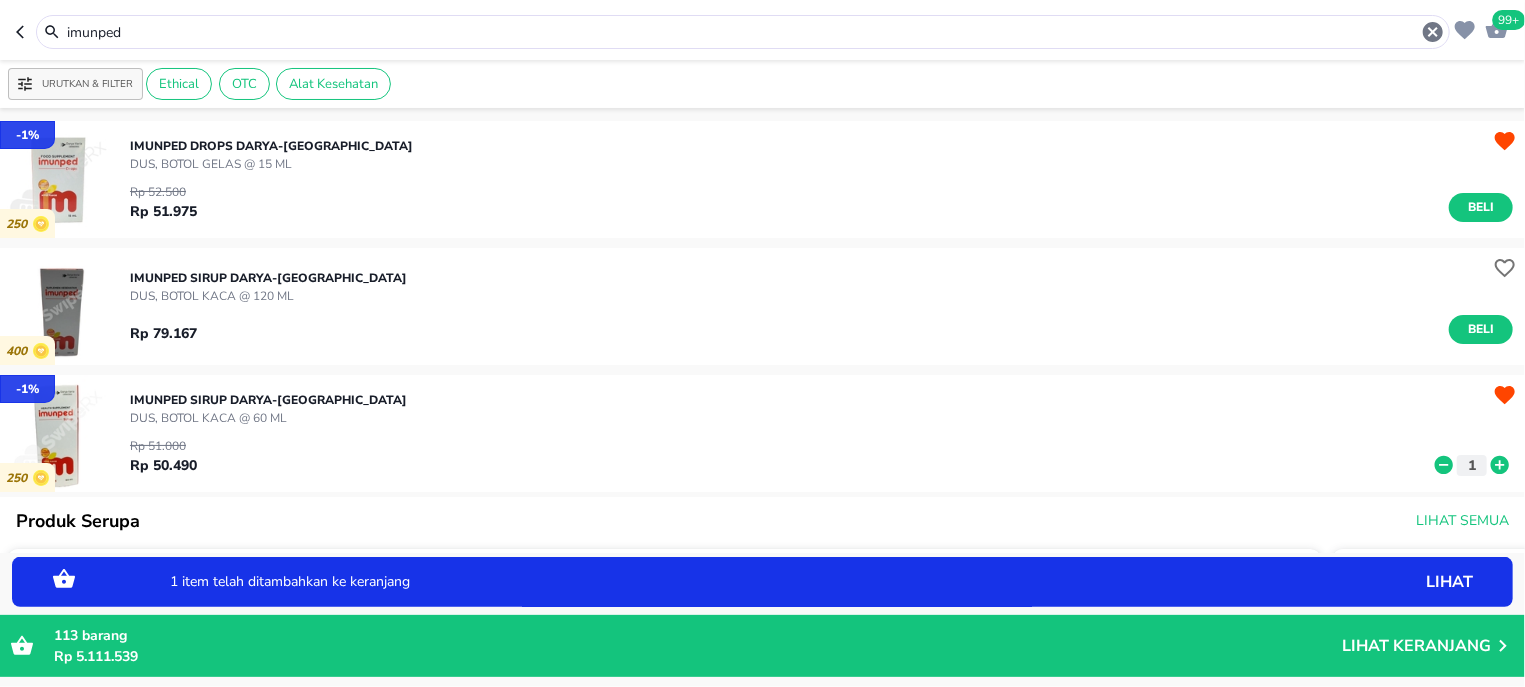 click 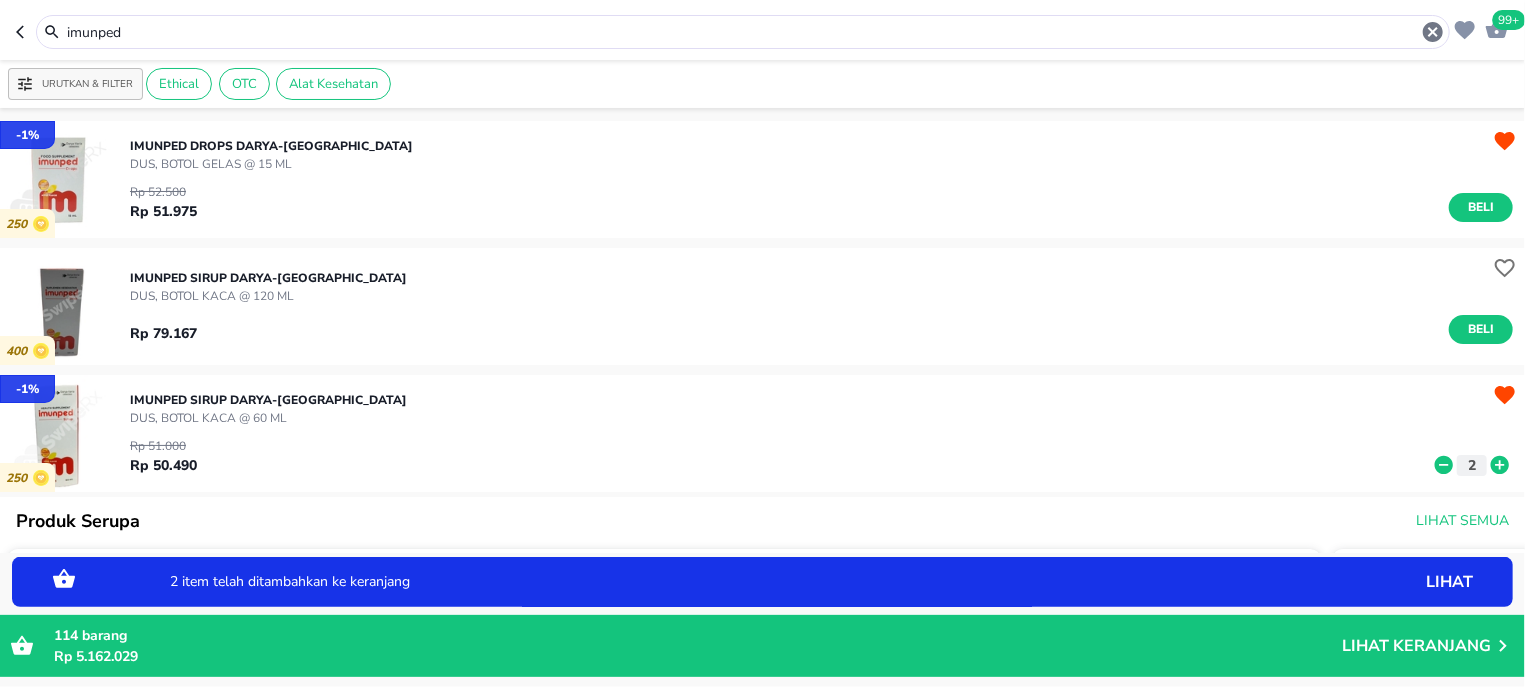 click on "imunped" at bounding box center (743, 32) 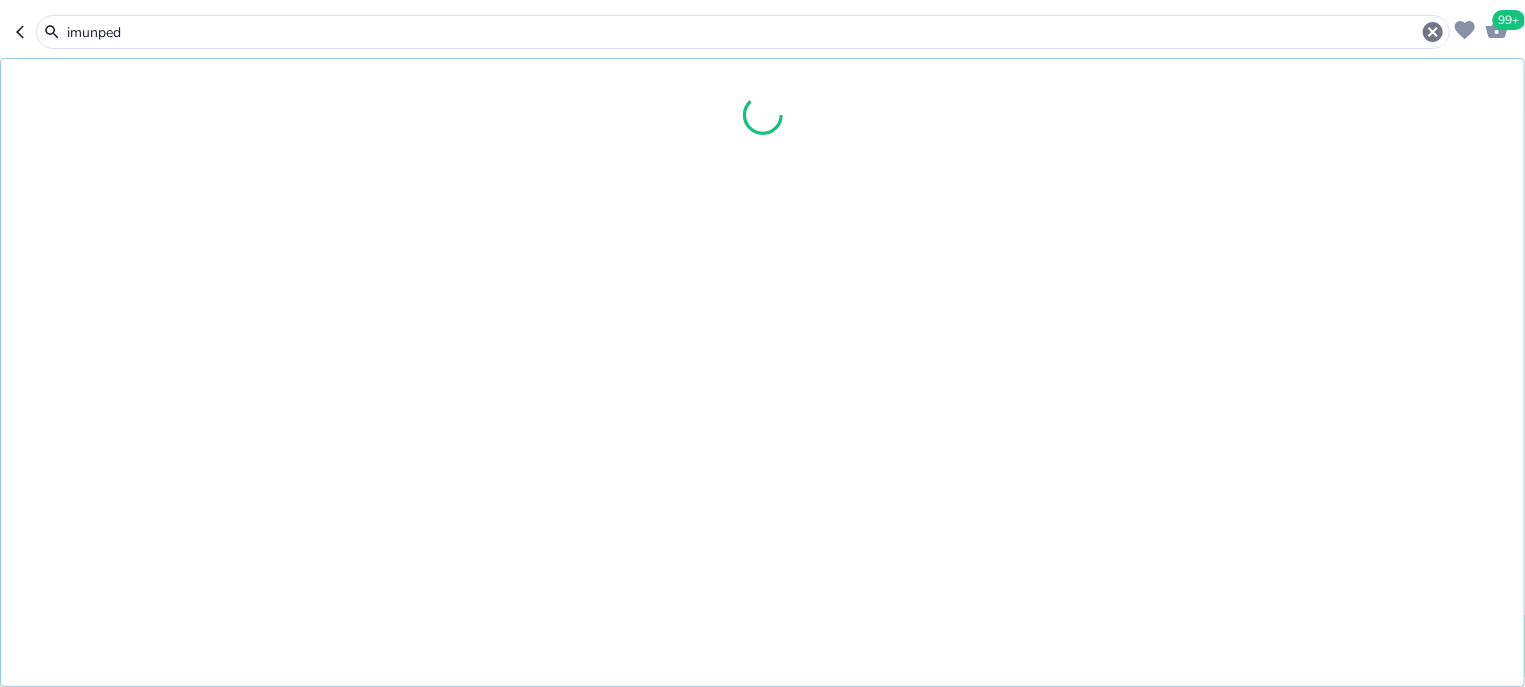 click on "imunped" at bounding box center (743, 32) 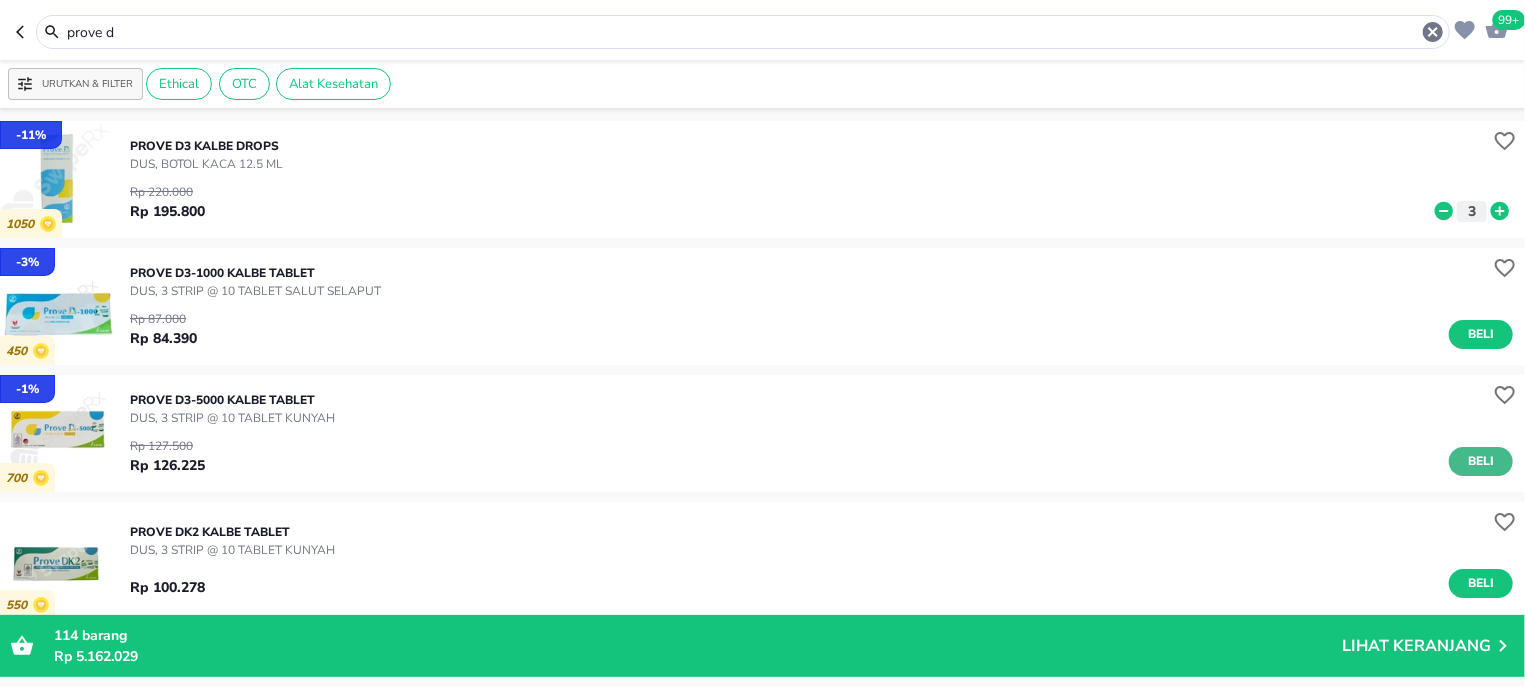 click on "Beli" at bounding box center (1481, 461) 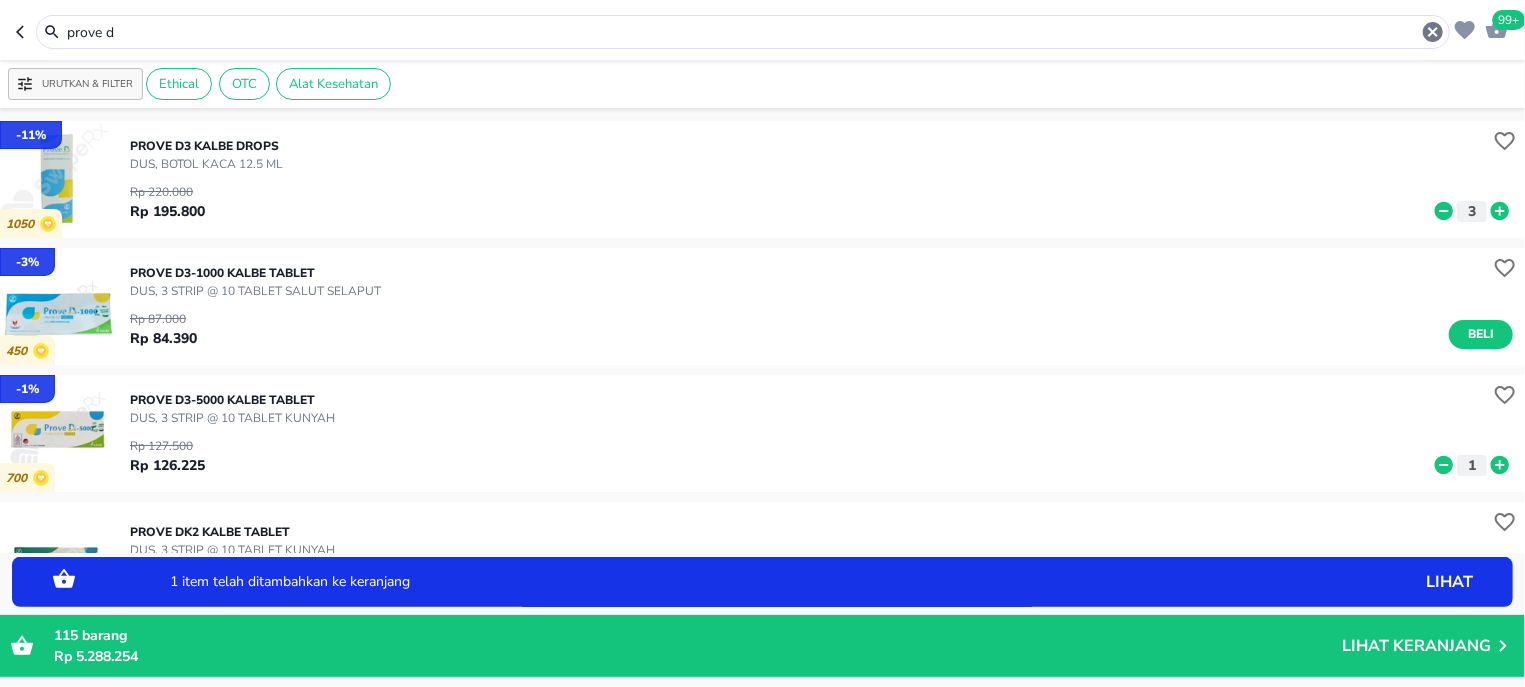 click 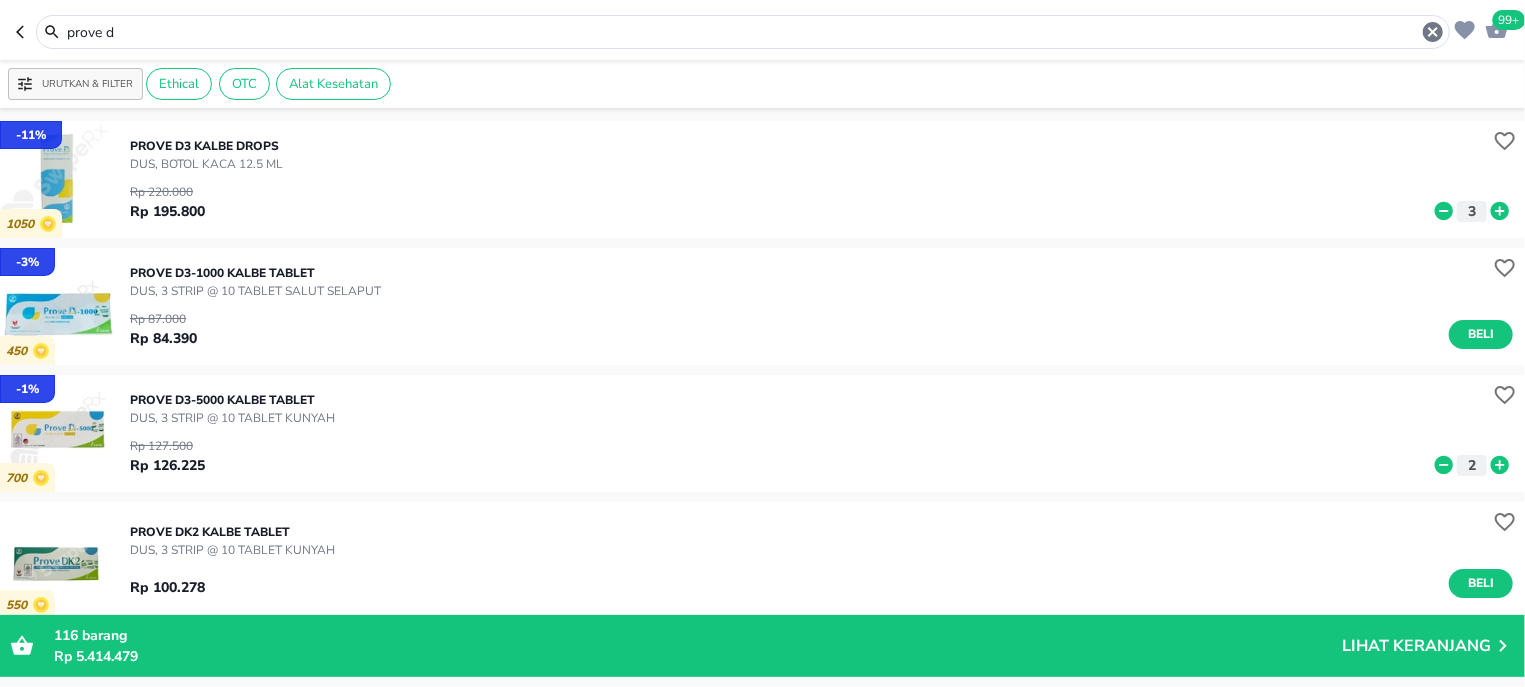 click on "prove d" at bounding box center [743, 32] 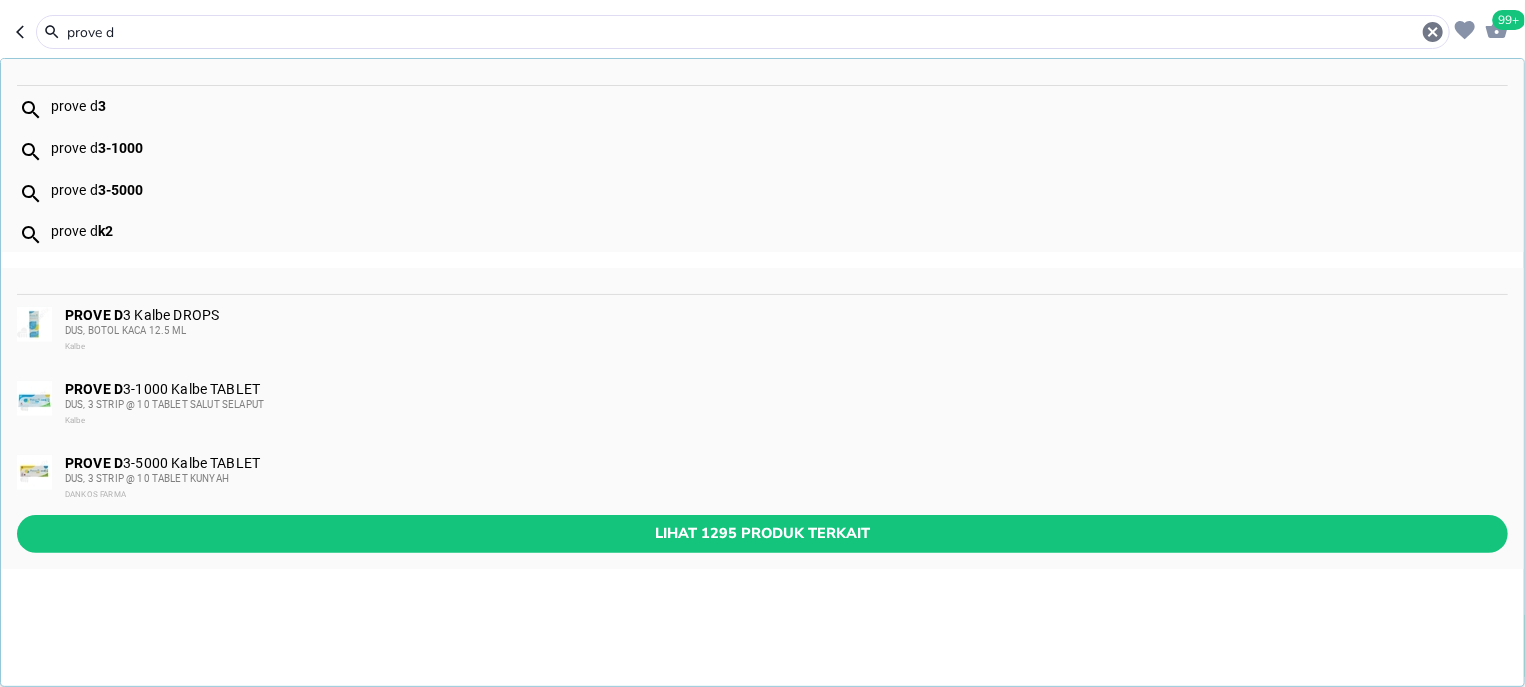 click on "prove d" at bounding box center (743, 32) 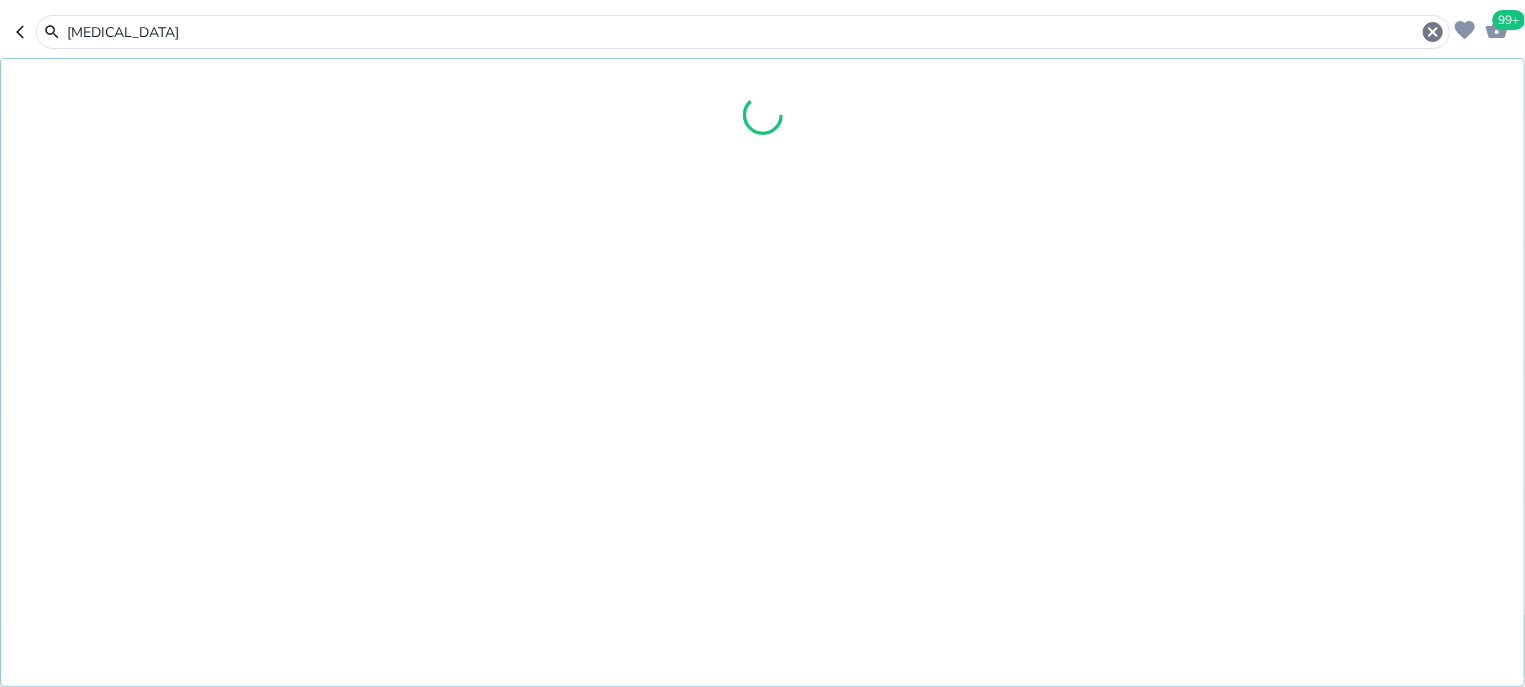 type on "acyclovir" 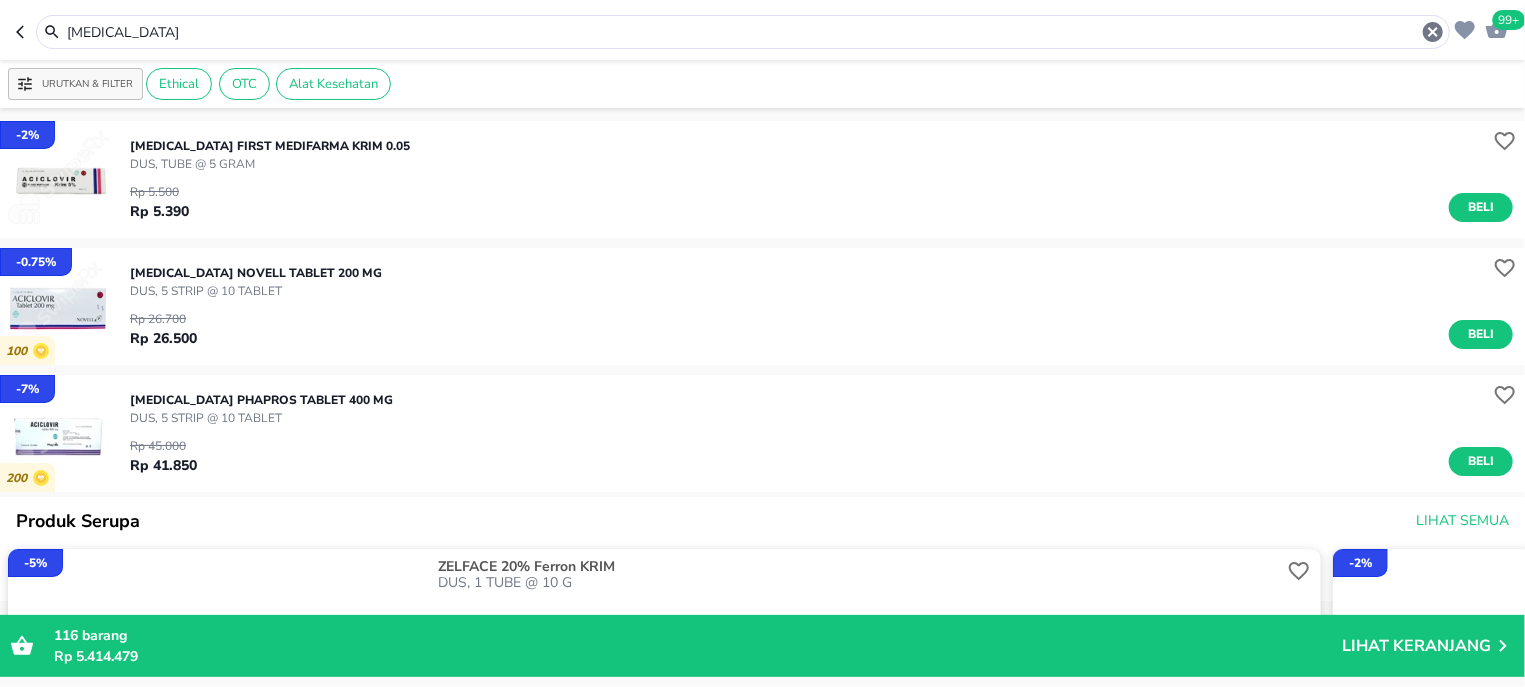 click on "Beli" at bounding box center [1481, 207] 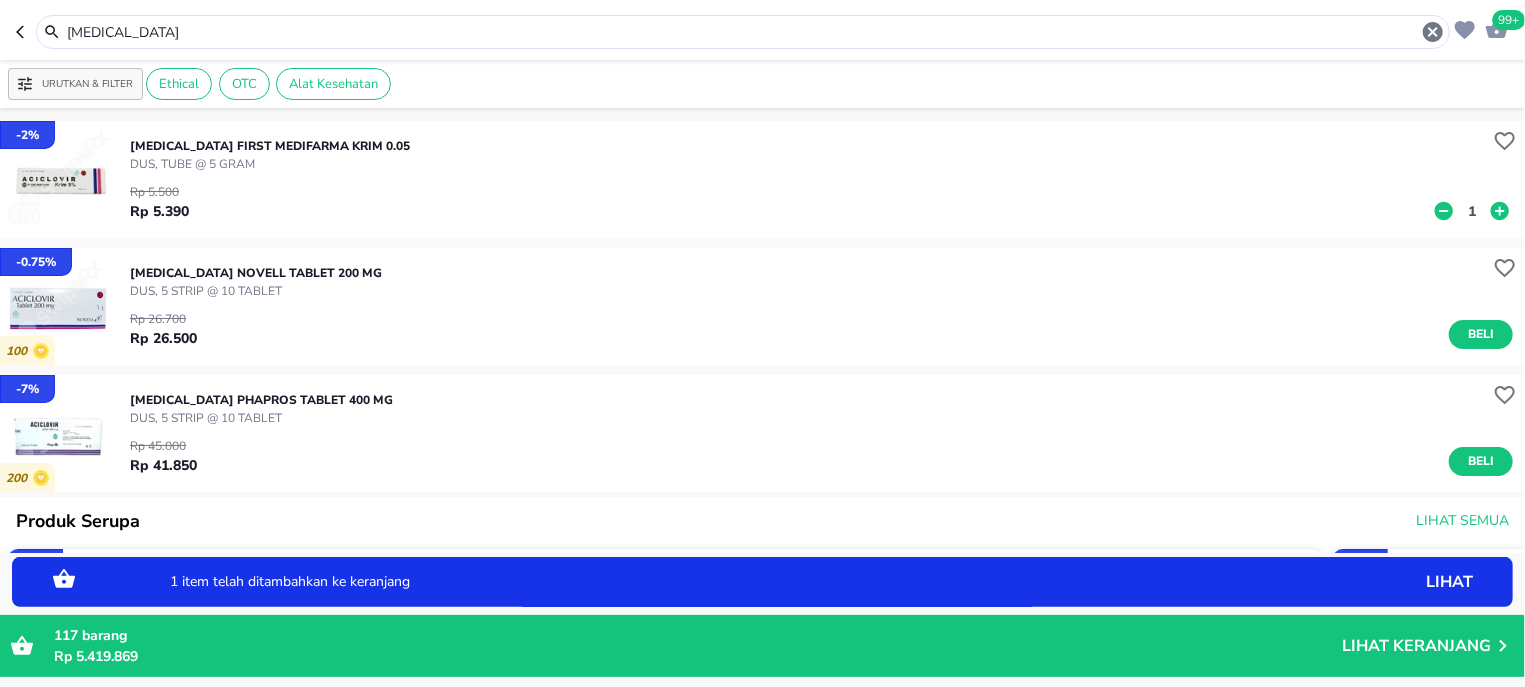 click on "1" at bounding box center [1472, 211] 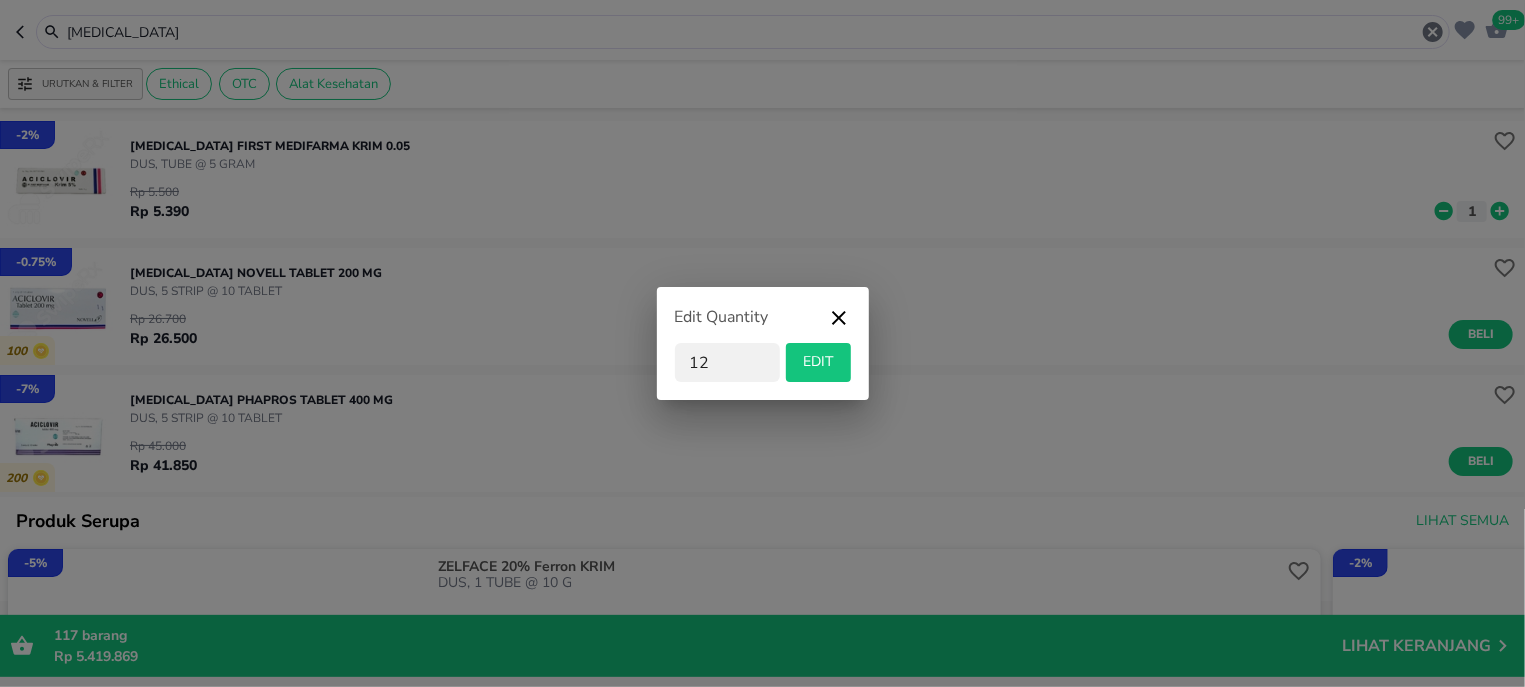 type on "12" 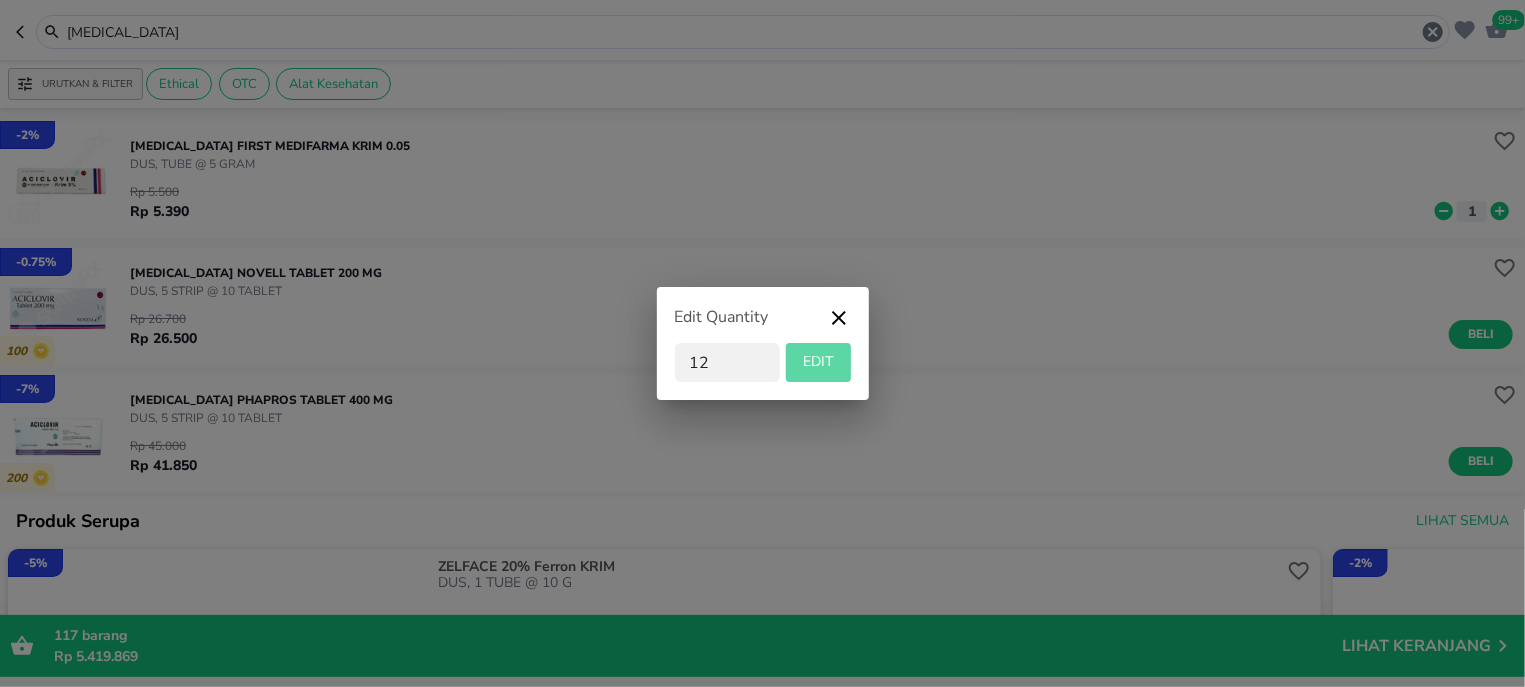 click on "EDIT" at bounding box center [818, 362] 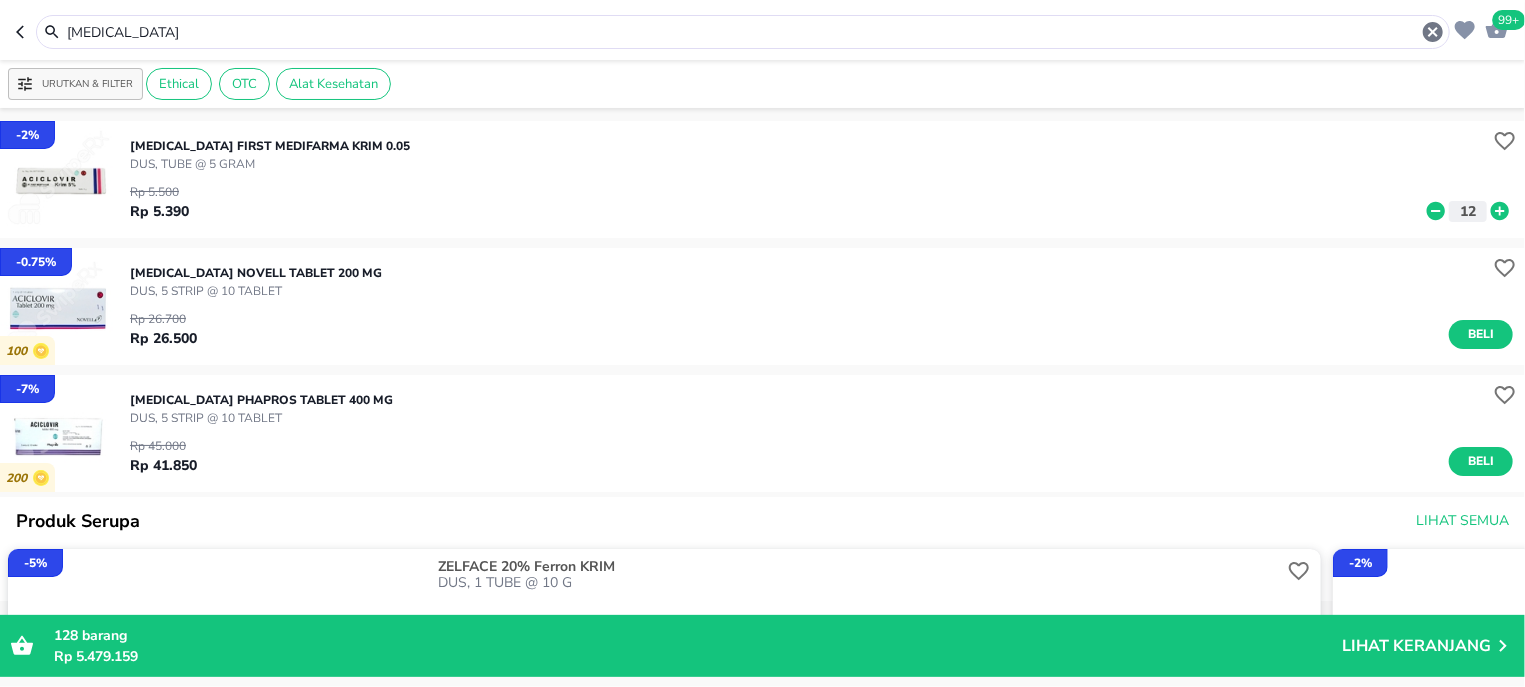 click on "acyclovir" at bounding box center (743, 32) 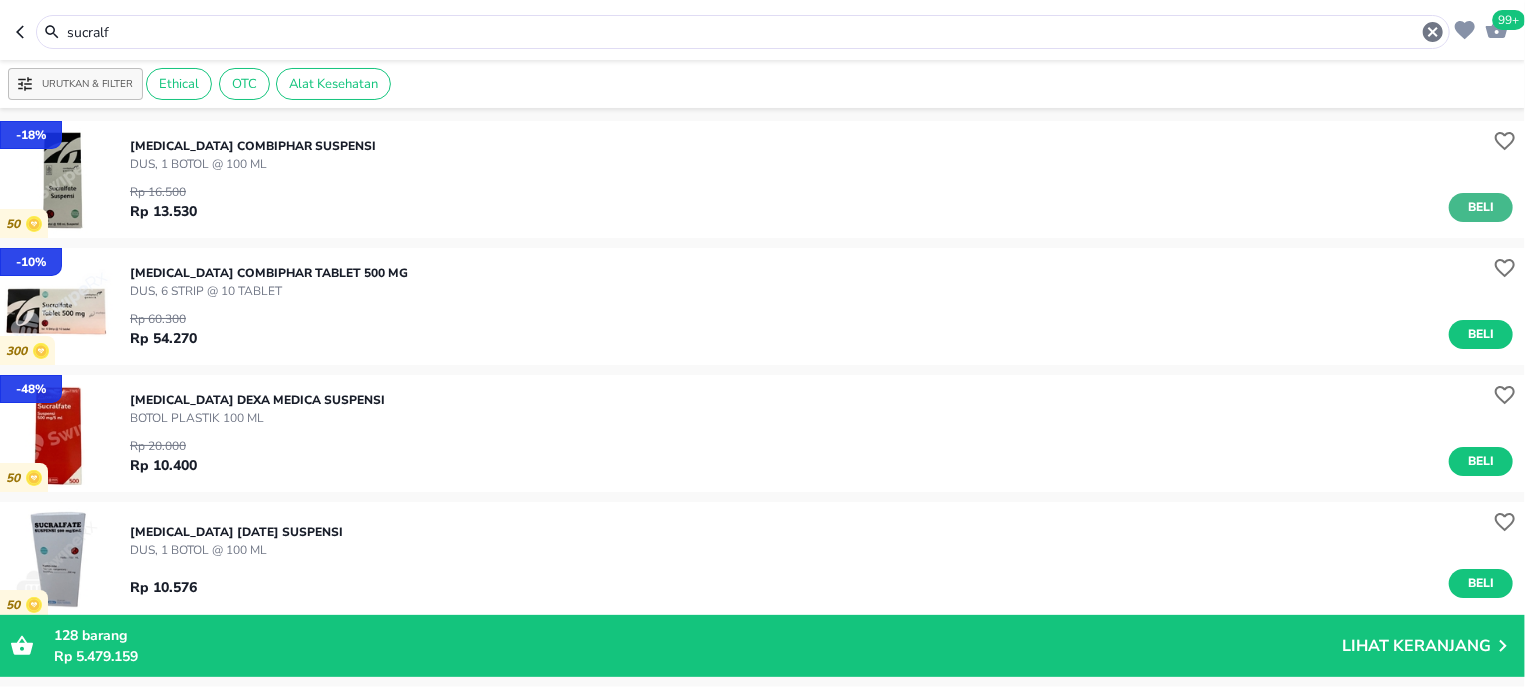 click on "Beli" at bounding box center (1481, 207) 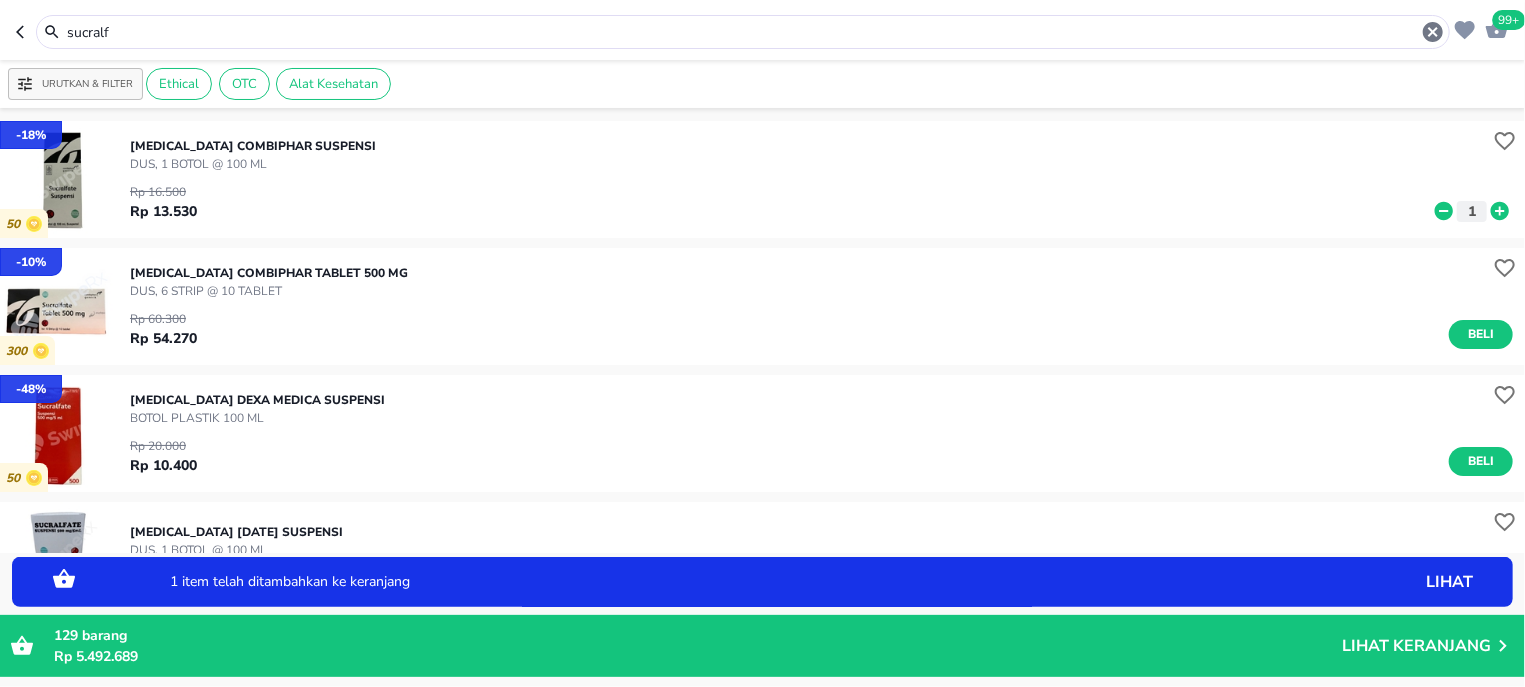 click 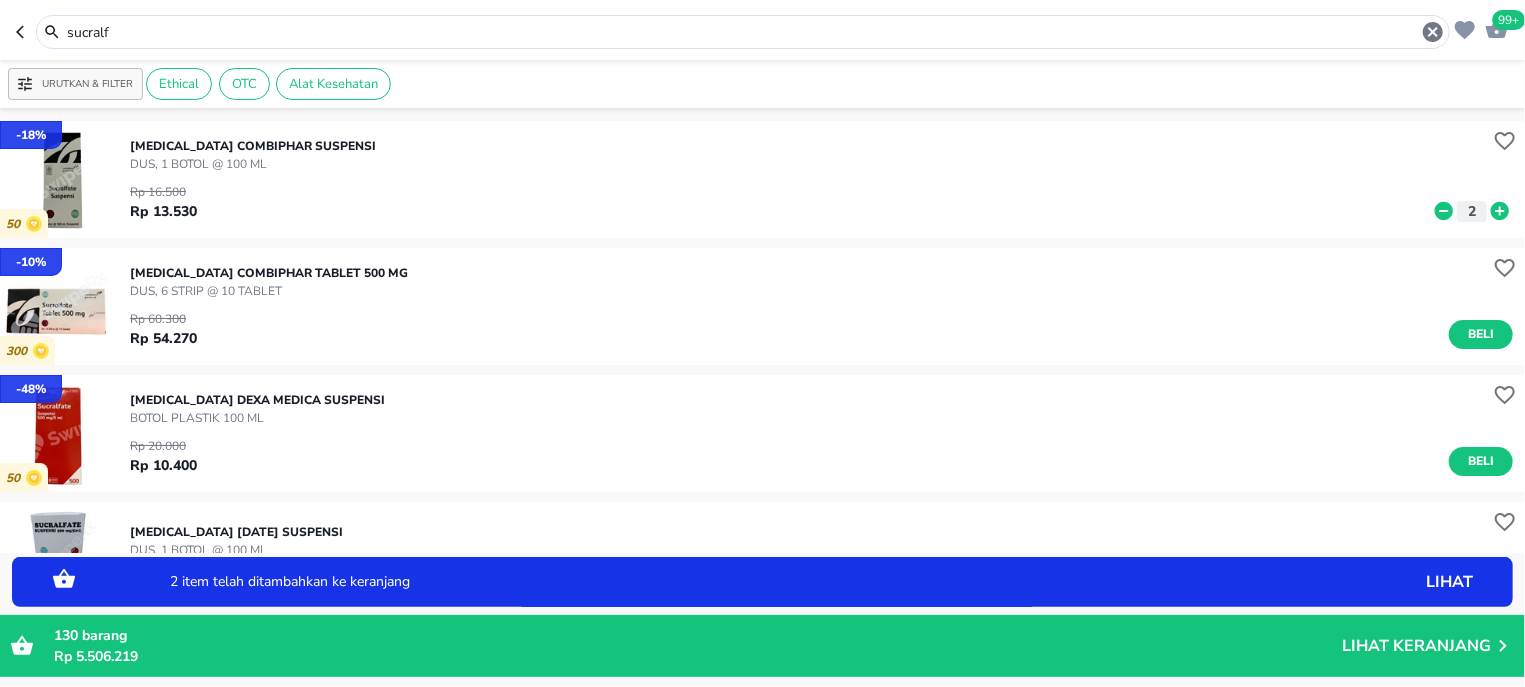 click 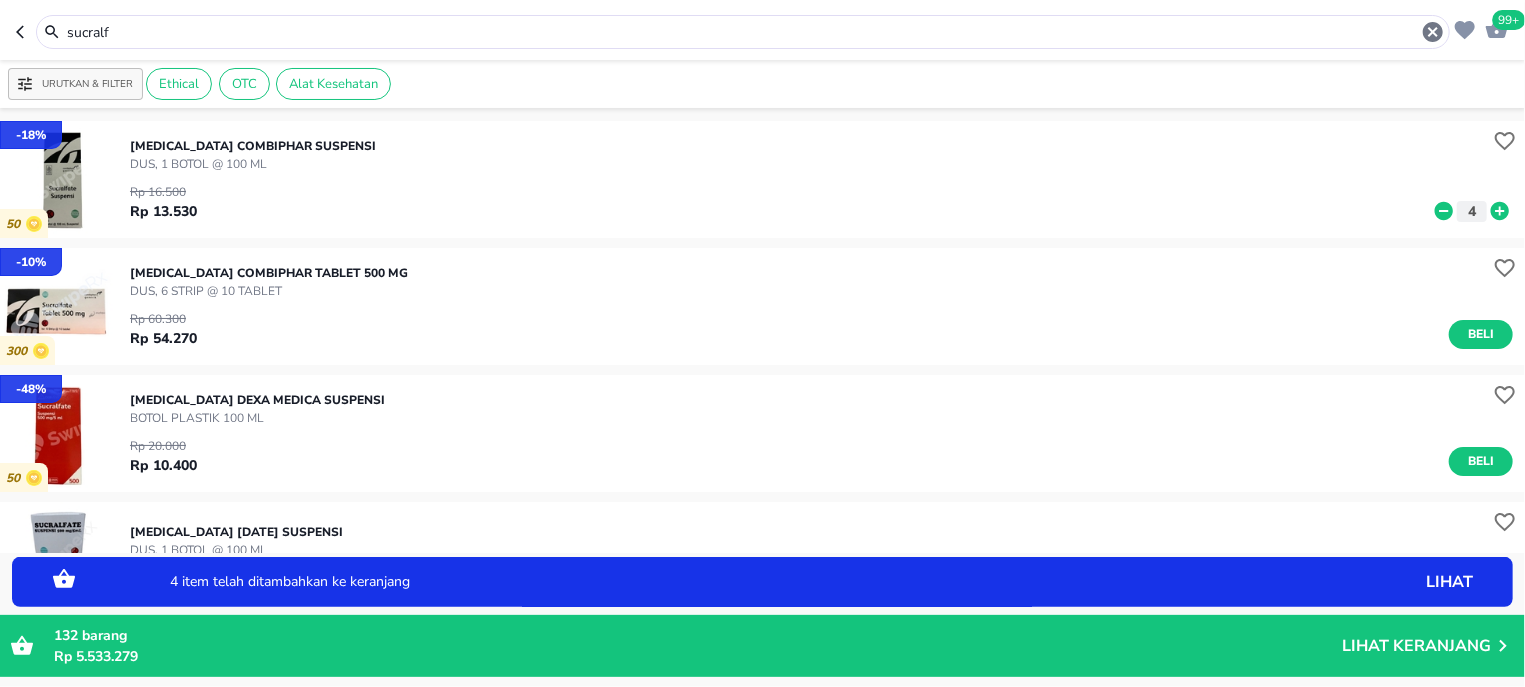 click 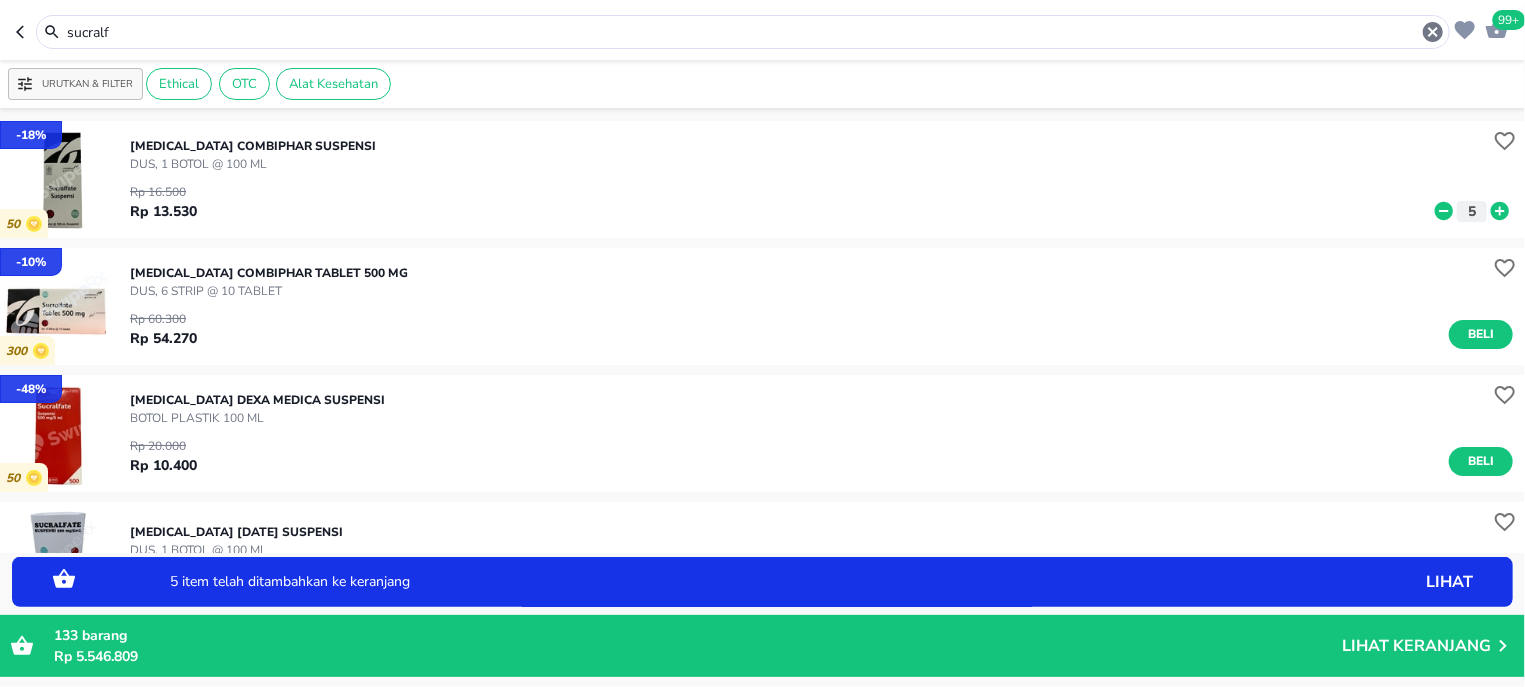 click 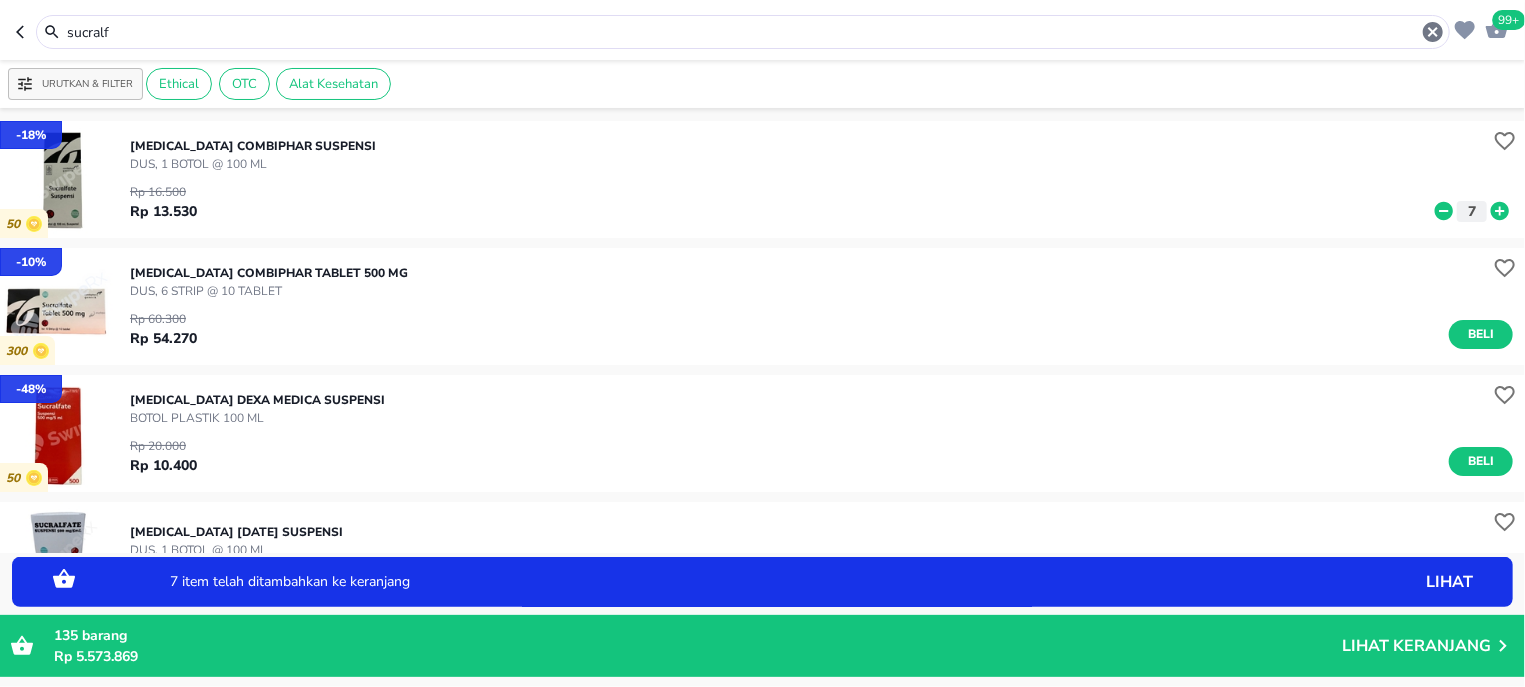 click 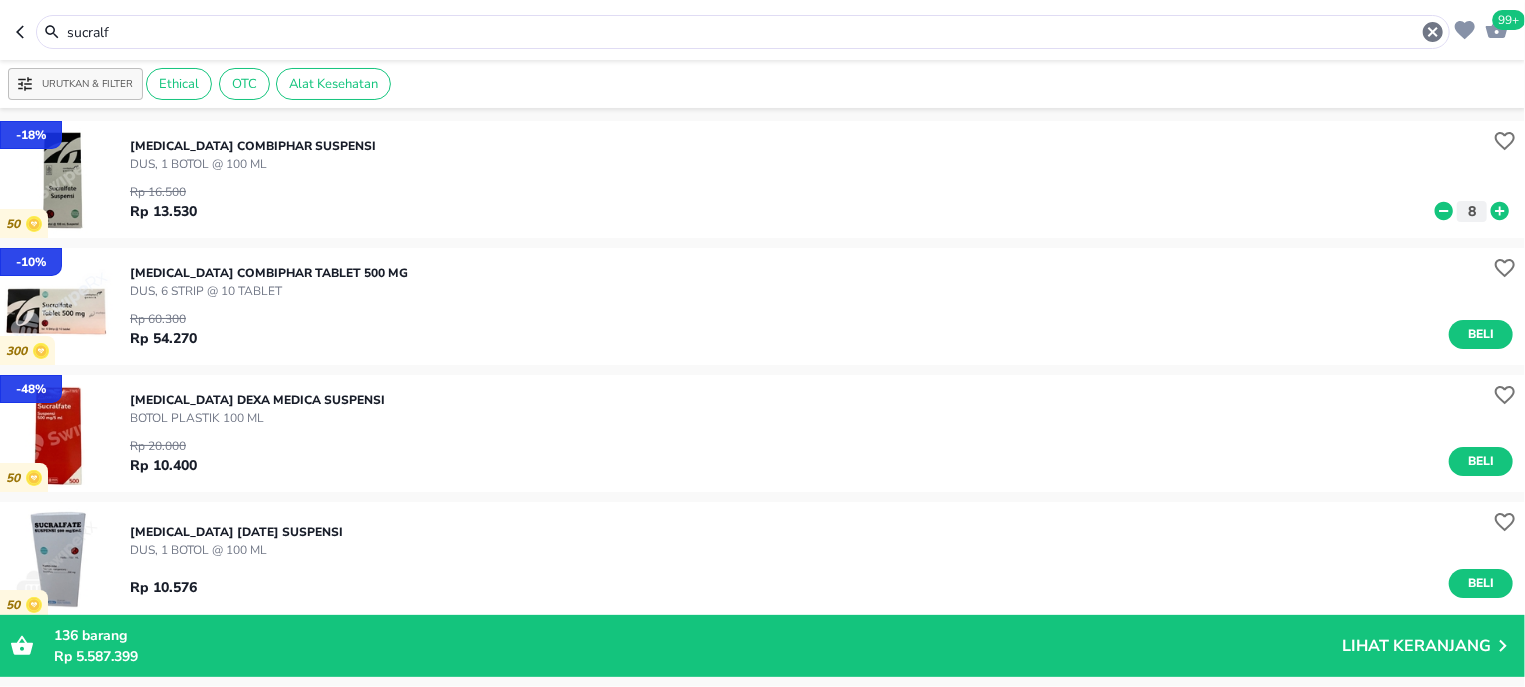 click on "sucralf" at bounding box center [743, 32] 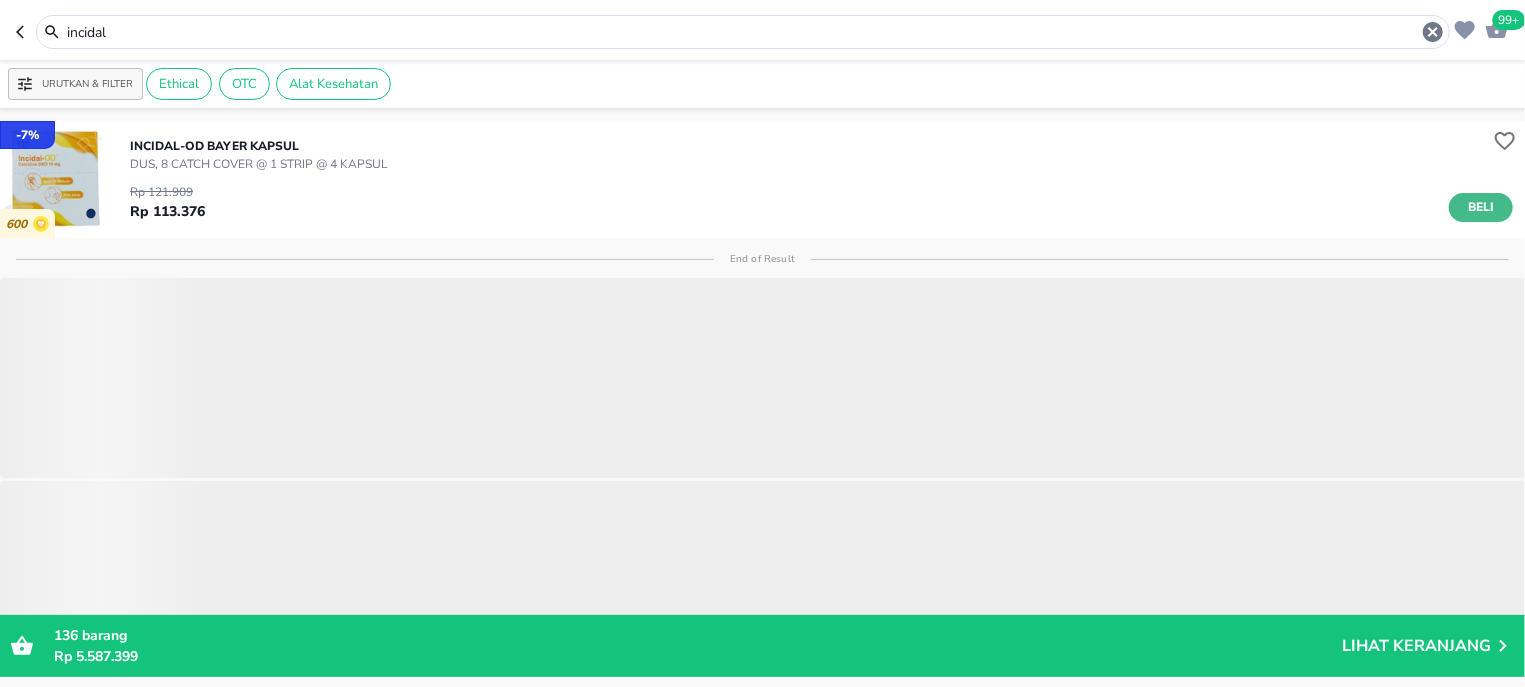 click on "Beli" at bounding box center (1481, 207) 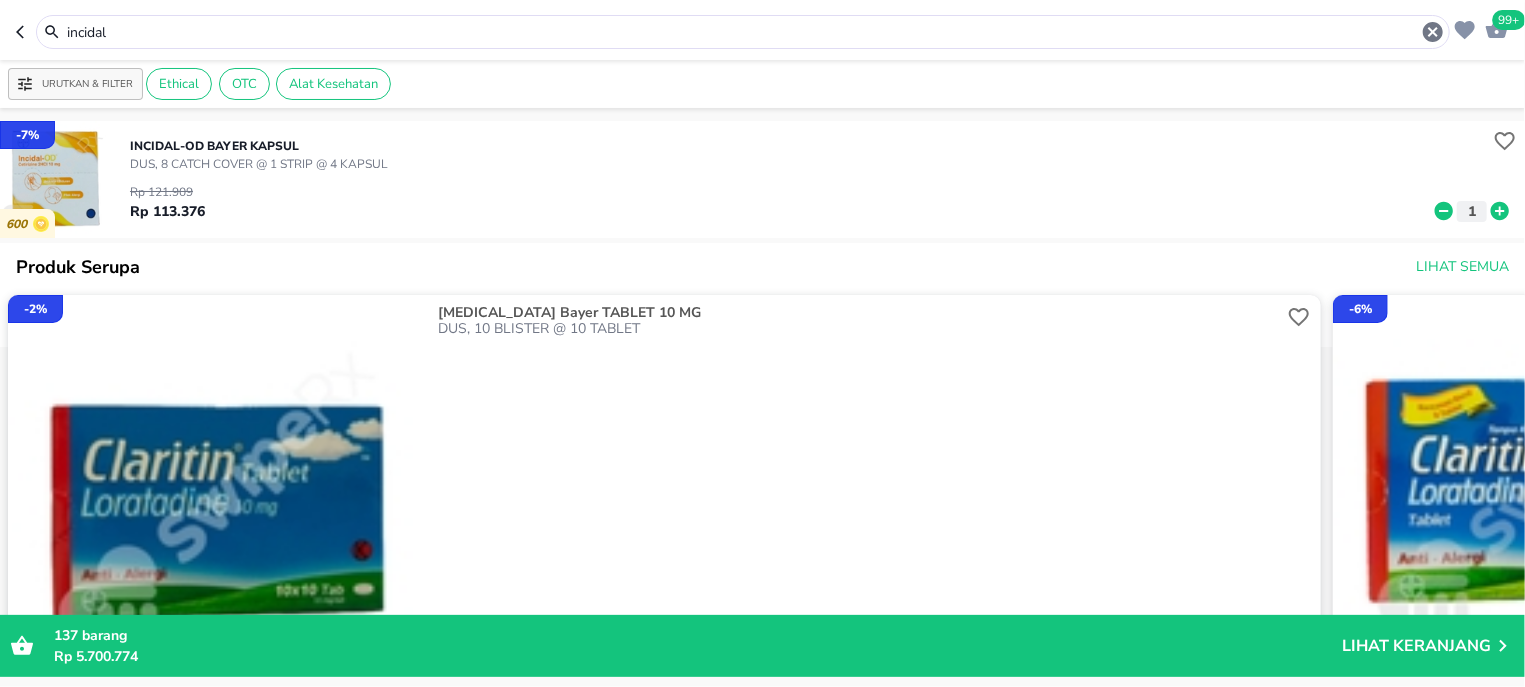 click on "incidal" at bounding box center (743, 32) 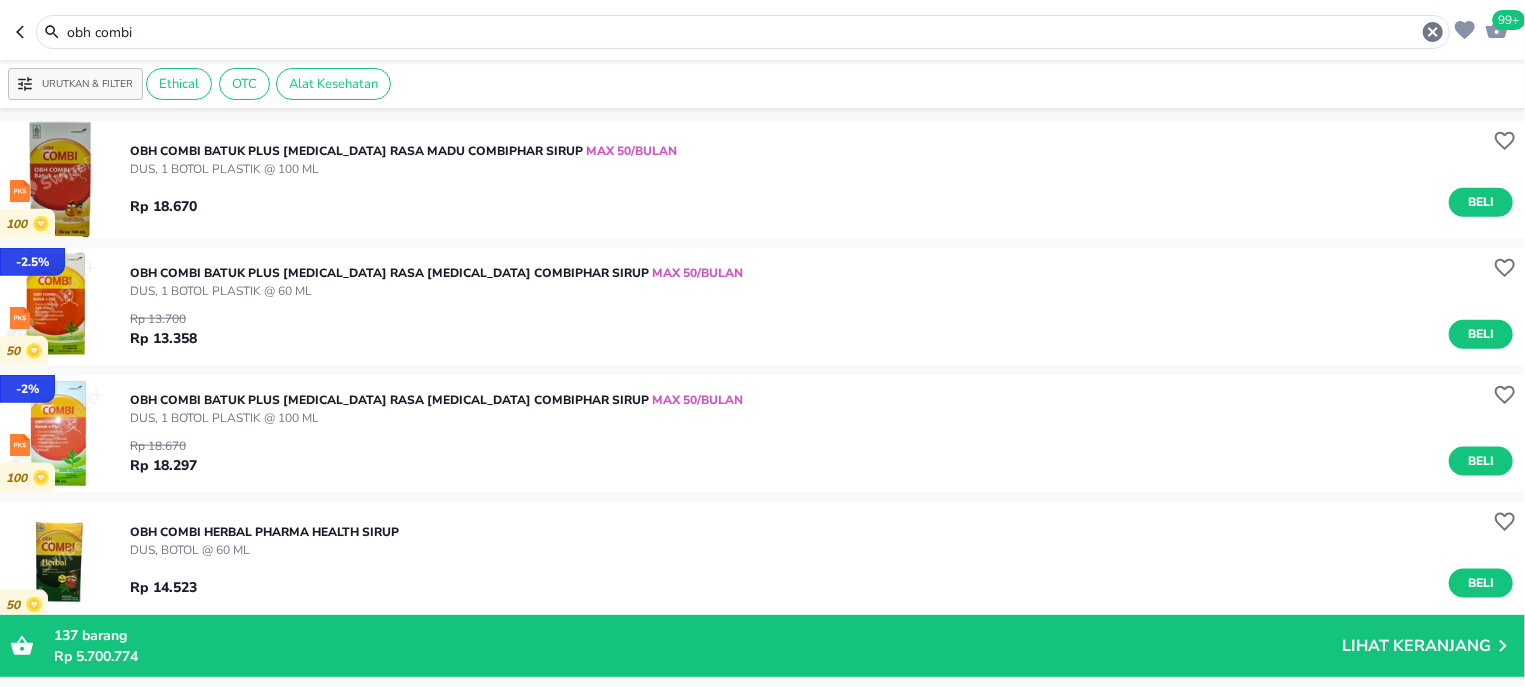 scroll, scrollTop: 1273, scrollLeft: 0, axis: vertical 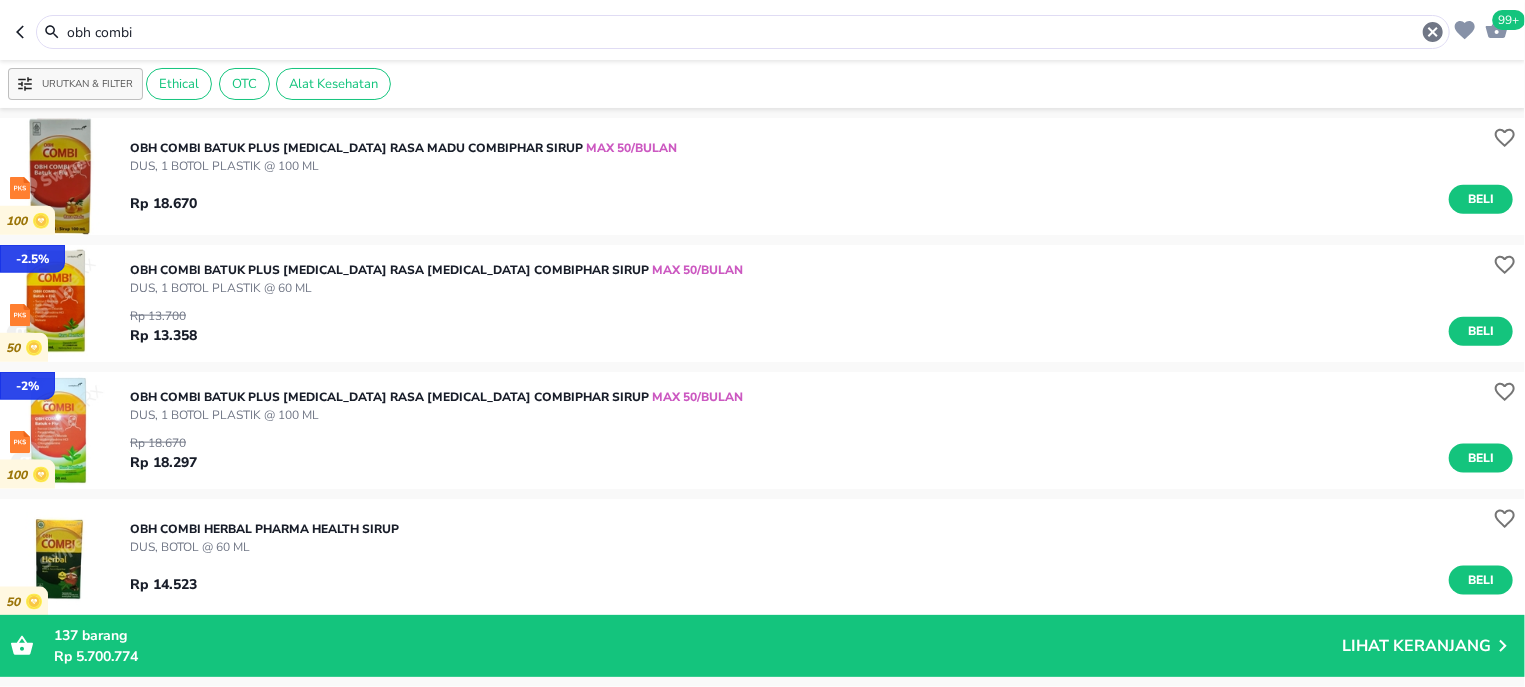 click on "Rp 13.700 Rp 13.358 Beli" at bounding box center (821, 321) 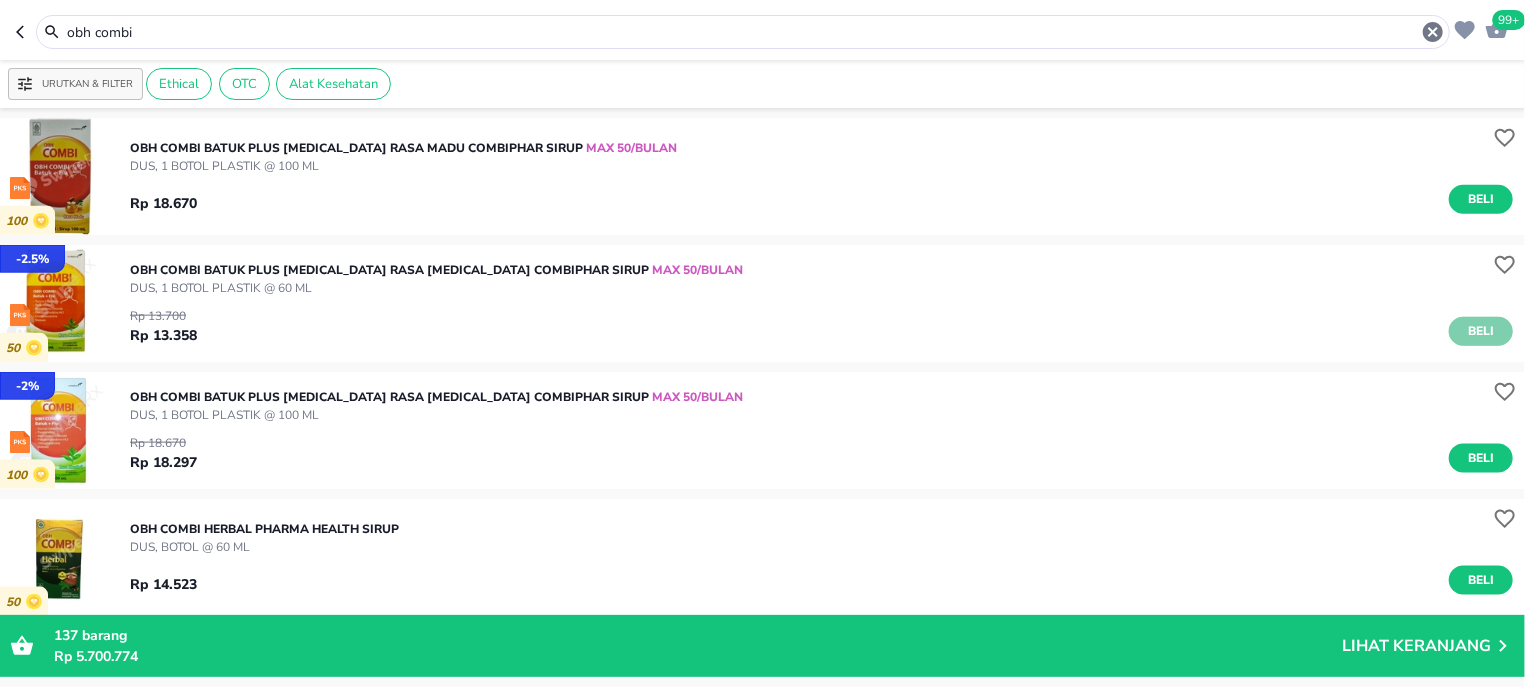 click on "Beli" at bounding box center (1481, 331) 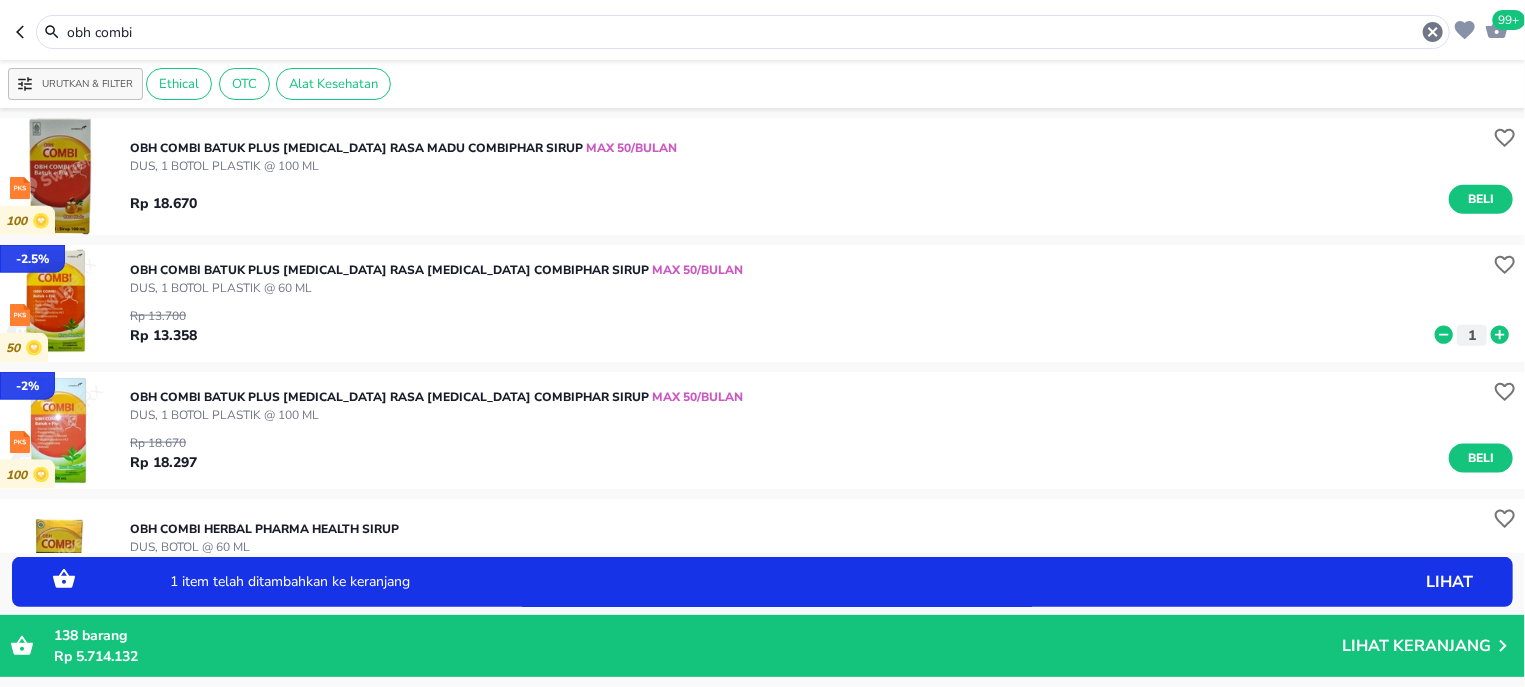 drag, startPoint x: 1471, startPoint y: 327, endPoint x: 1489, endPoint y: 331, distance: 18.439089 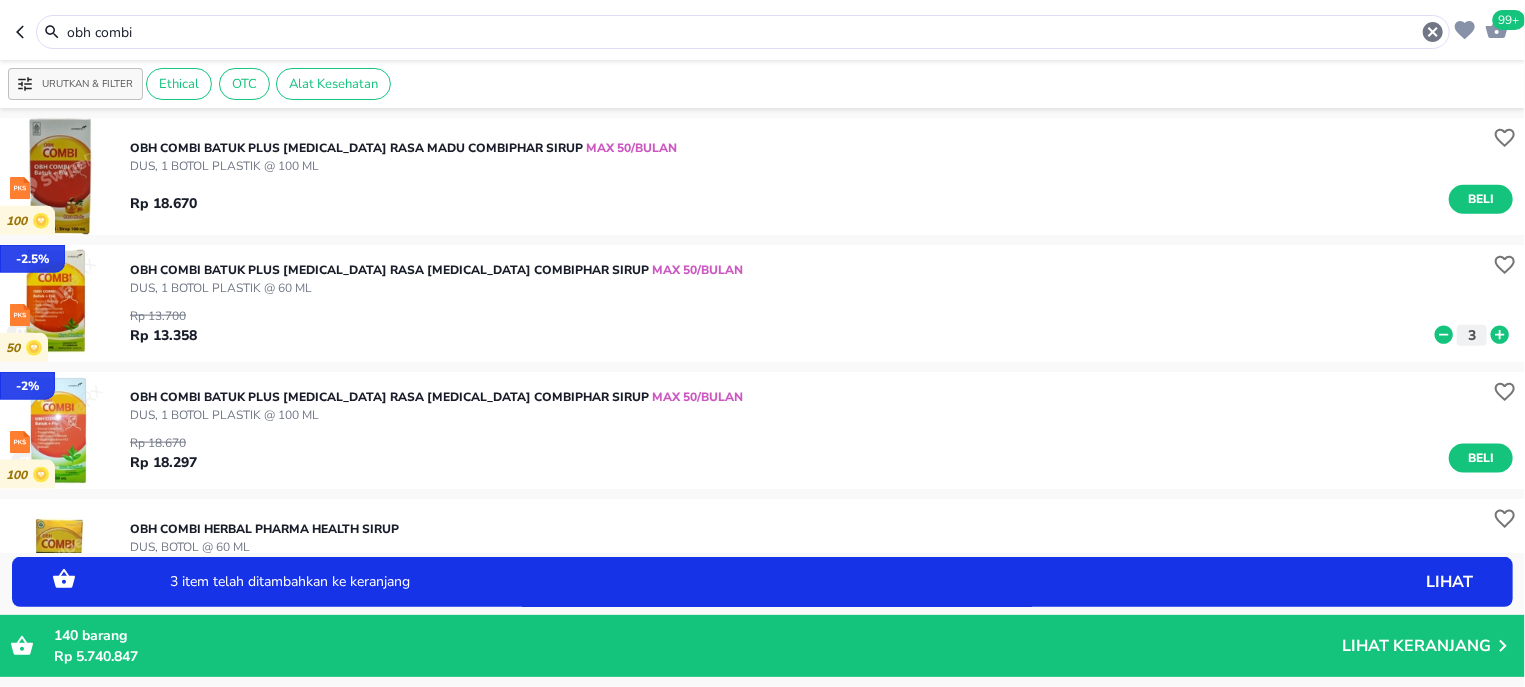 click 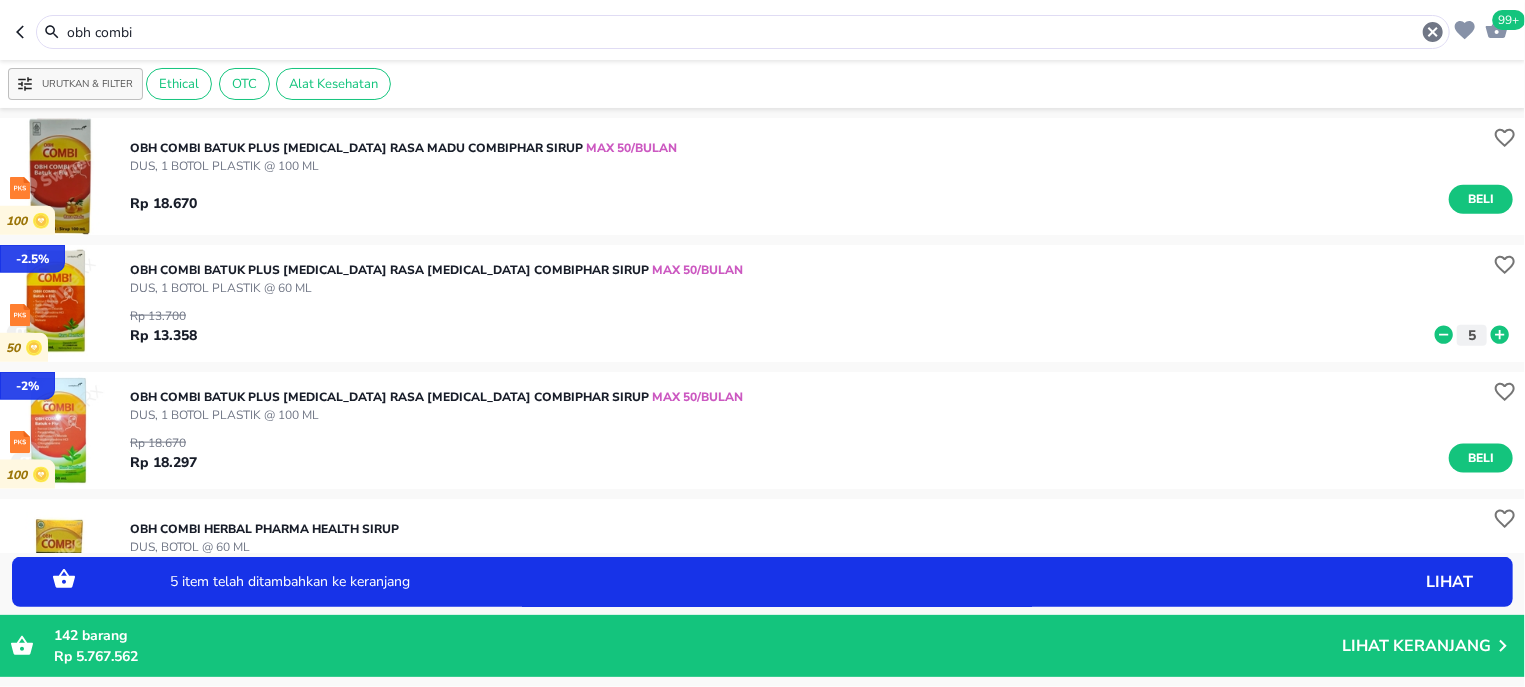 click 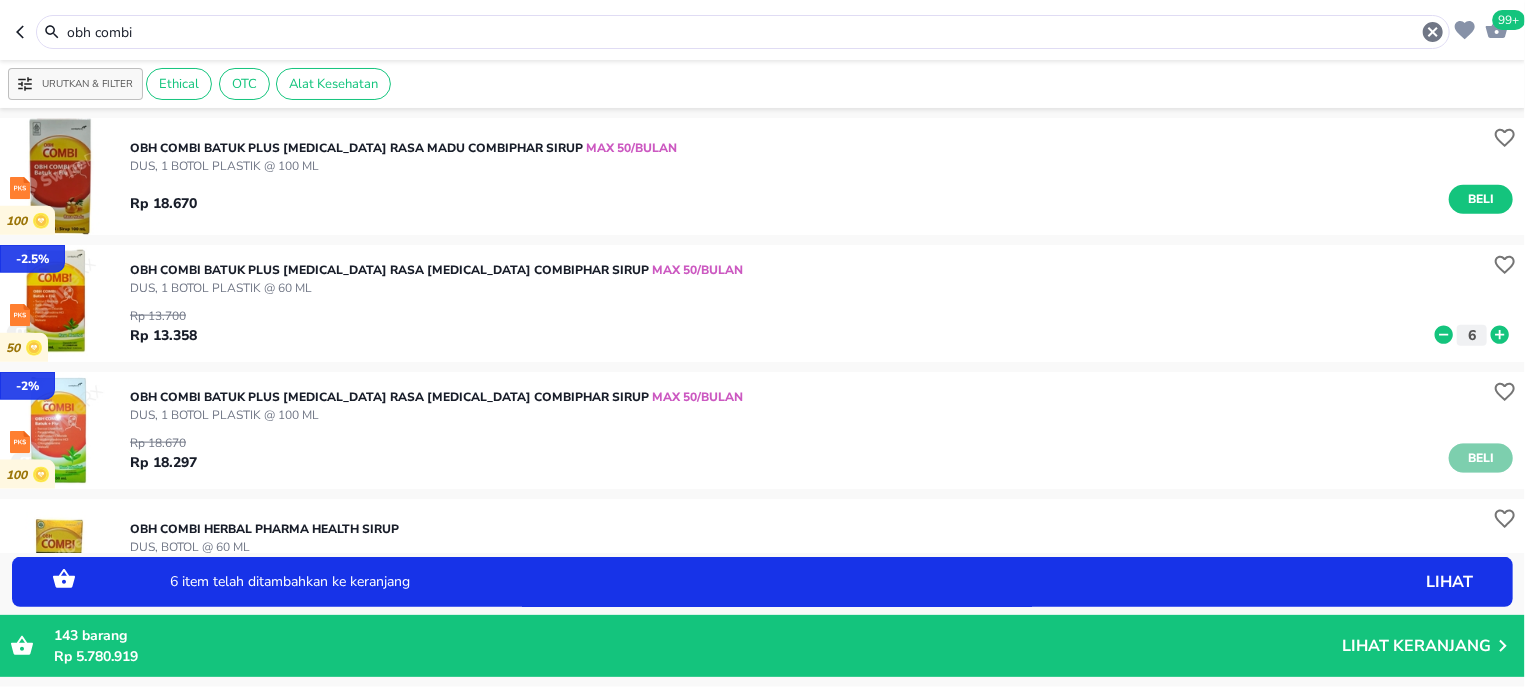 click on "Beli" at bounding box center (1481, 458) 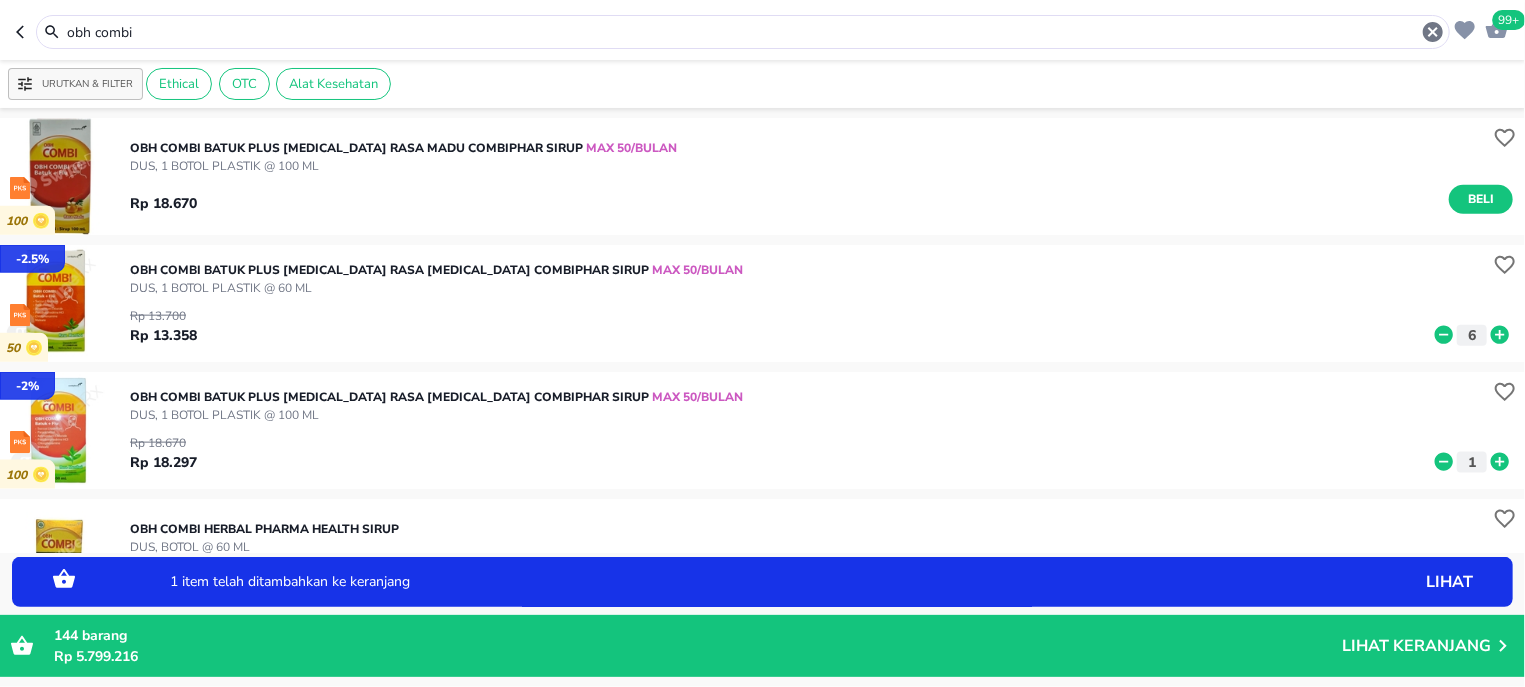 click 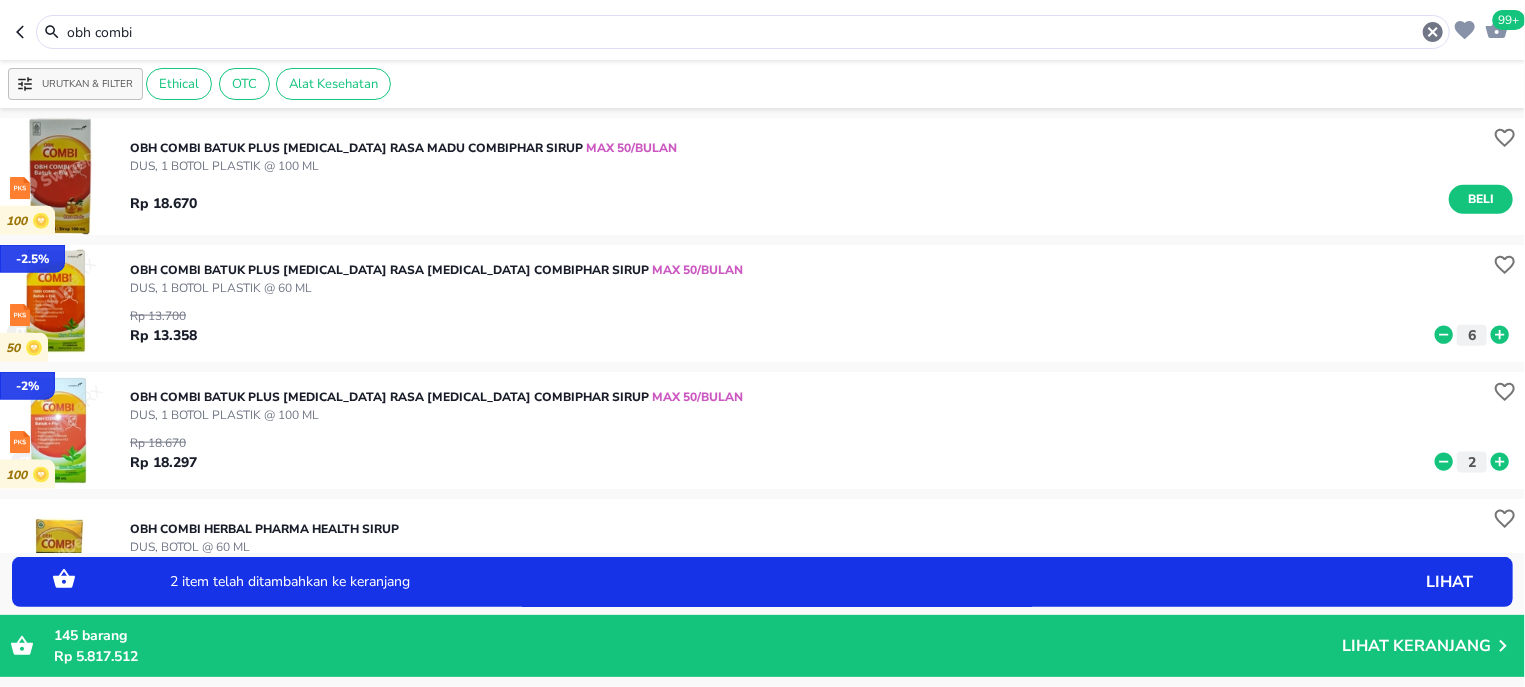 click 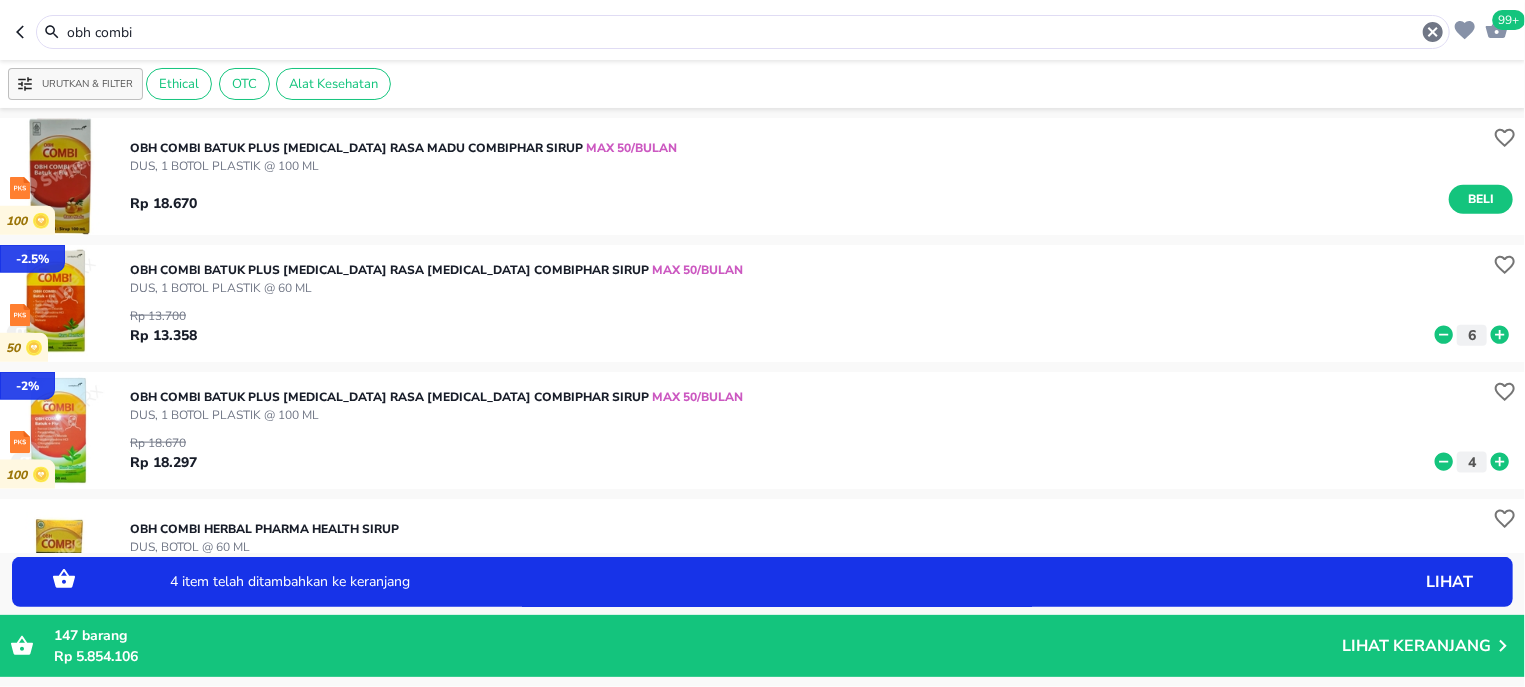 click 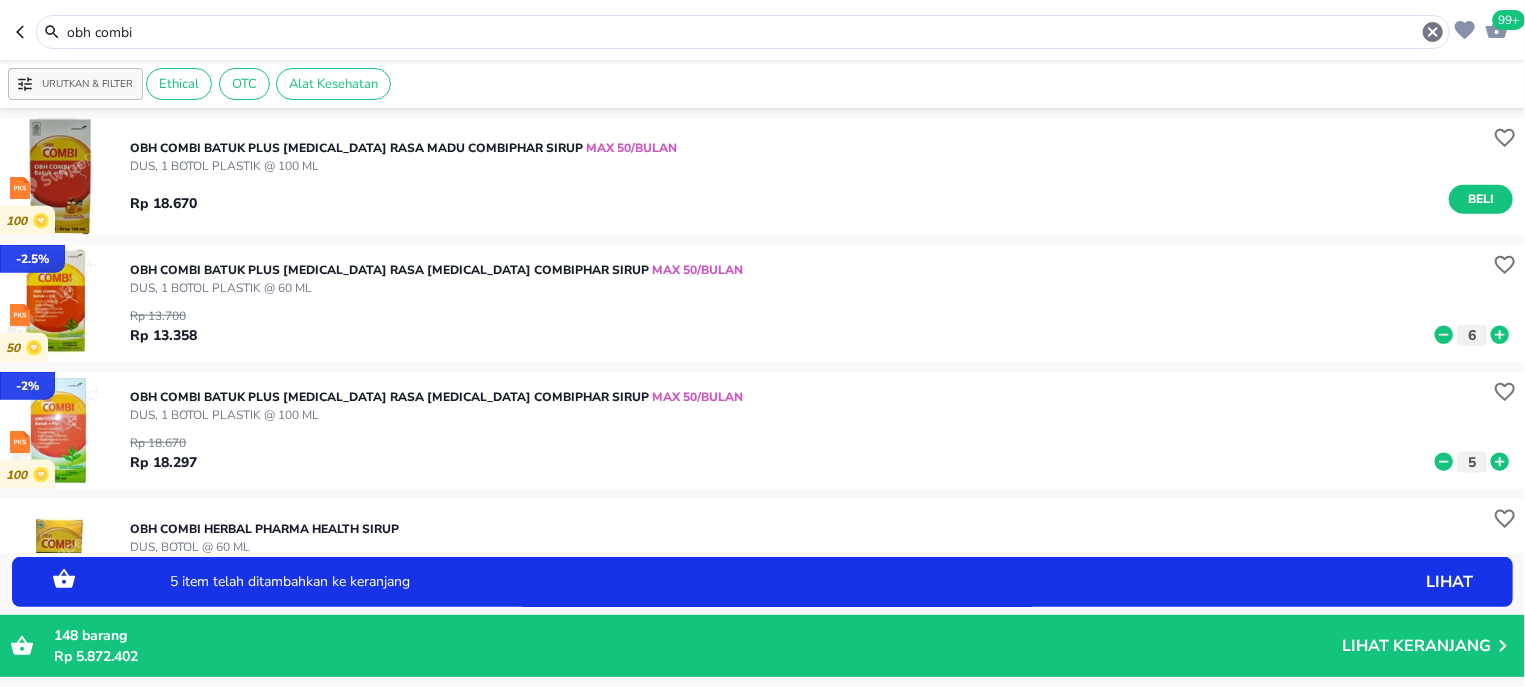 drag, startPoint x: 1487, startPoint y: 467, endPoint x: 1406, endPoint y: 453, distance: 82.20097 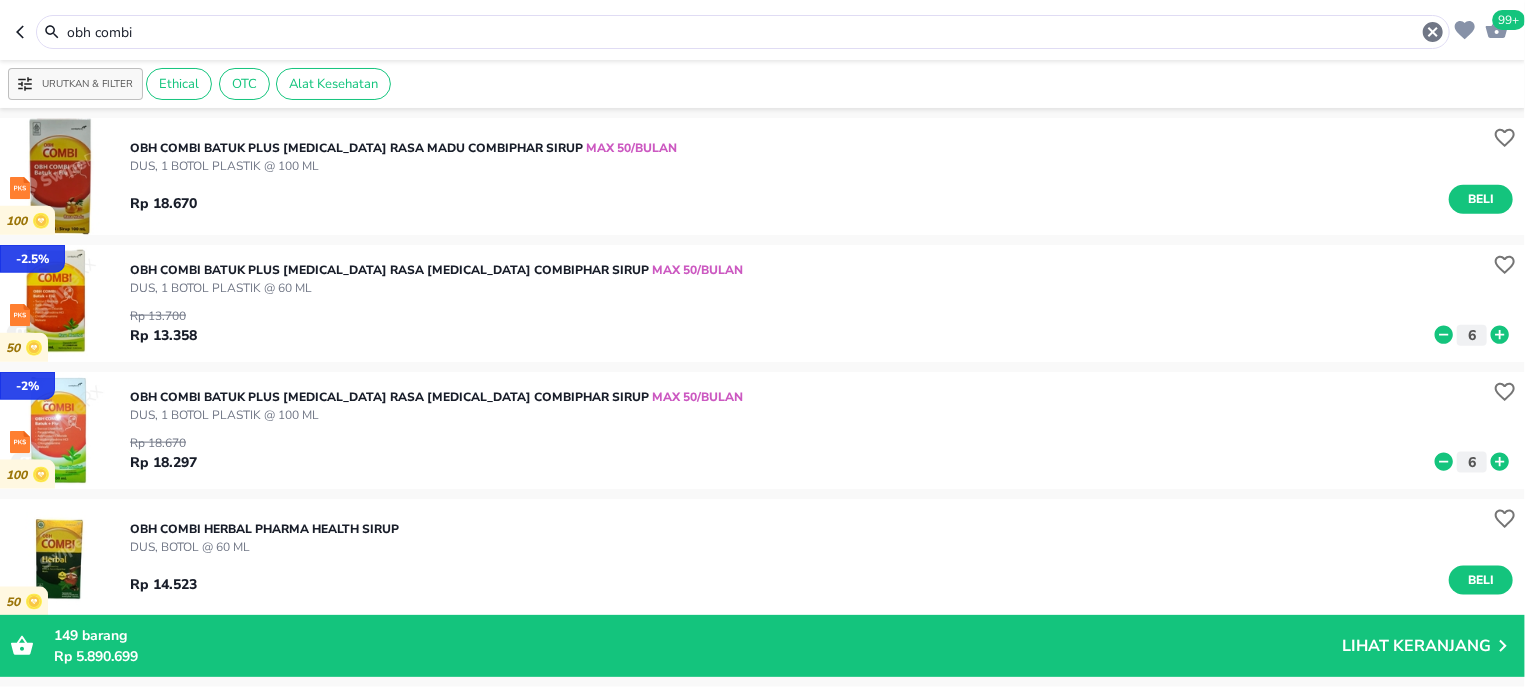 click on "obh combi" at bounding box center [743, 32] 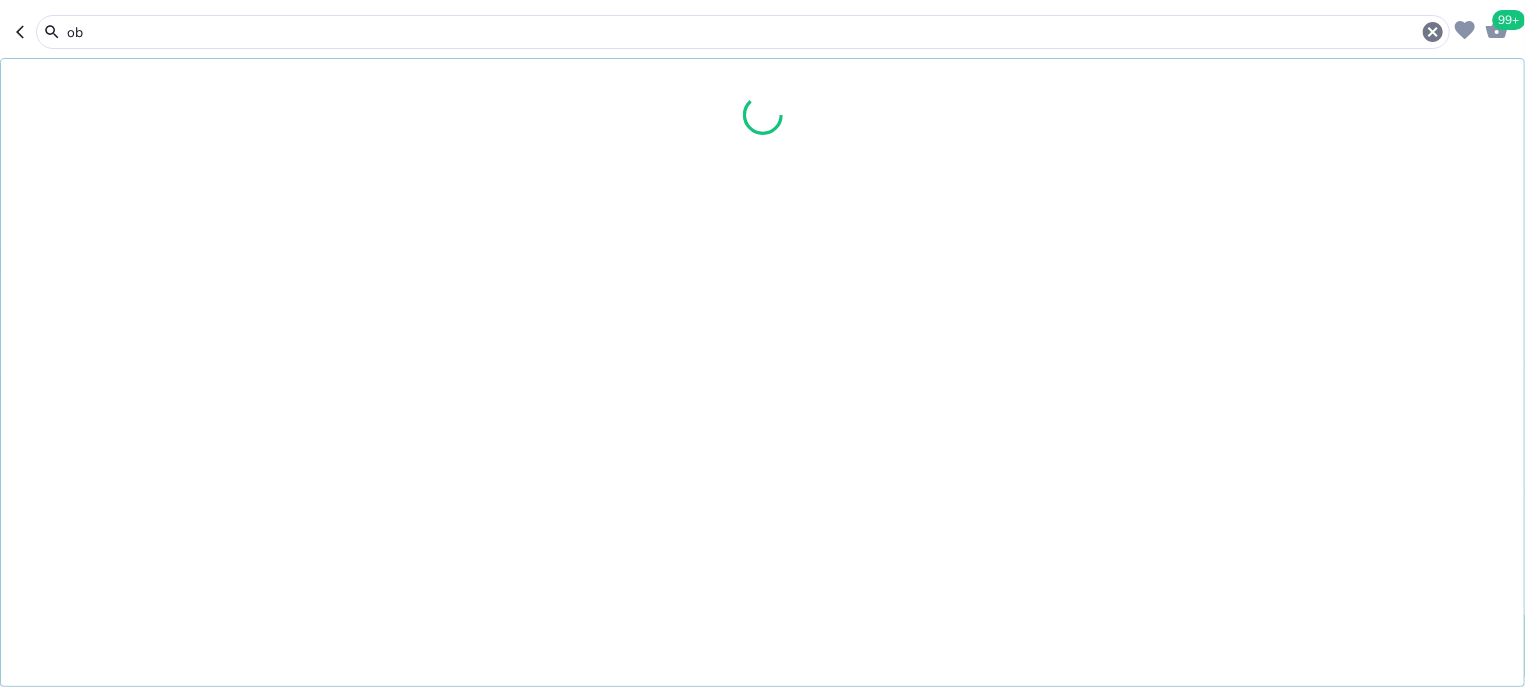 type on "o" 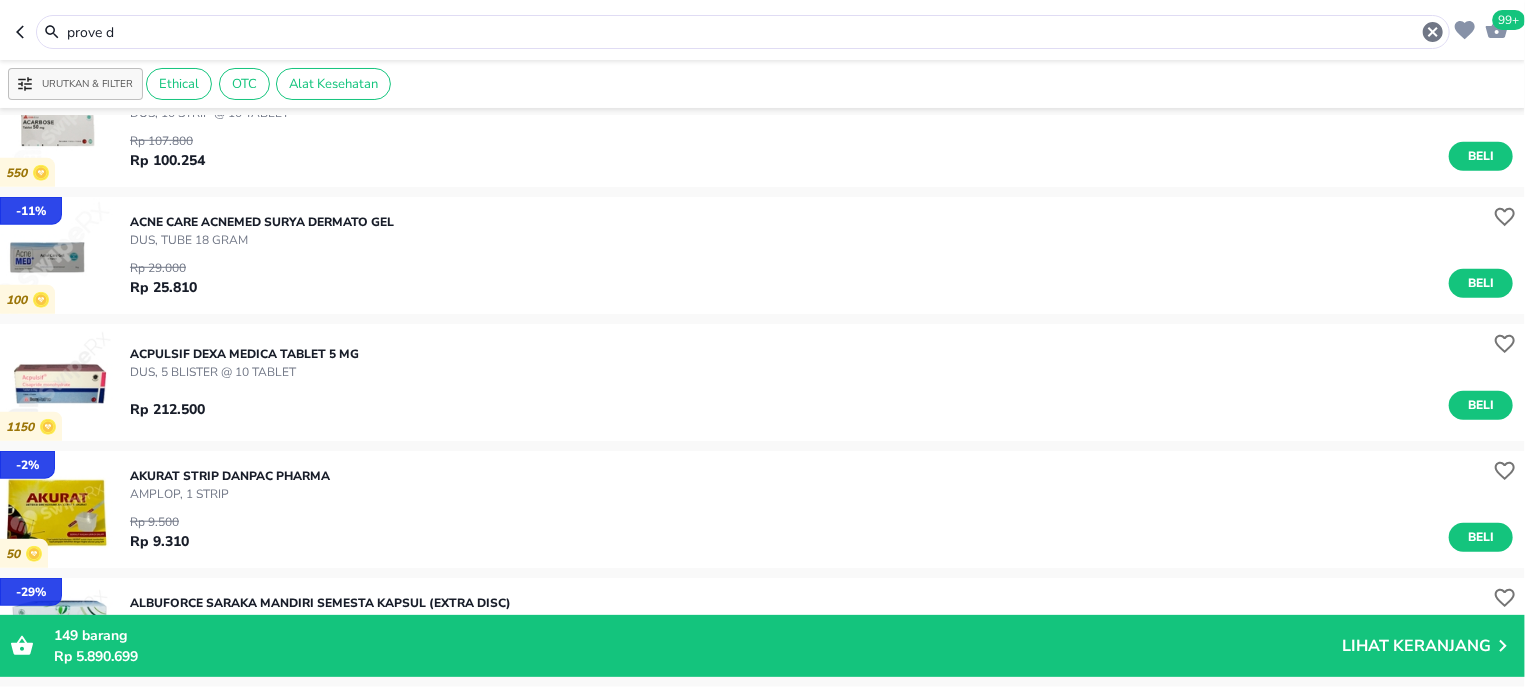 scroll, scrollTop: 0, scrollLeft: 0, axis: both 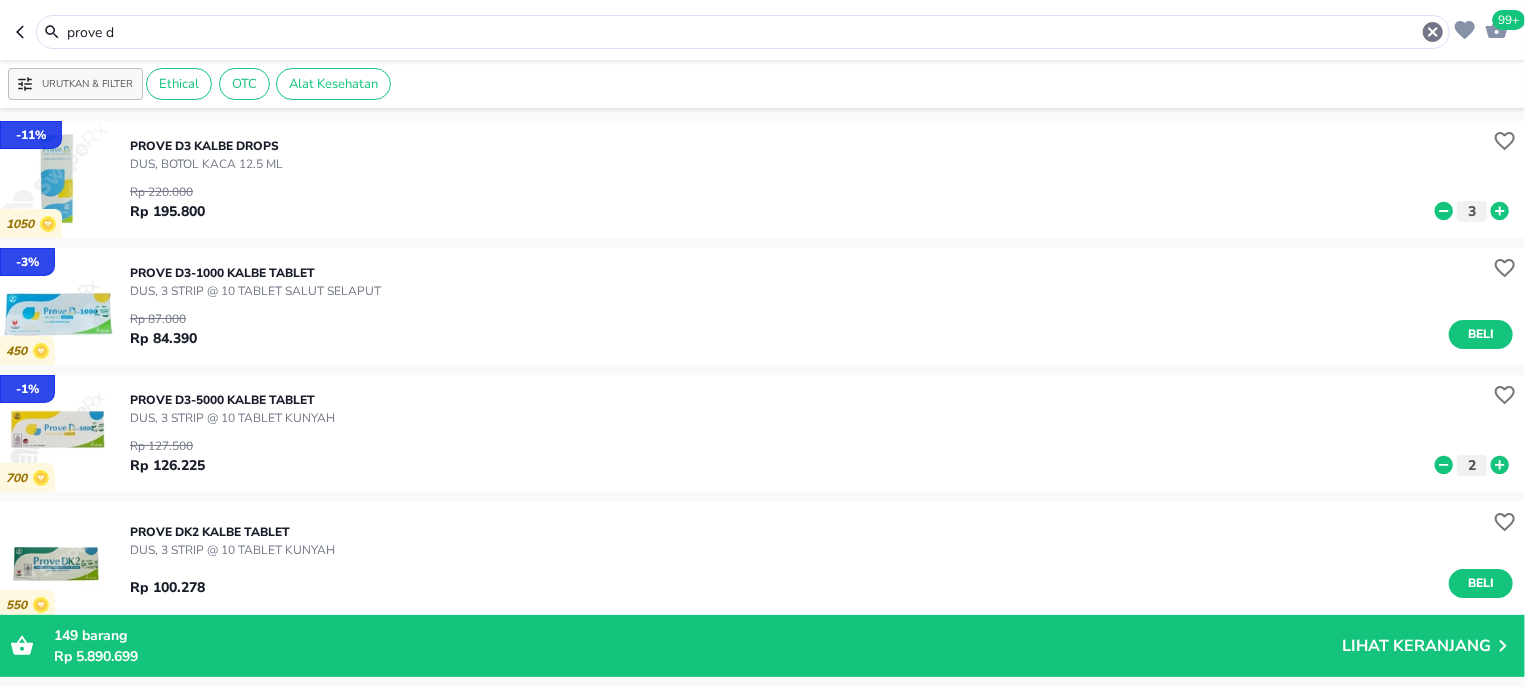 click 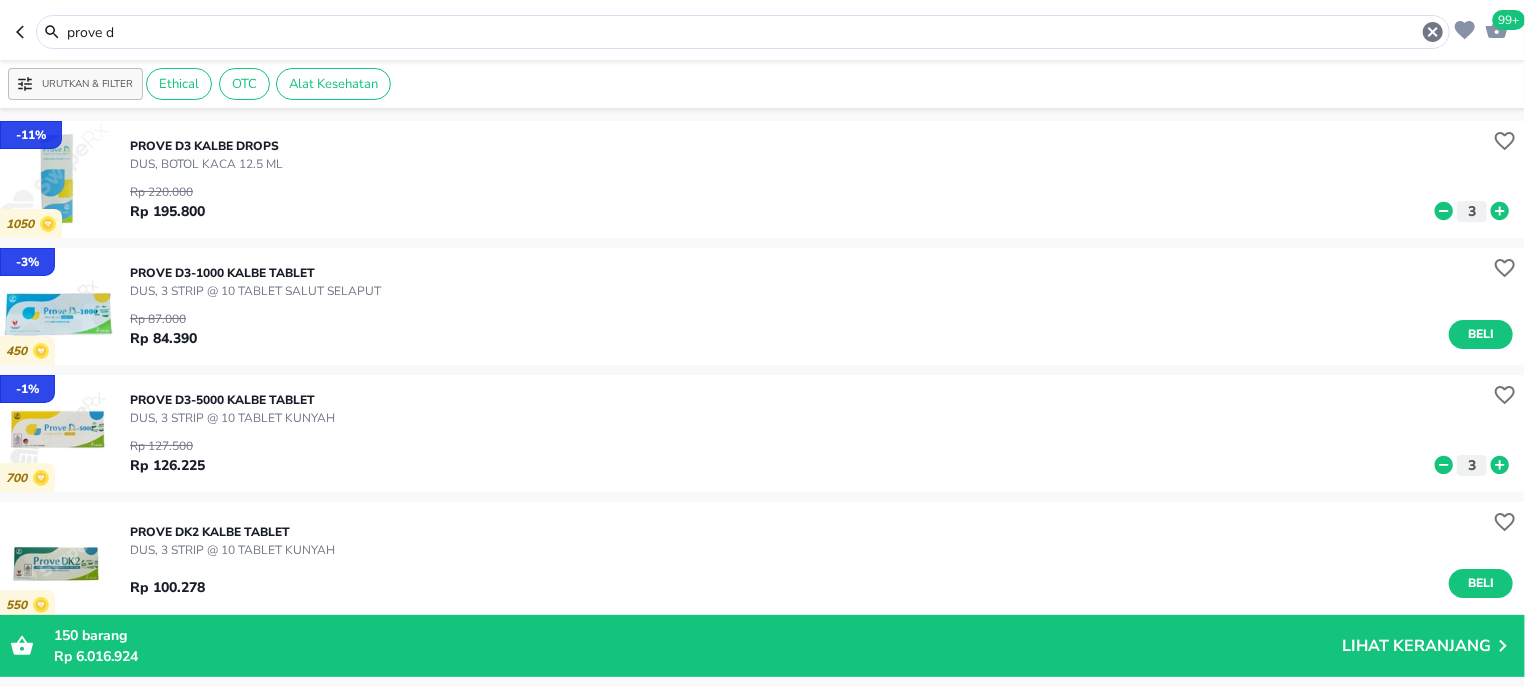 click on "prove d" at bounding box center [743, 32] 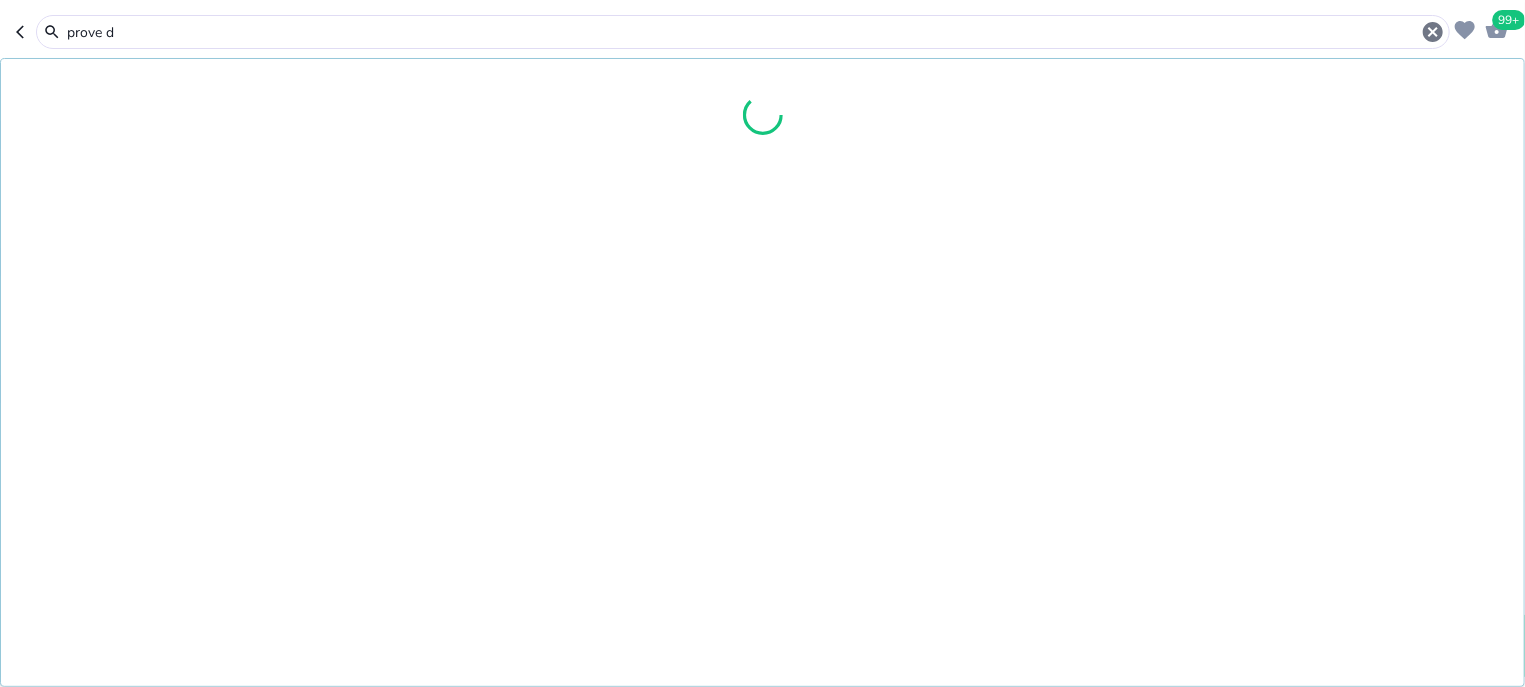 click on "prove d" at bounding box center [743, 32] 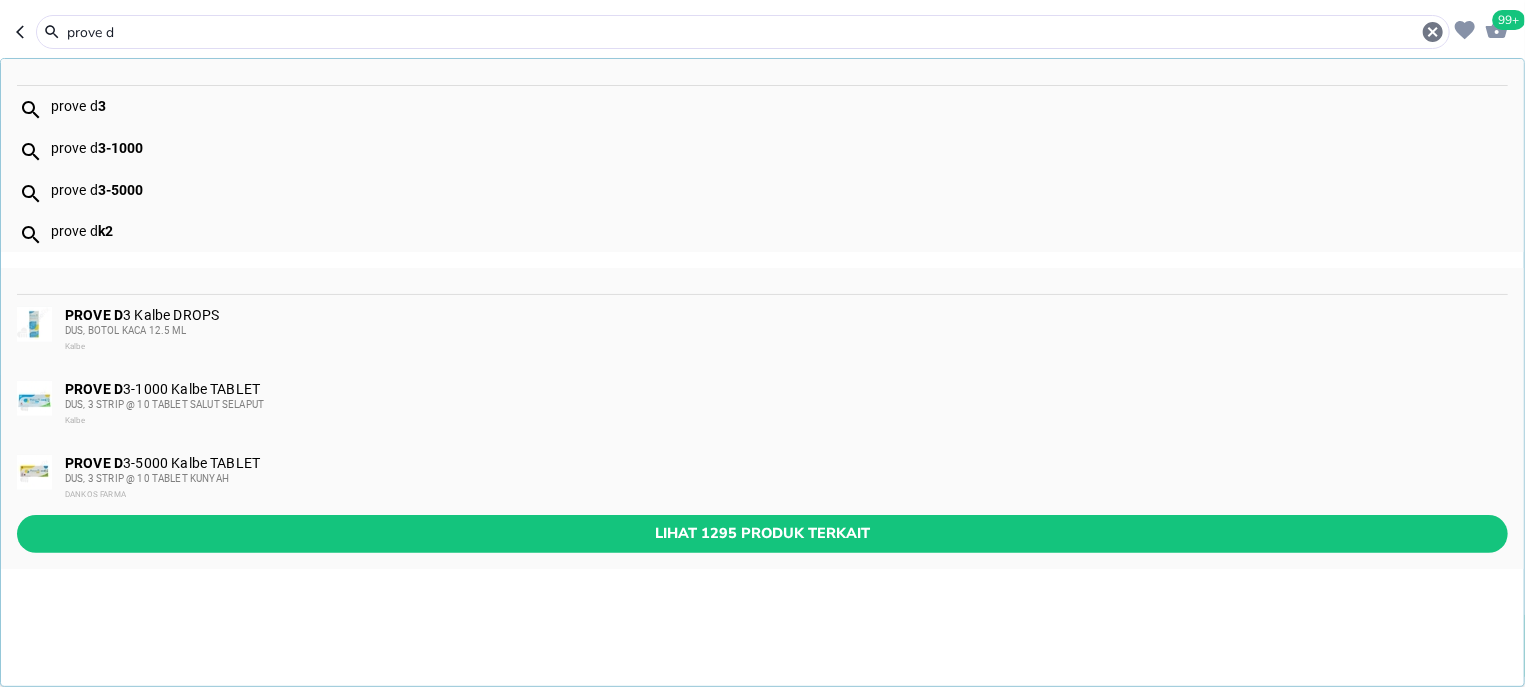 click on "prove d" at bounding box center (743, 32) 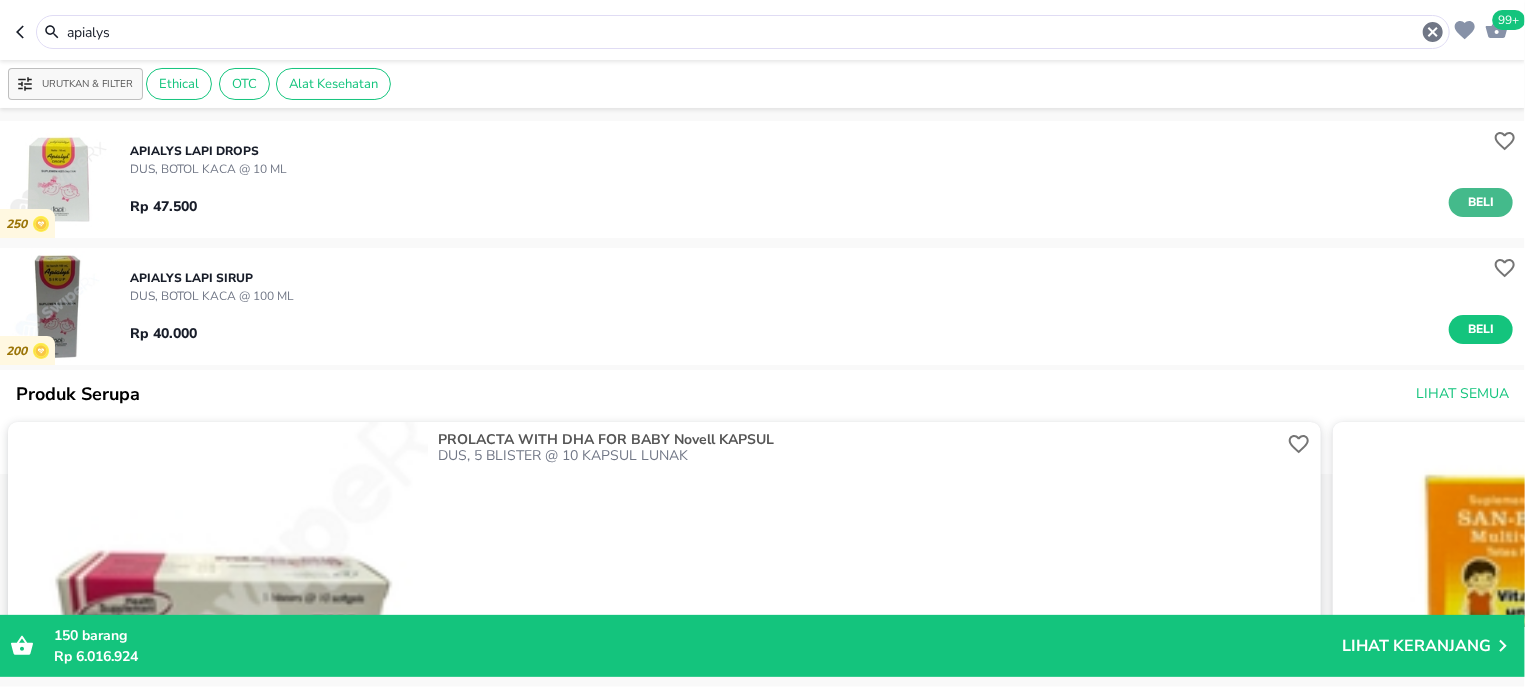 click on "Beli" at bounding box center (1481, 202) 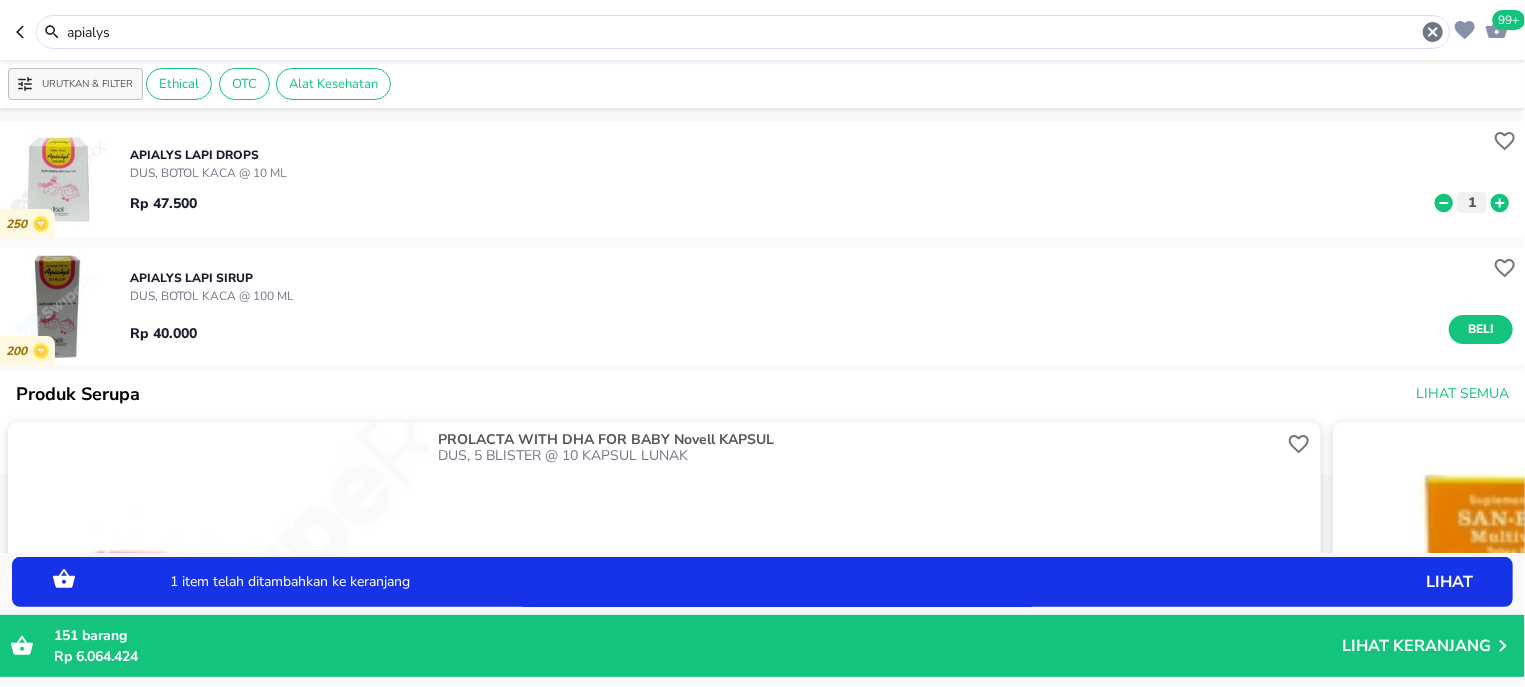 click 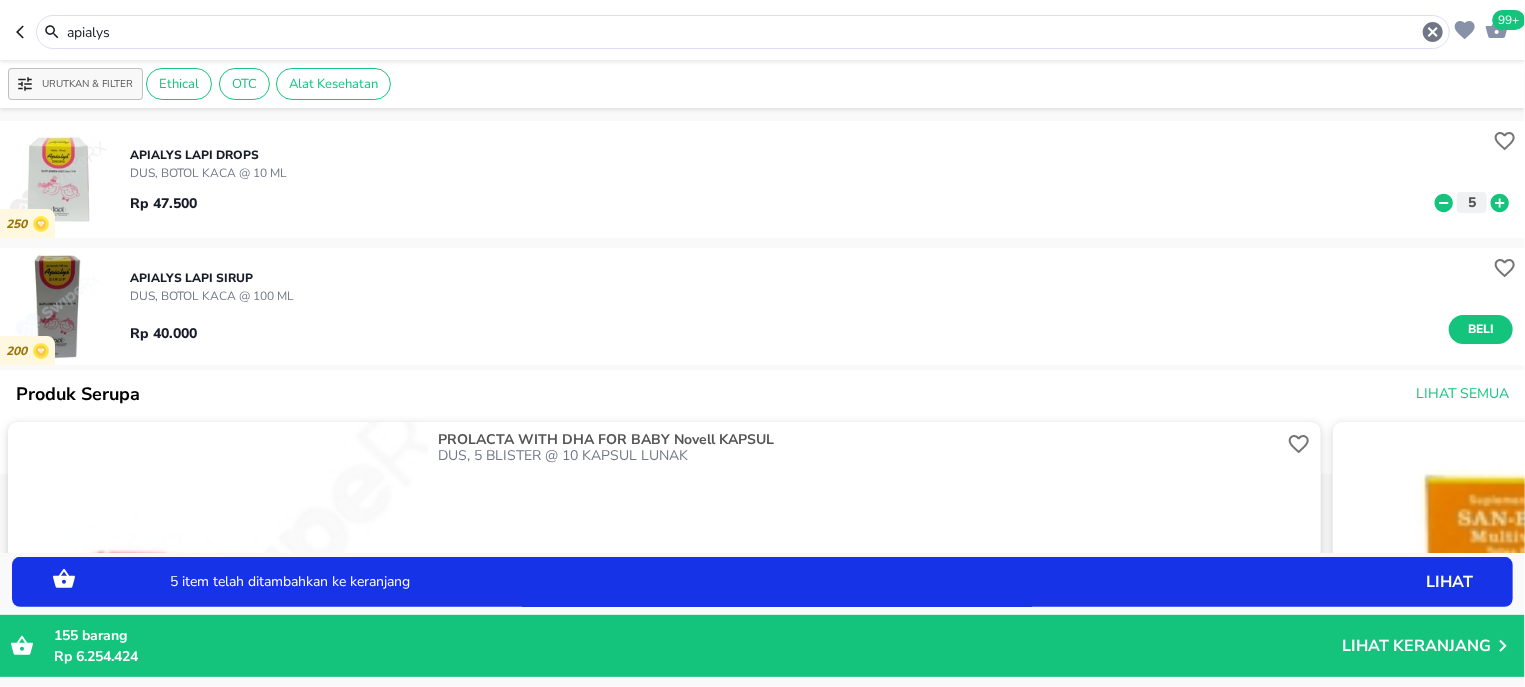 click 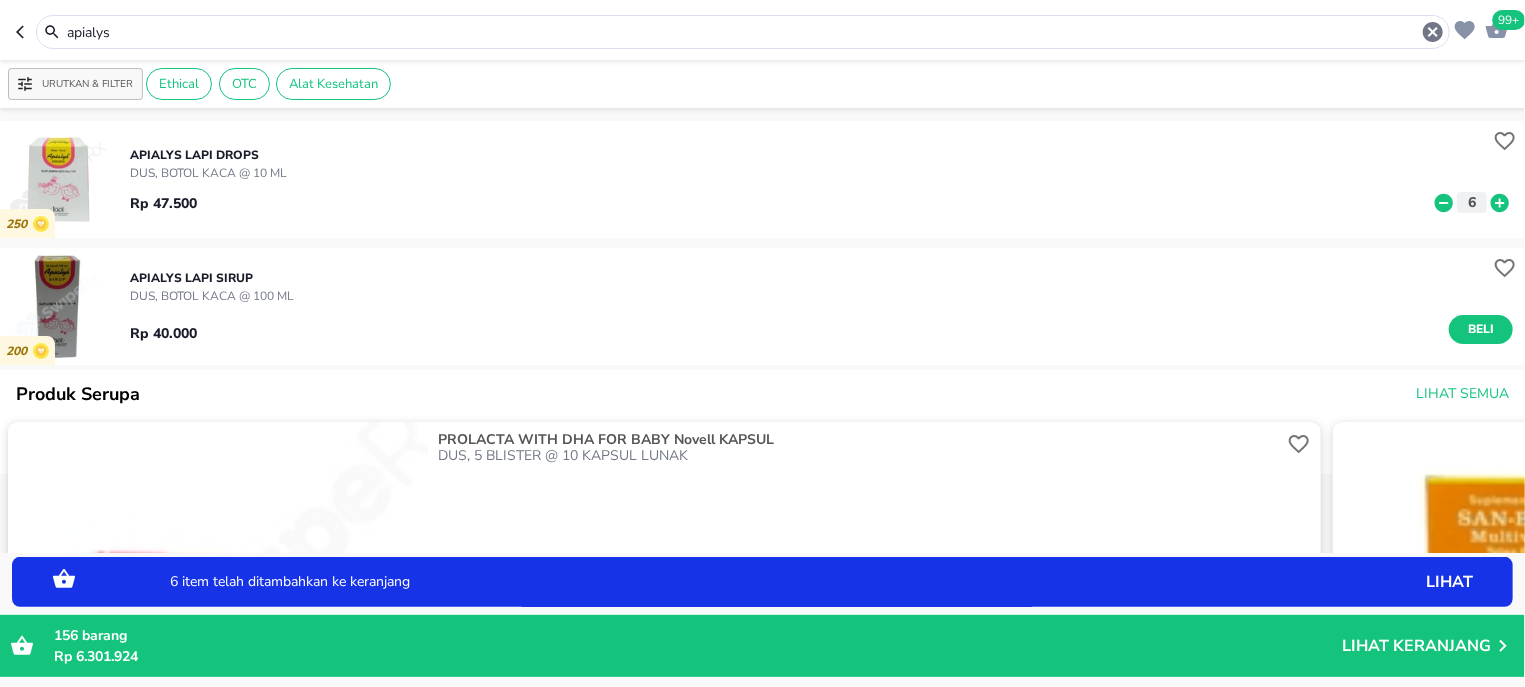 click 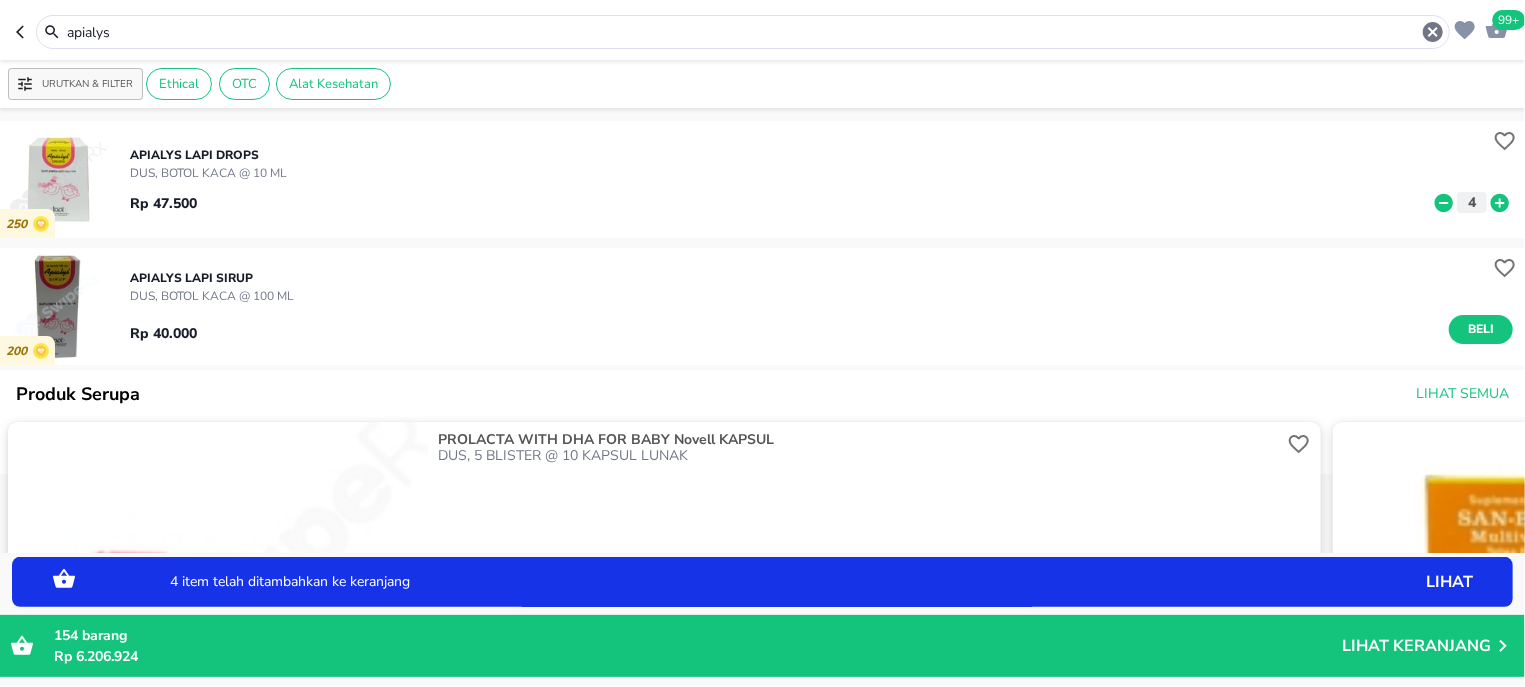 click on "apialys" at bounding box center (755, 32) 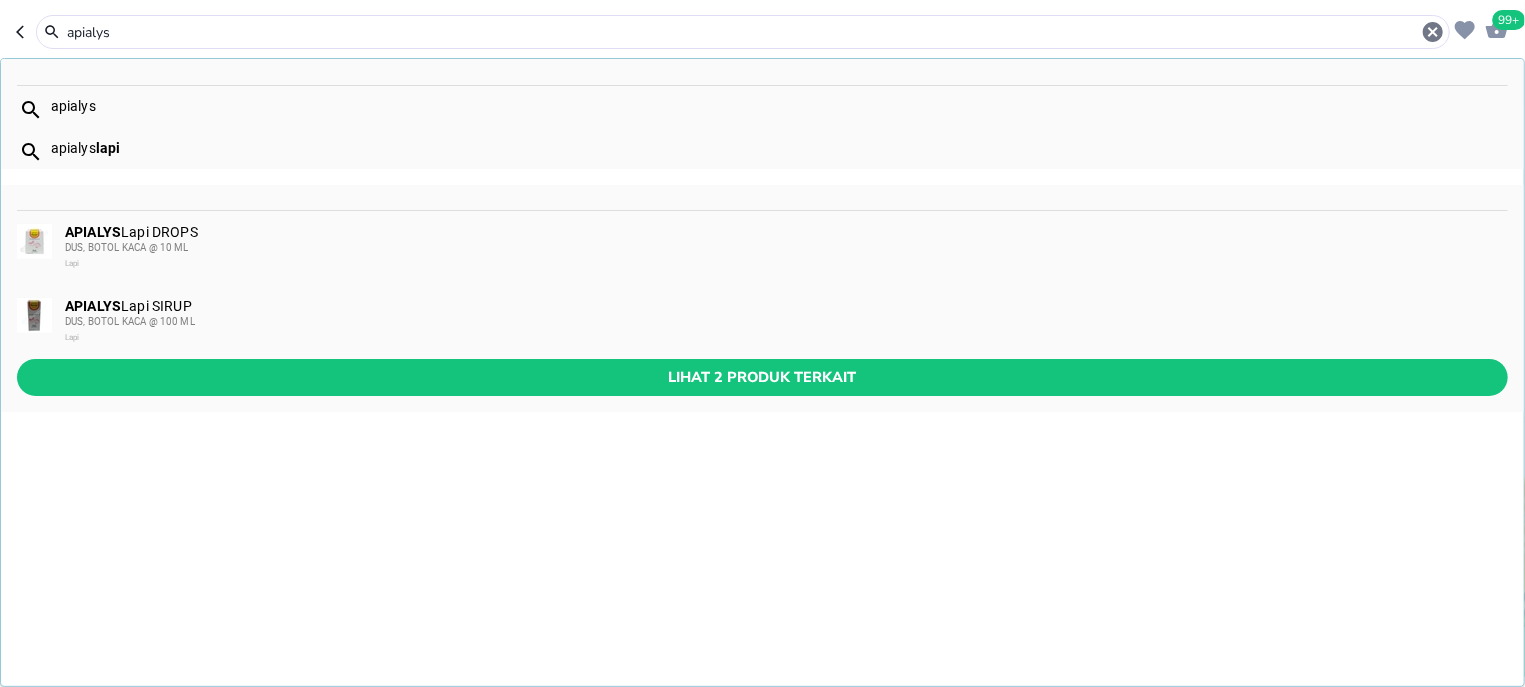 click on "apialys" at bounding box center [743, 32] 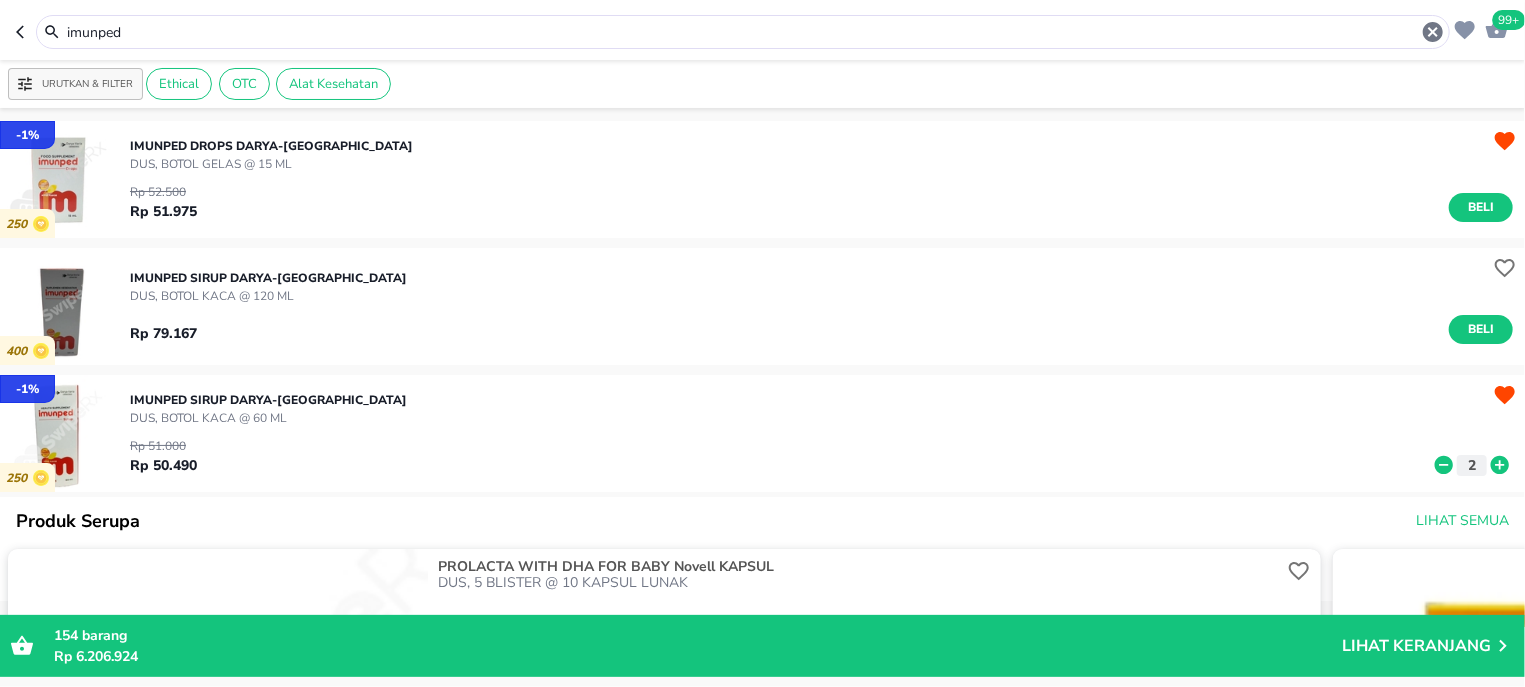 click 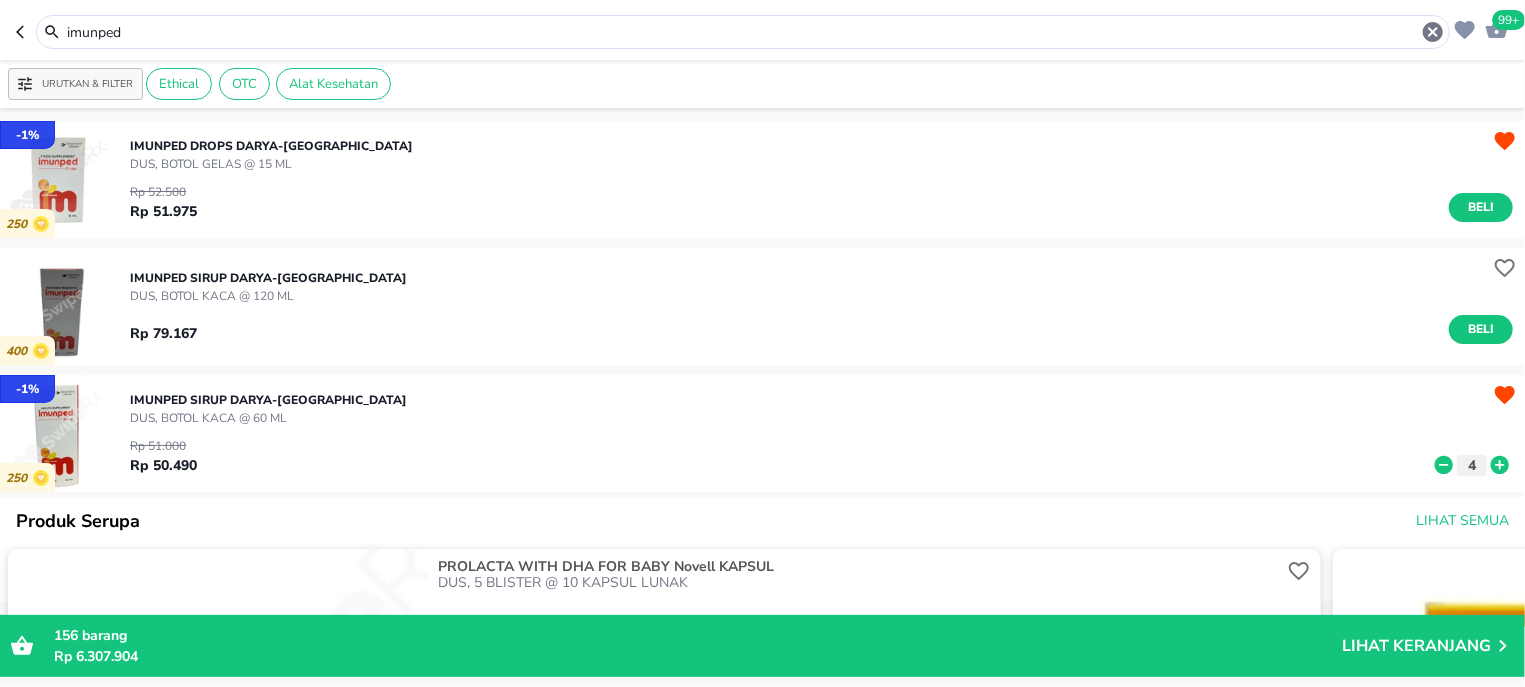 click on "imunped" at bounding box center [743, 32] 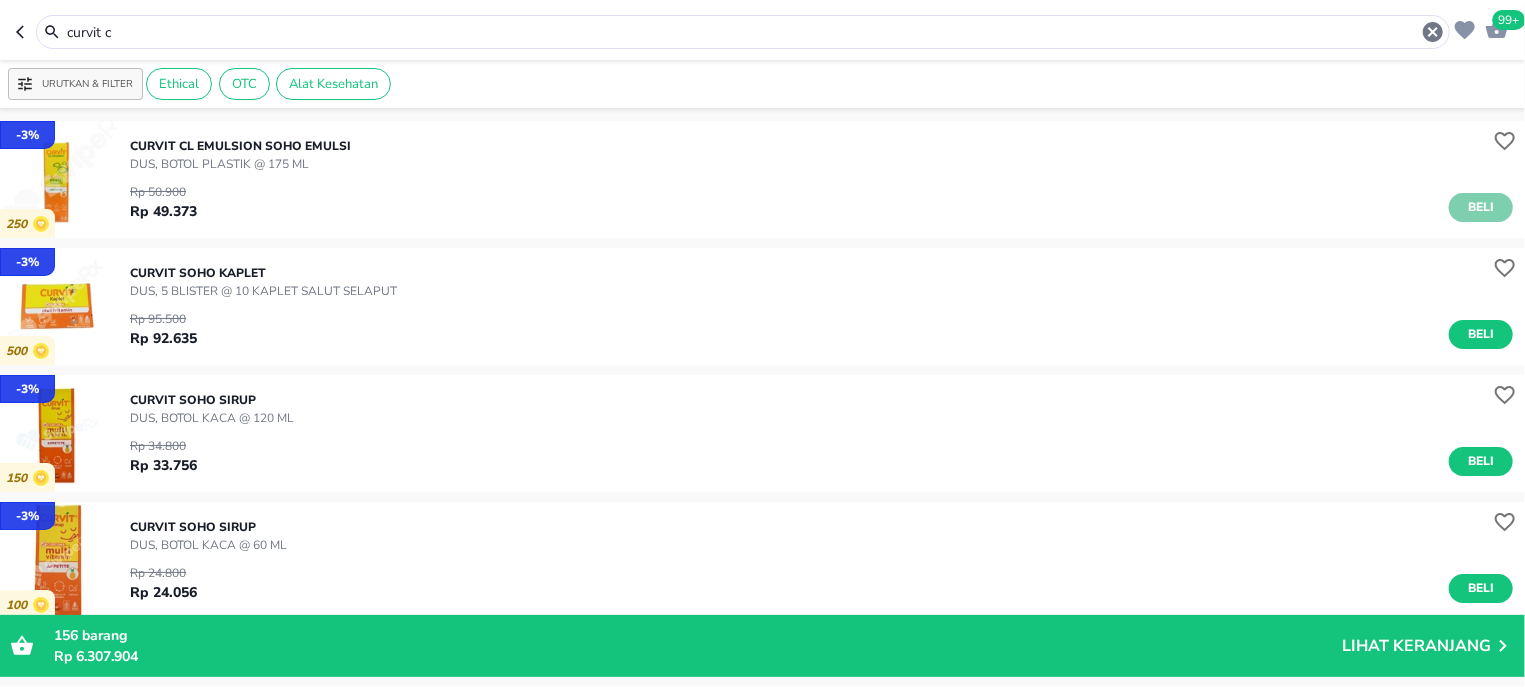 click on "Beli" at bounding box center [1481, 207] 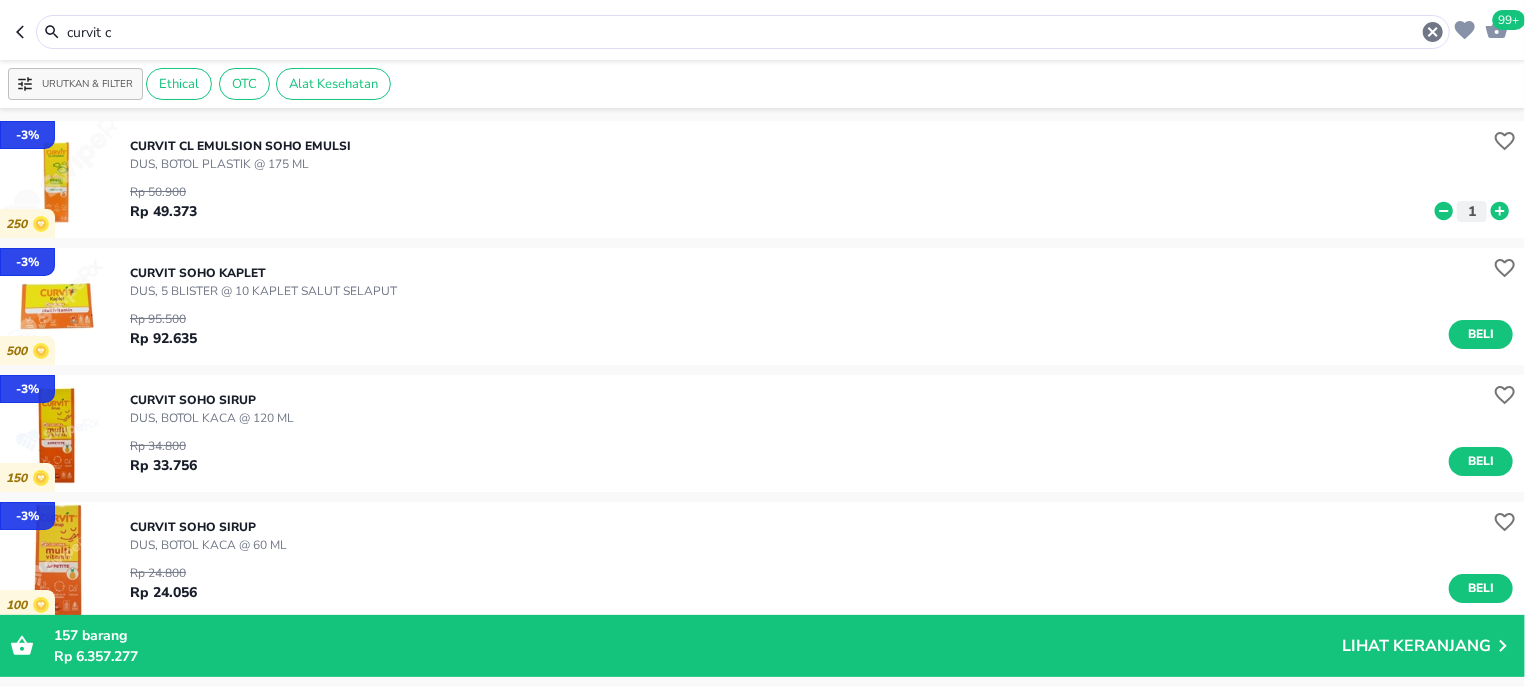 click on "curvit c" at bounding box center [743, 32] 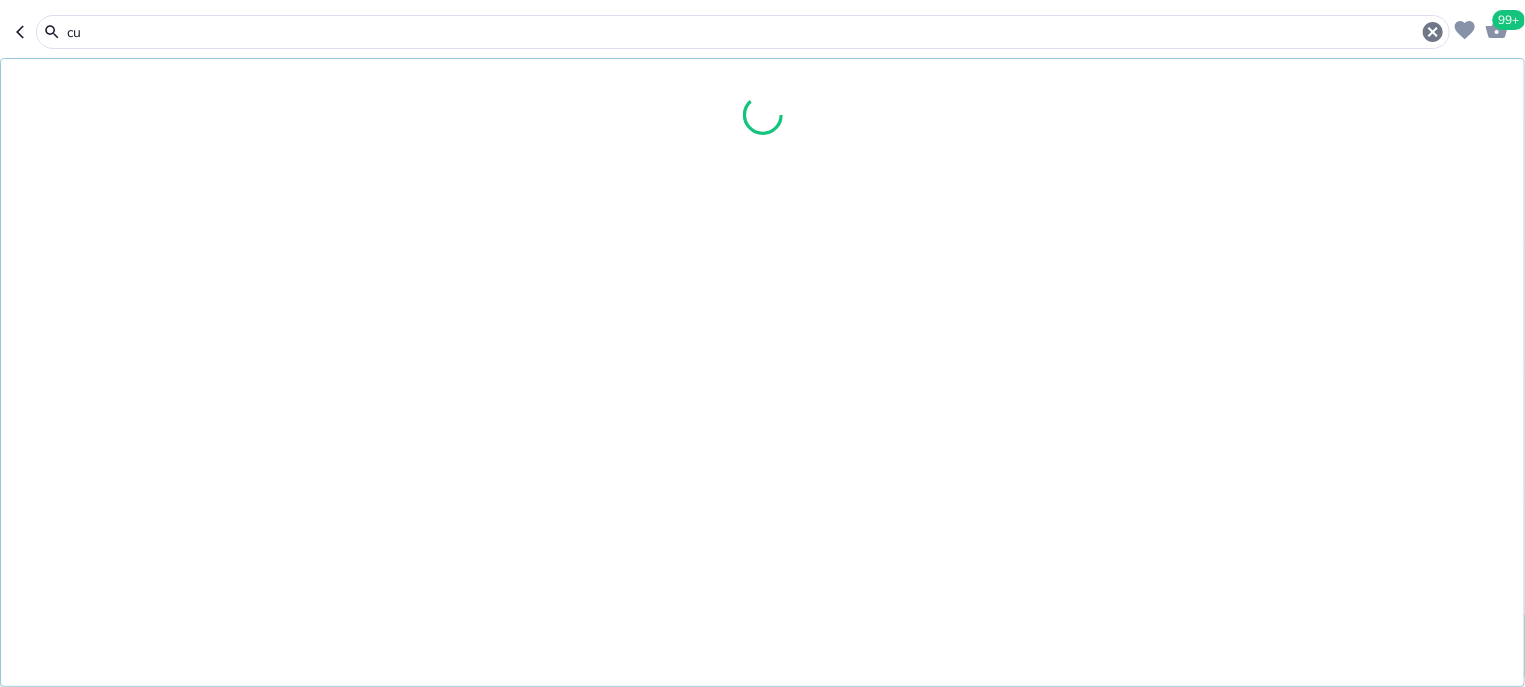 type on "c" 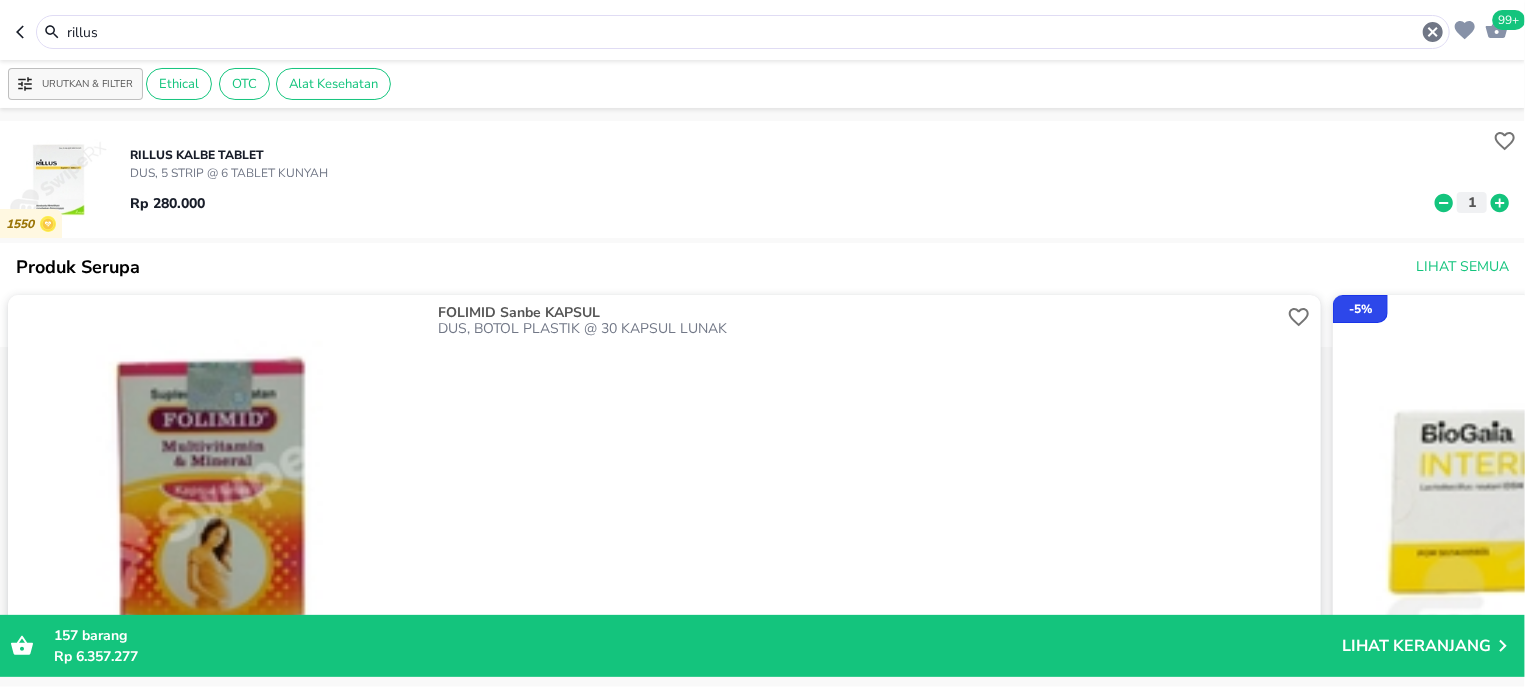 click on "99+ rillus" at bounding box center [762, 30] 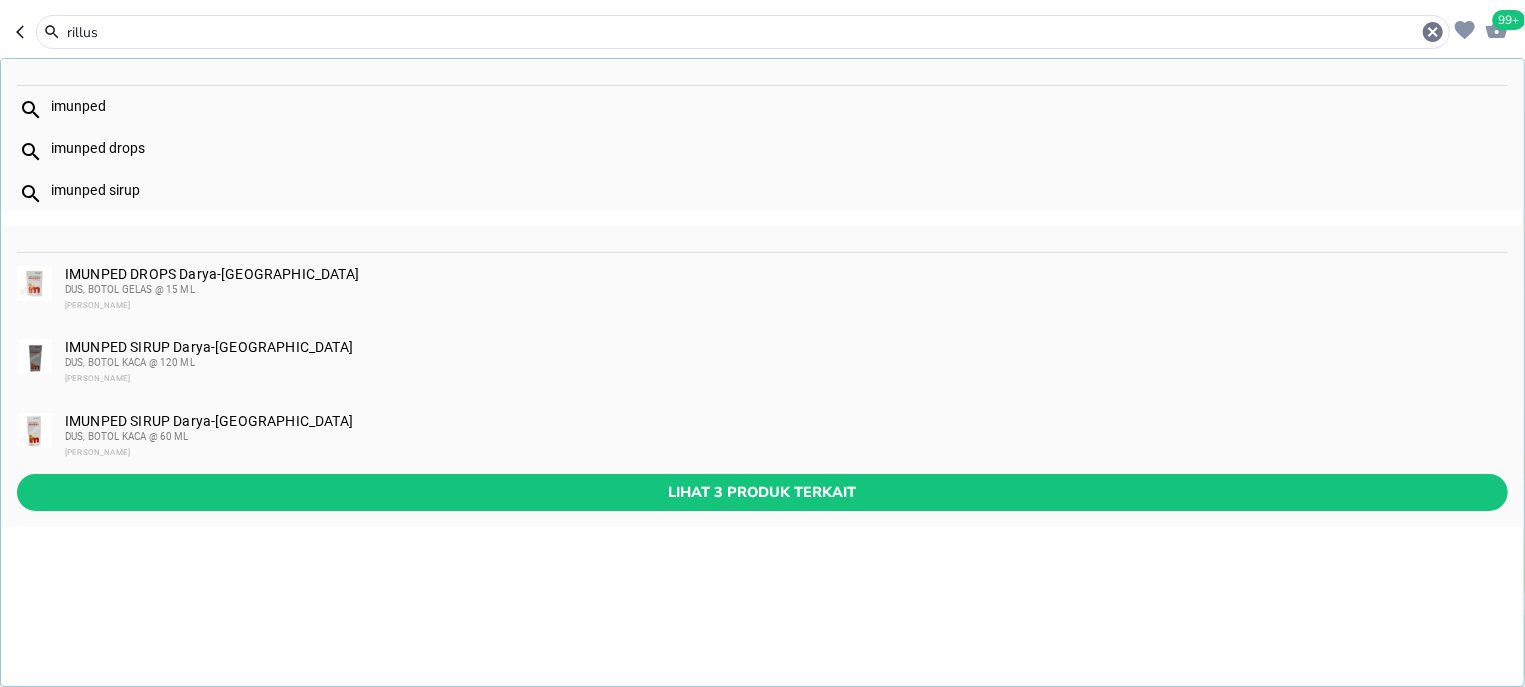 click on "rillus" at bounding box center [743, 32] 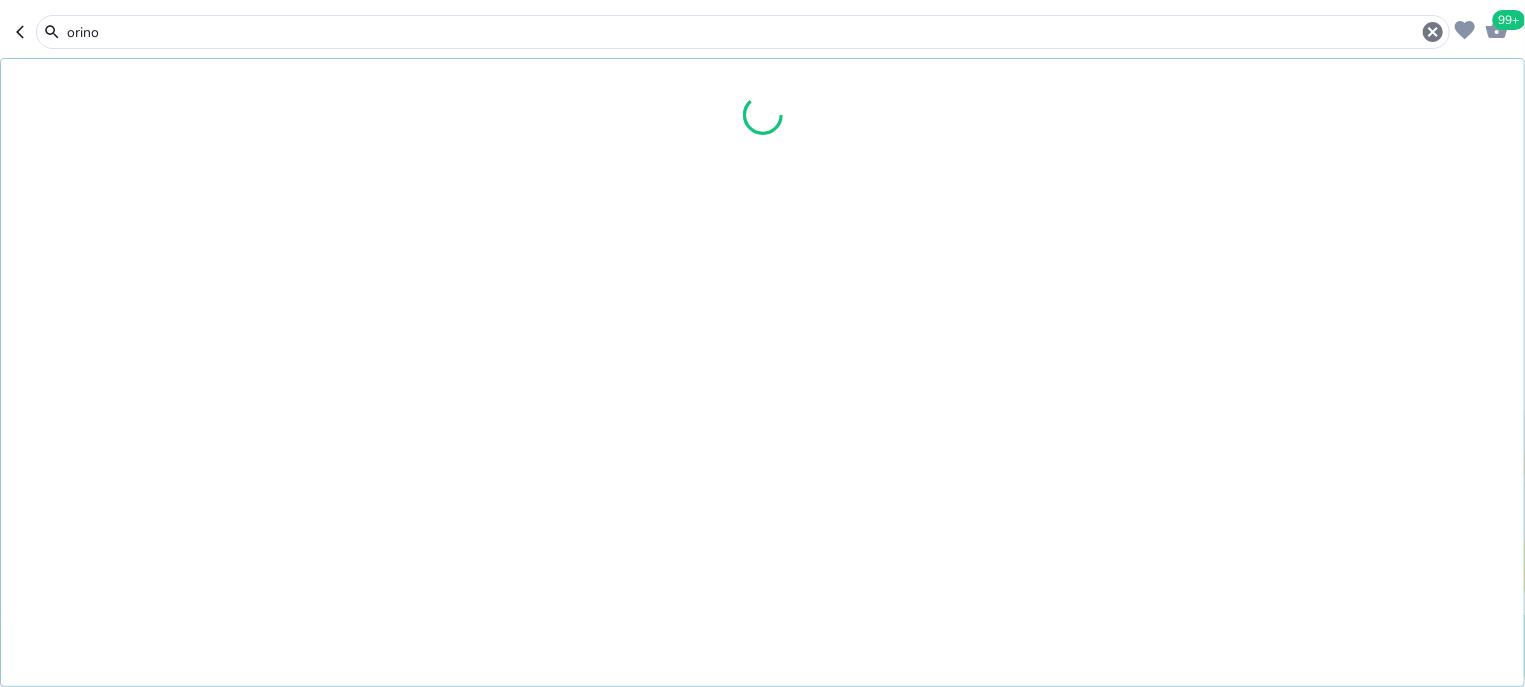 type on "orino" 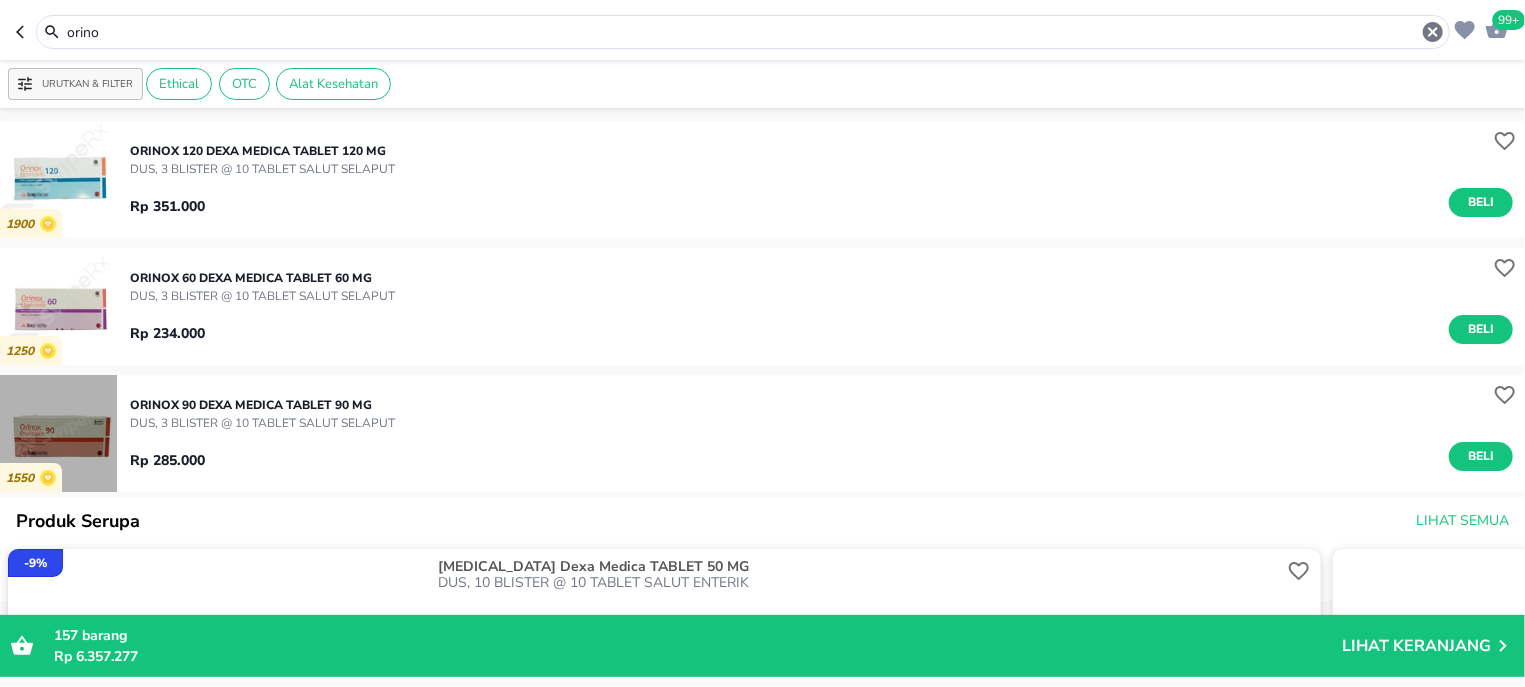 click at bounding box center (58, 433) 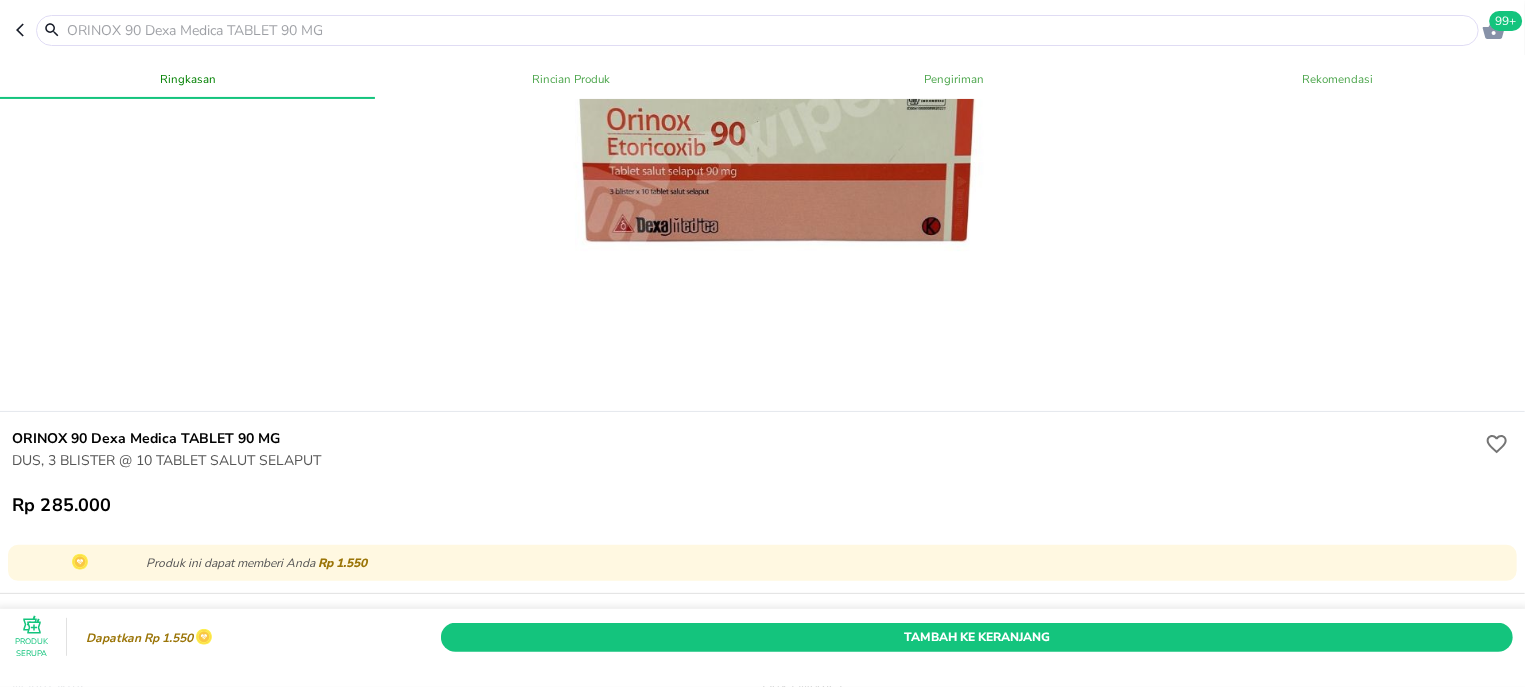 scroll, scrollTop: 382, scrollLeft: 0, axis: vertical 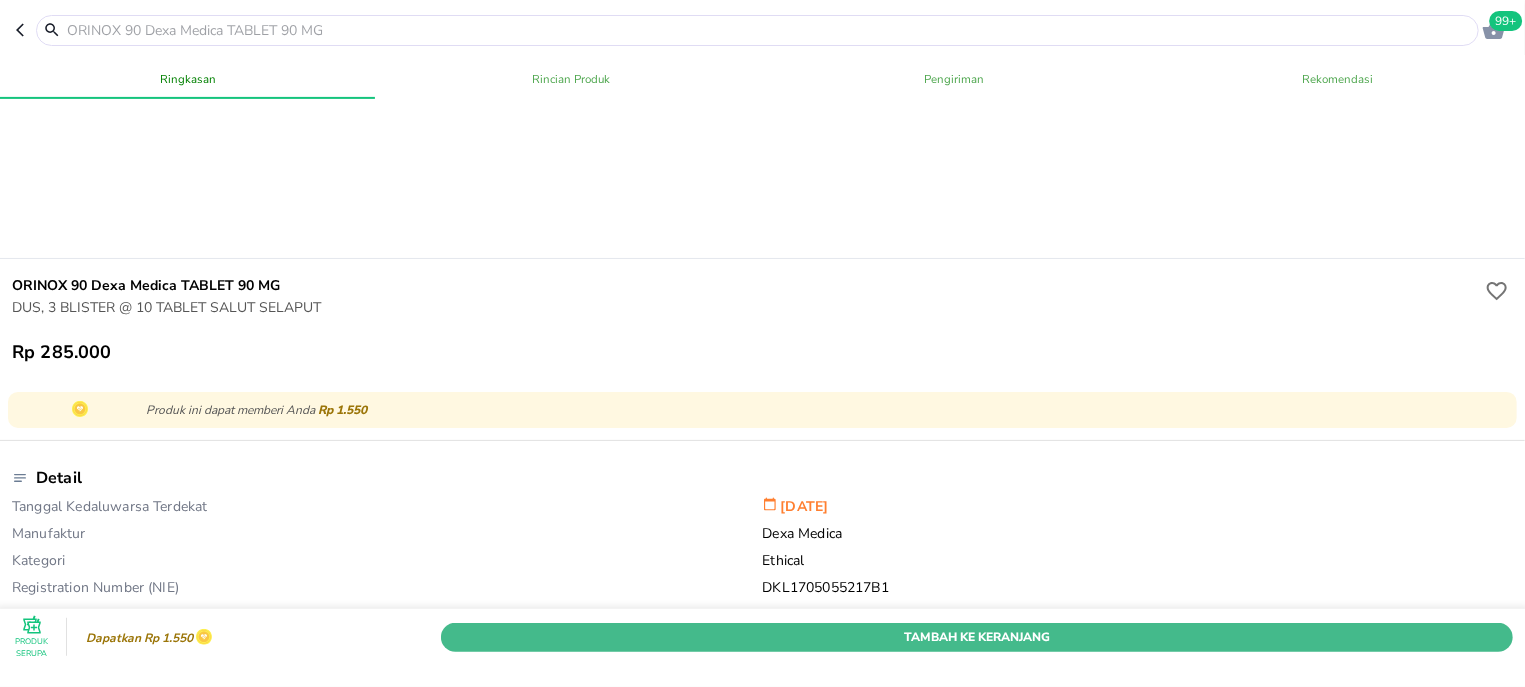 click on "Tambah Ke Keranjang" at bounding box center [977, 636] 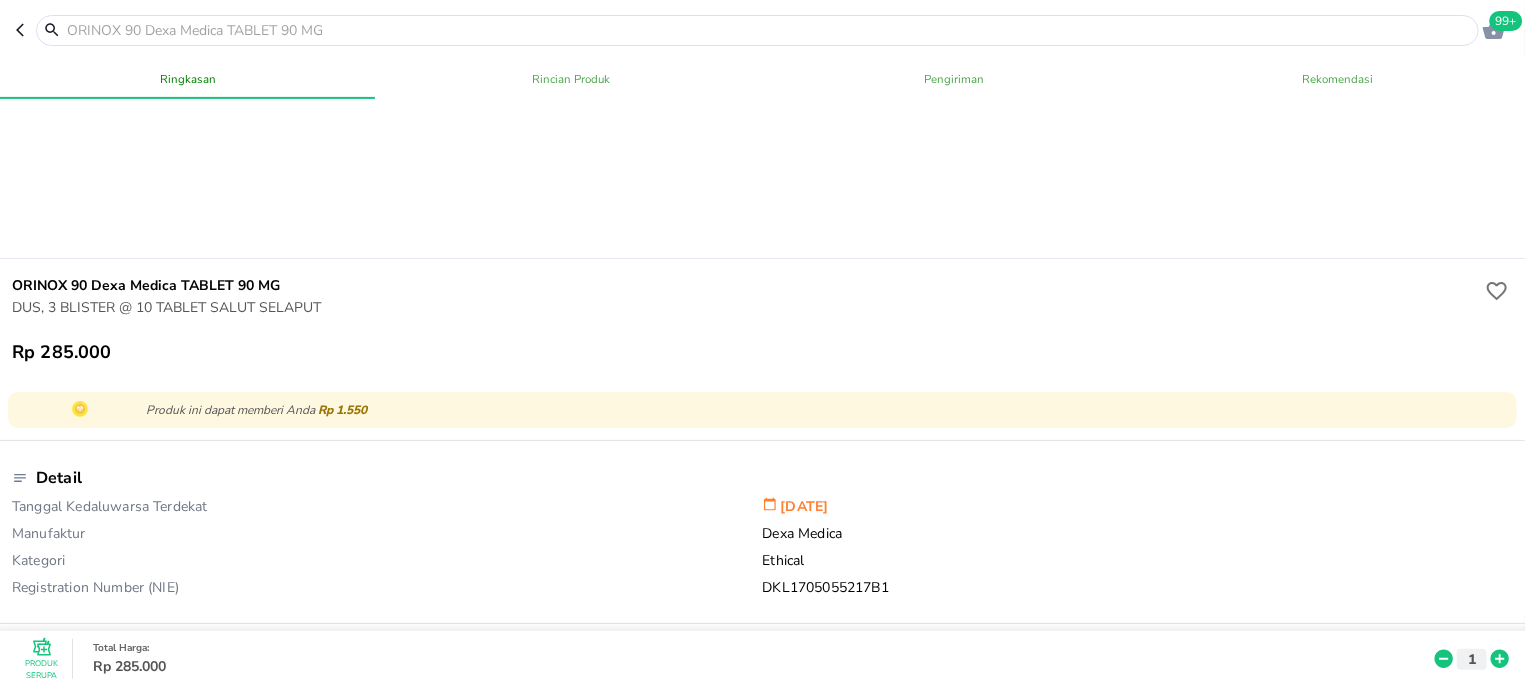 click at bounding box center (757, 30) 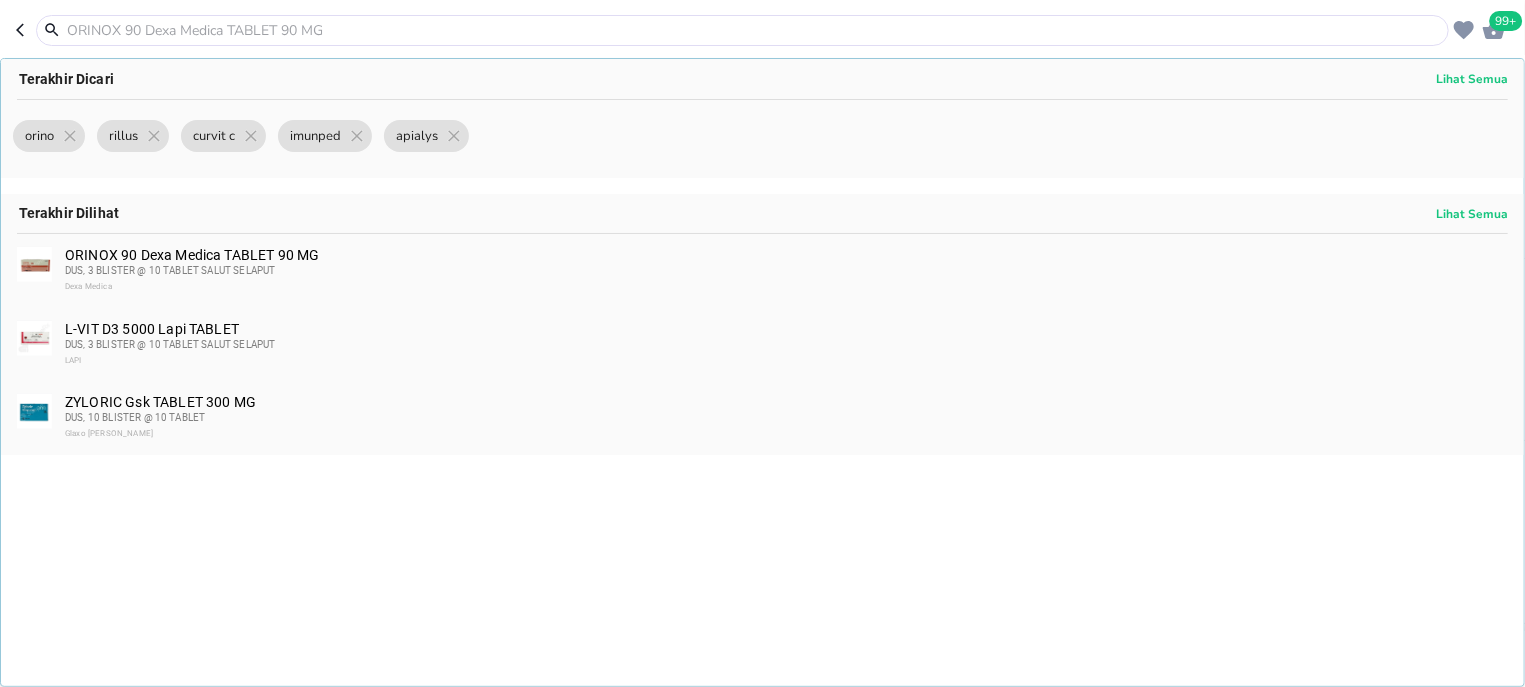 click at bounding box center [754, 30] 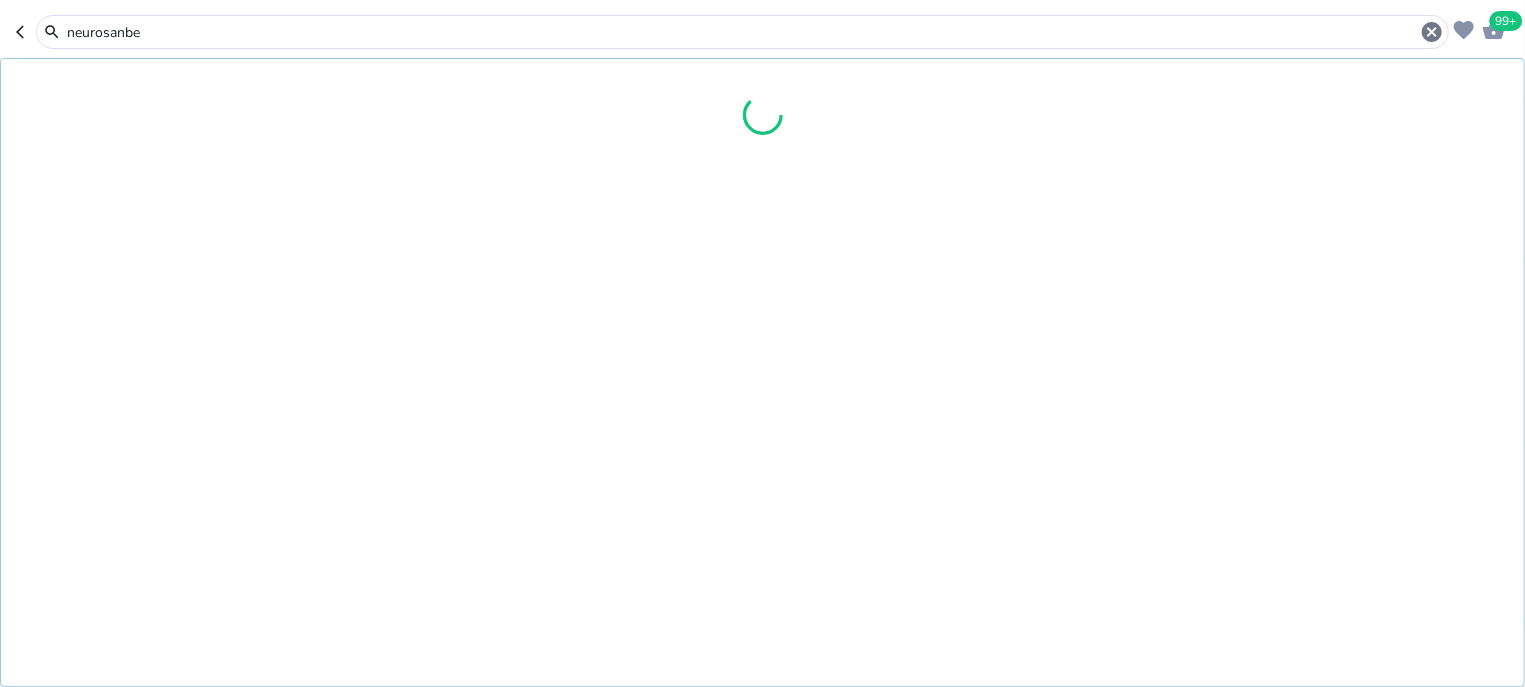 type 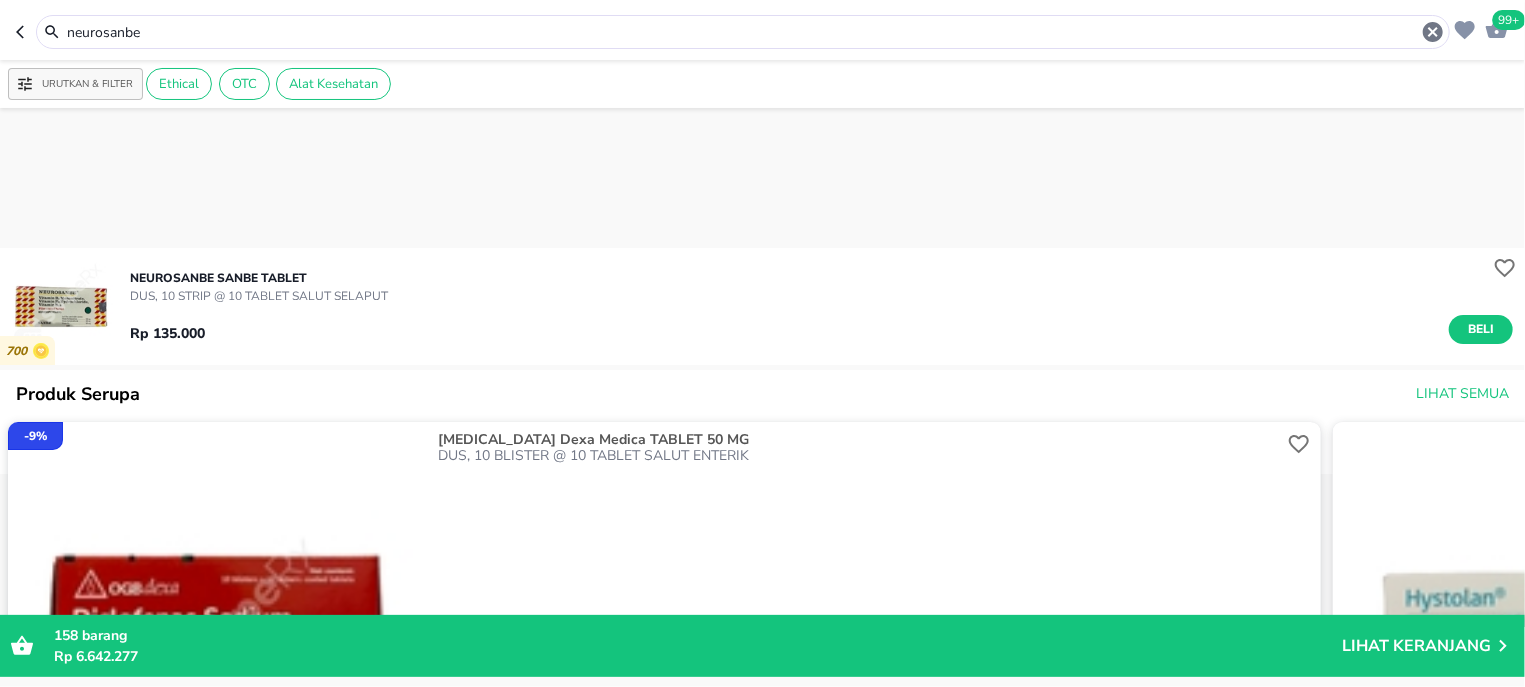 scroll, scrollTop: 0, scrollLeft: 0, axis: both 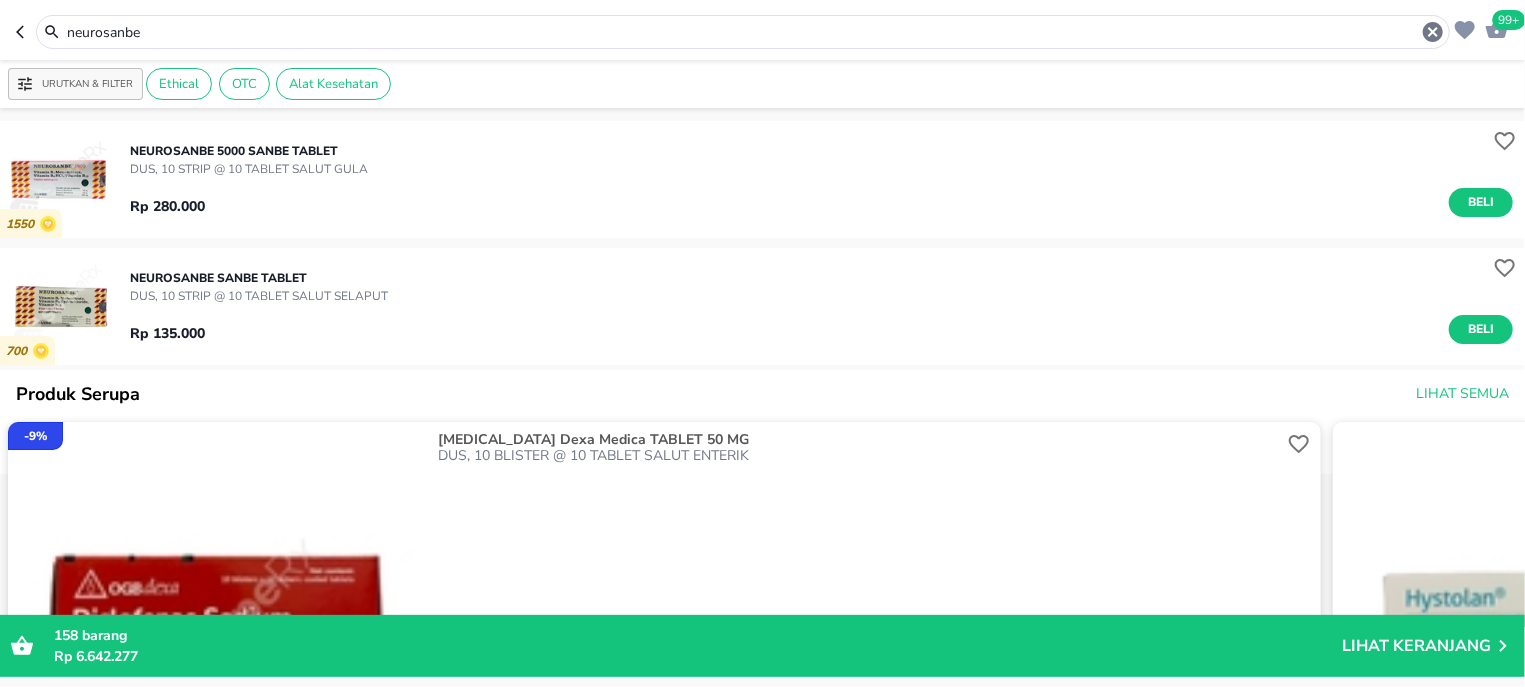 click on "neurosanbe" at bounding box center [743, 32] 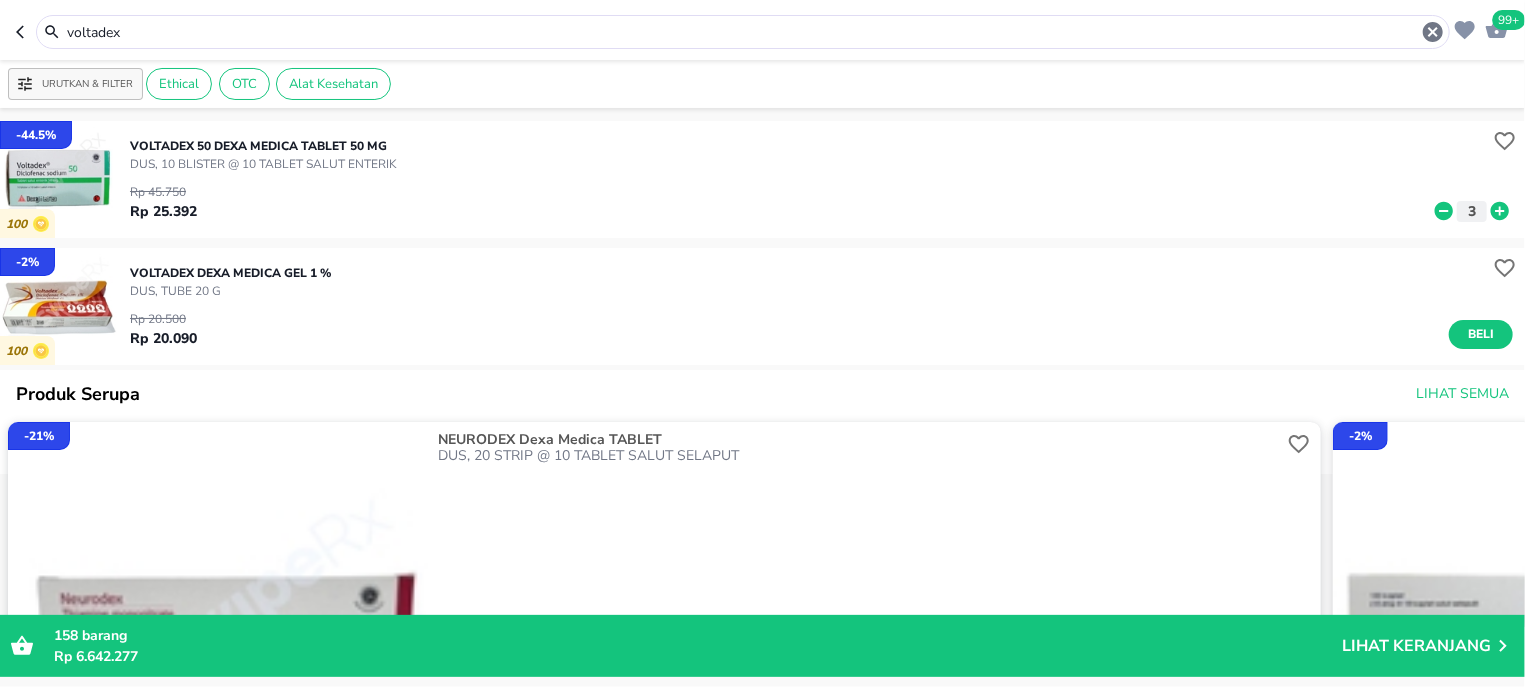click on "voltadex" at bounding box center (743, 32) 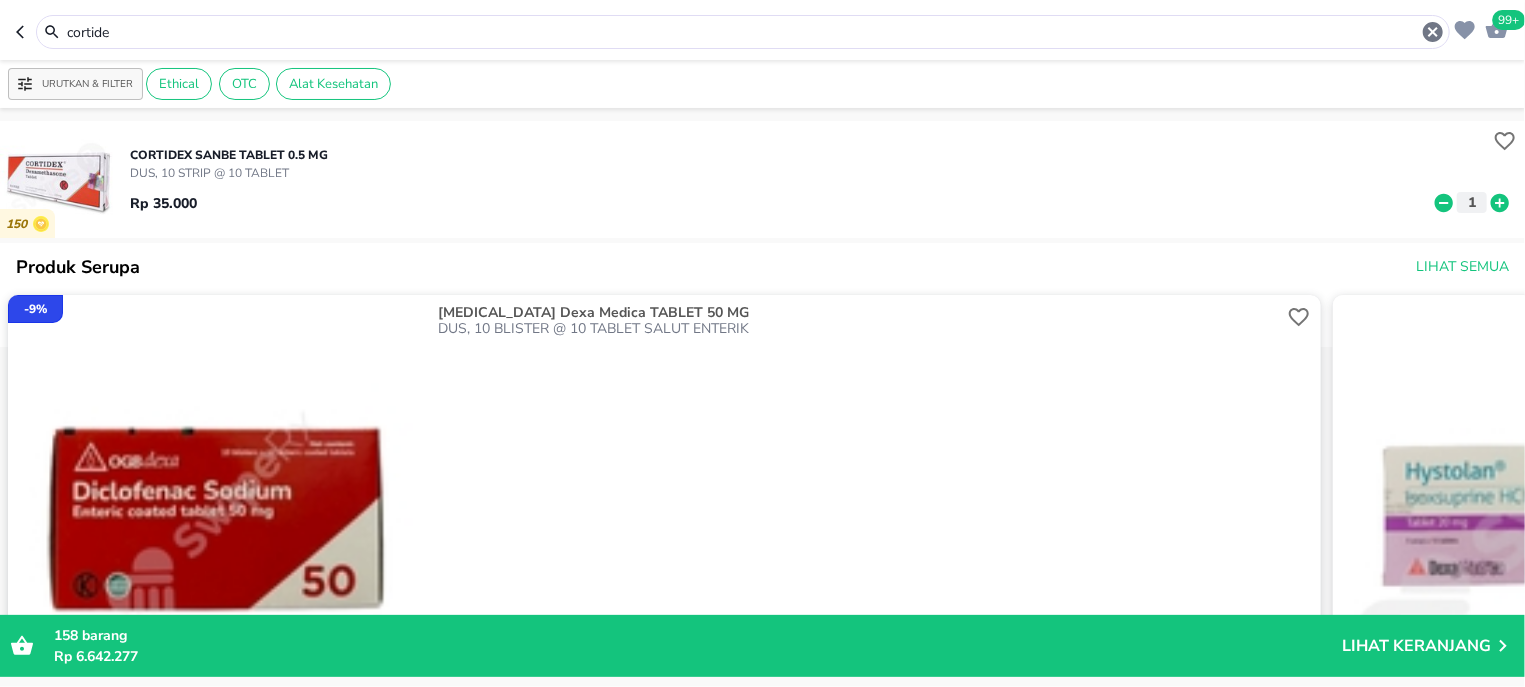 click on "cortide" at bounding box center [743, 32] 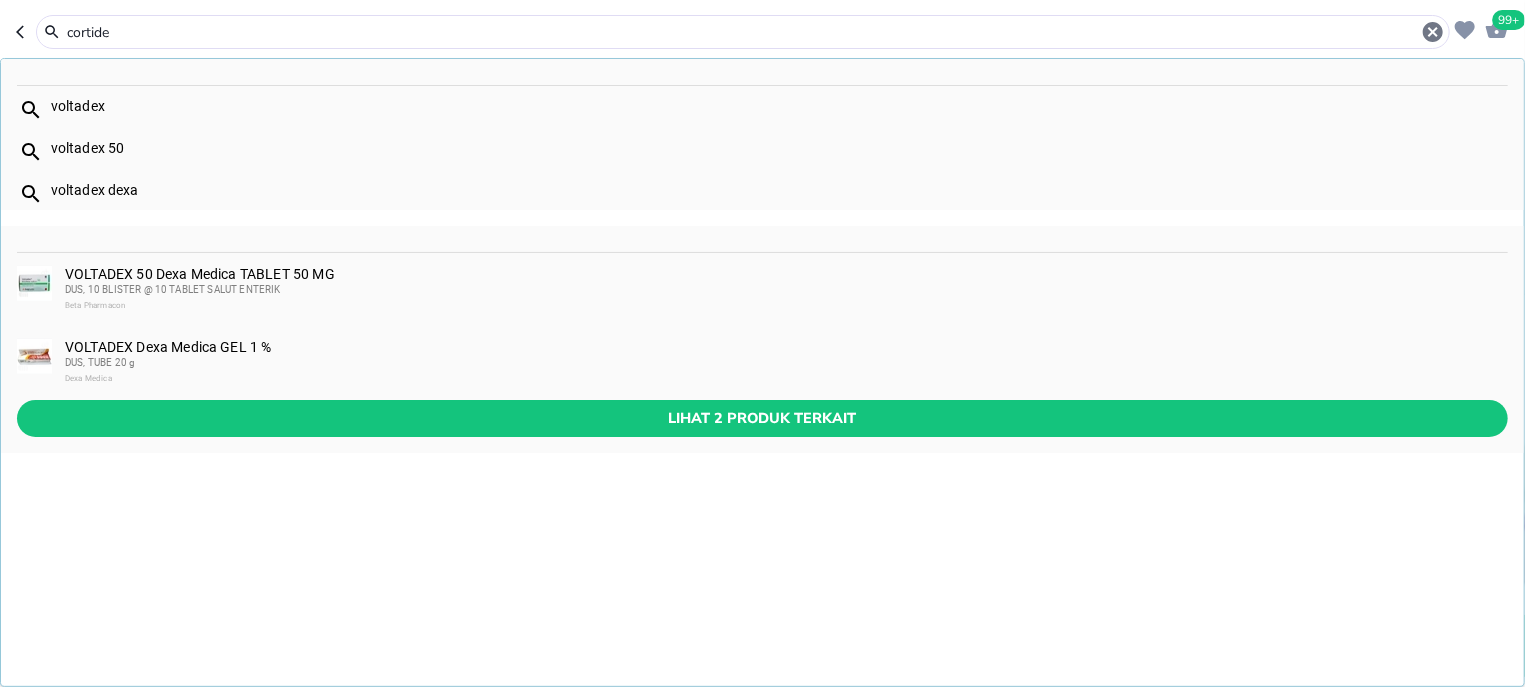 click on "cortide" at bounding box center (743, 32) 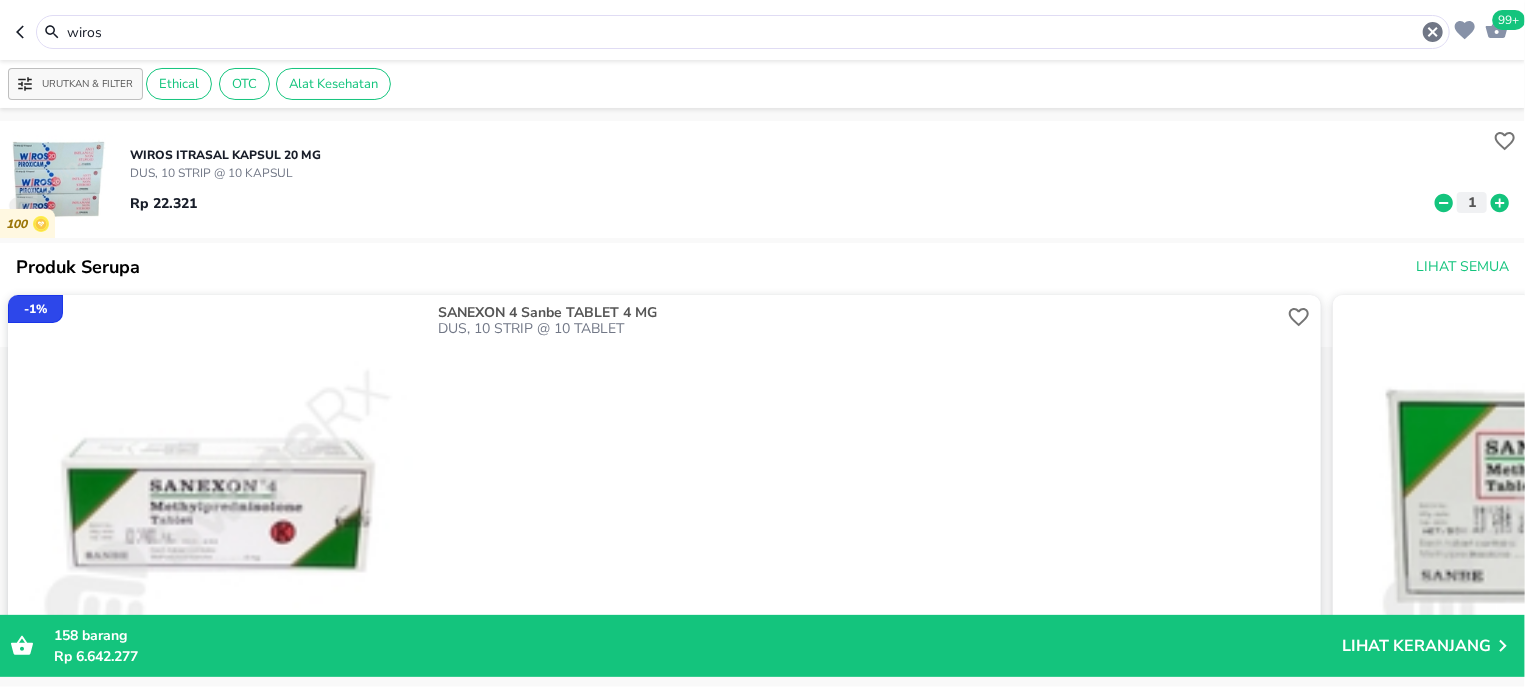 click 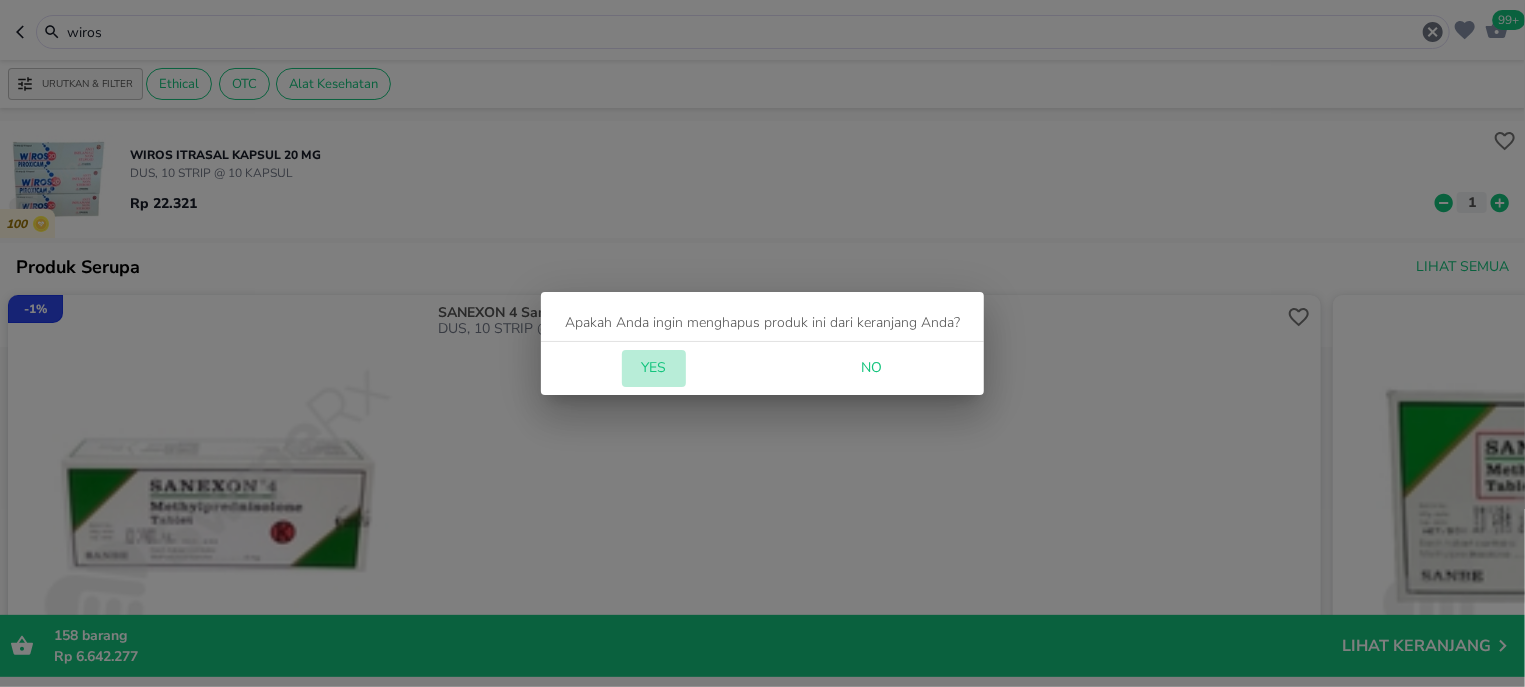 click on "Yes" at bounding box center [654, 368] 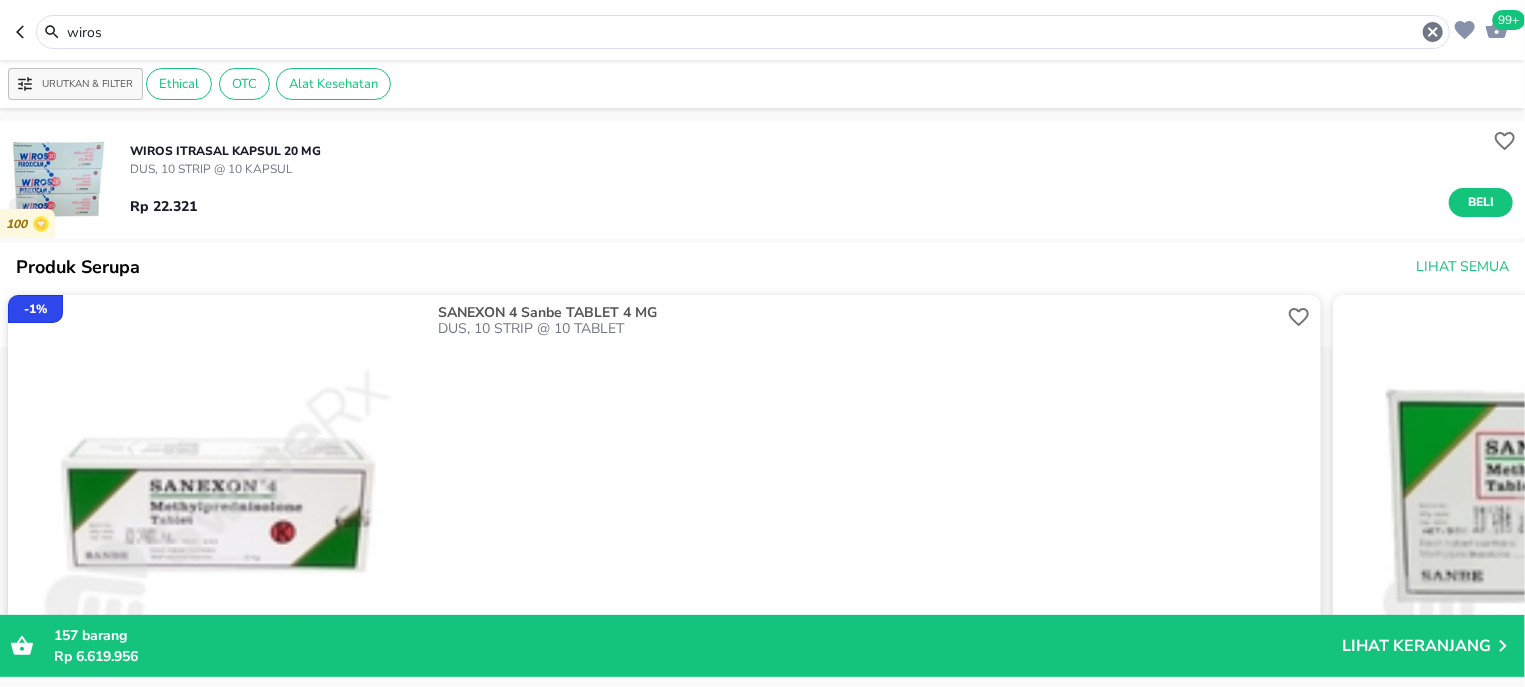 click on "wiros" at bounding box center (743, 32) 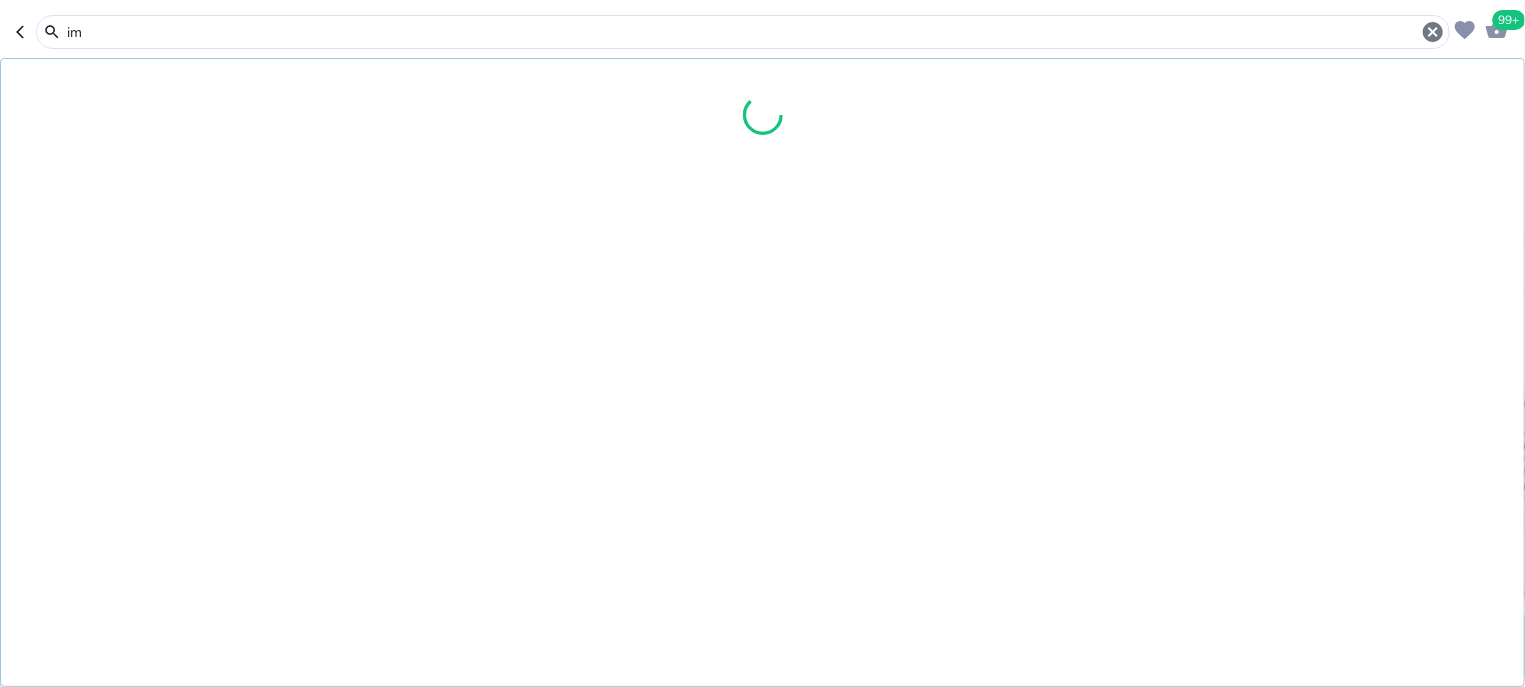 type on "i" 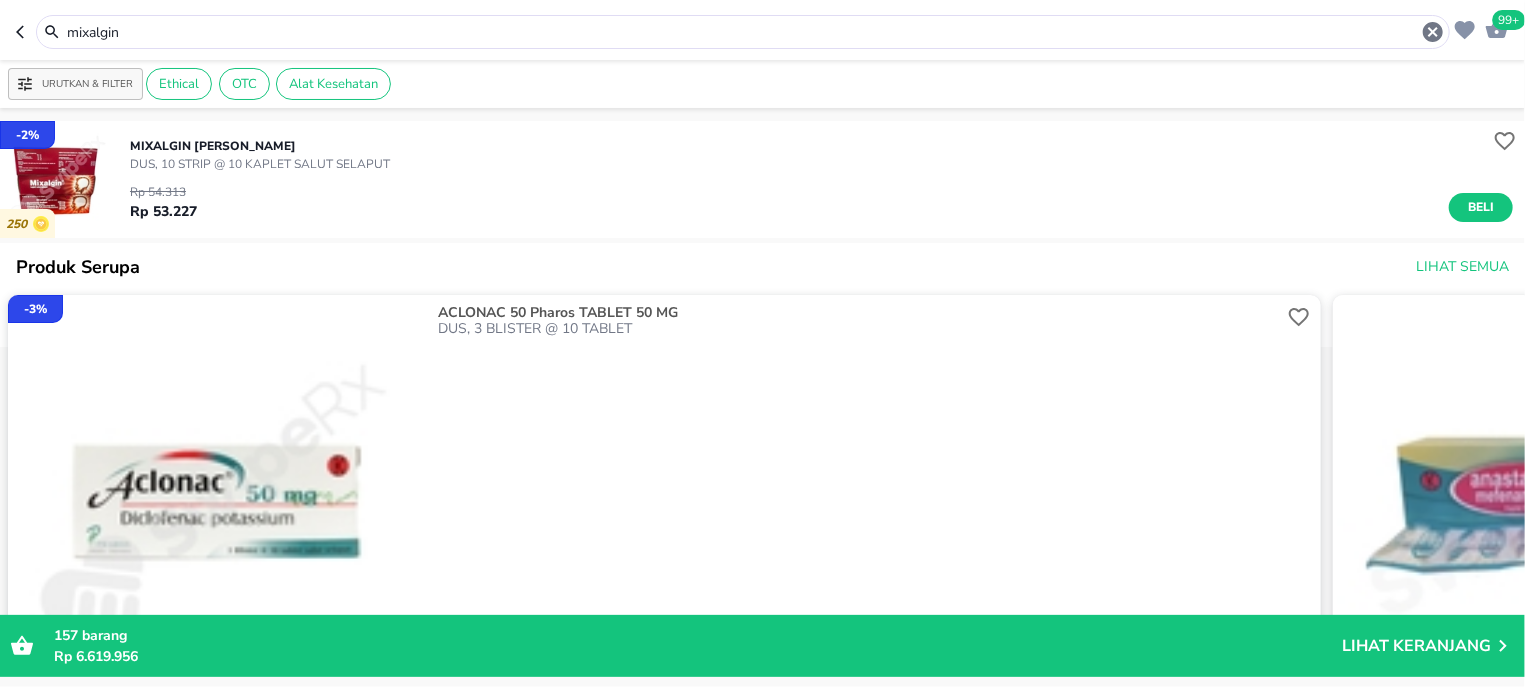 click on "mixalgin" at bounding box center [743, 32] 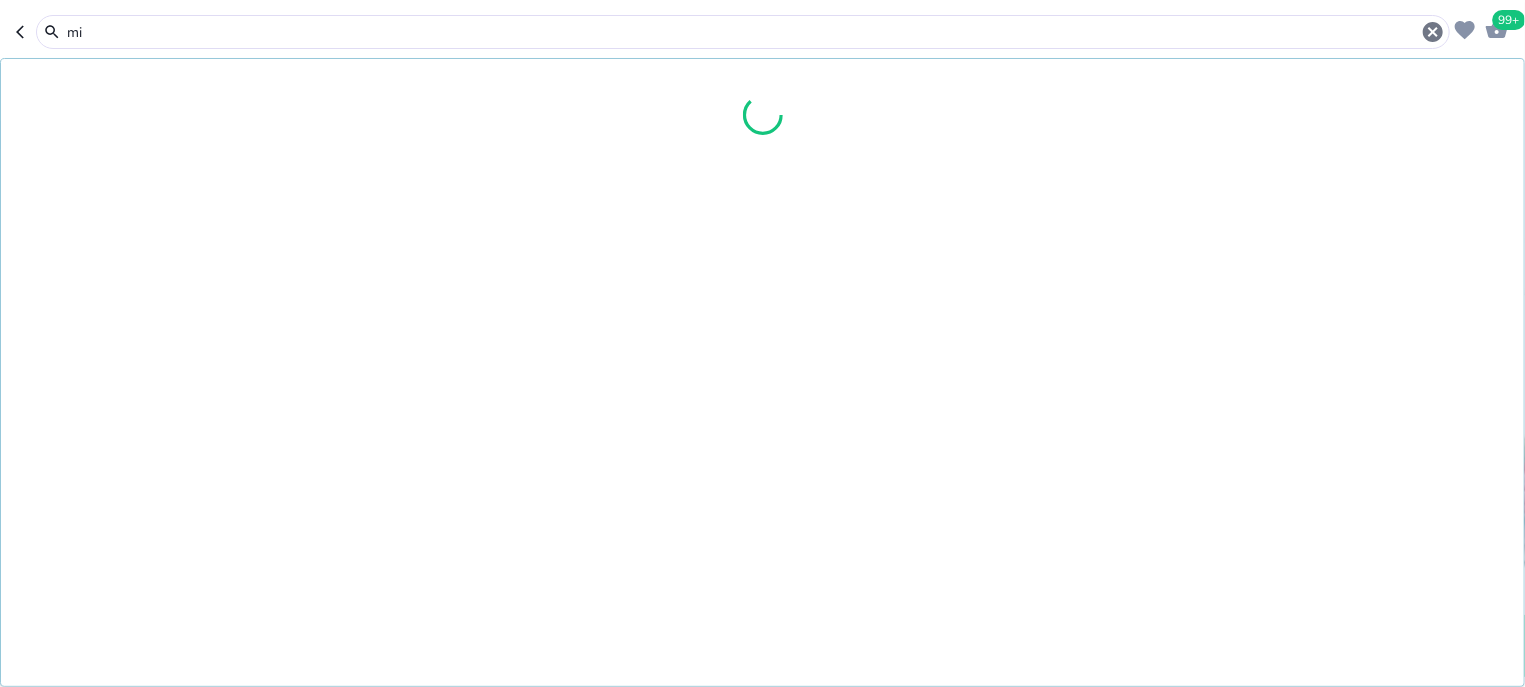 type on "m" 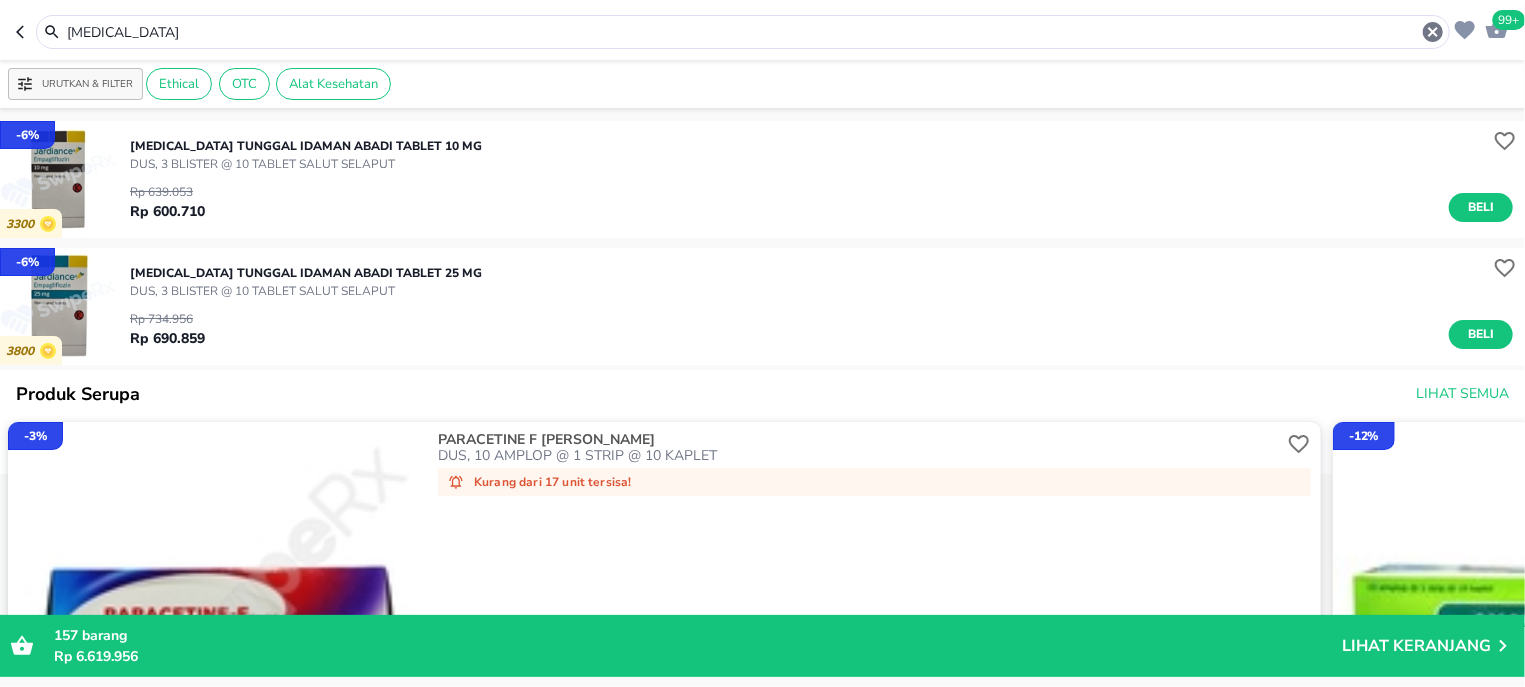 click on "JARDIANCE Tunggal Idaman Abadi TABLET 25 MG DUS, 3 BLISTER @ 10 TABLET SALUT SELAPUT Rp 734.956 Rp 690.859 Beli" at bounding box center [827, 306] 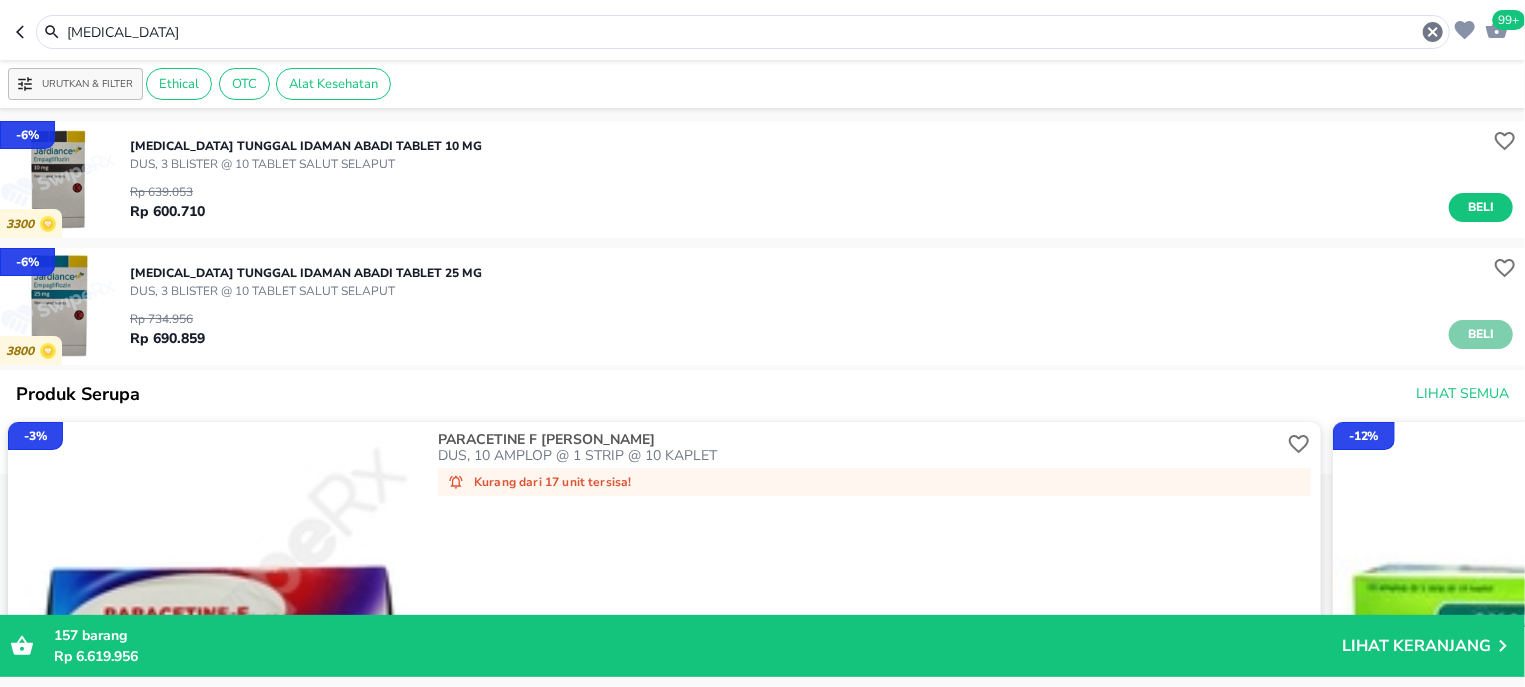 click on "Beli" at bounding box center [1481, 334] 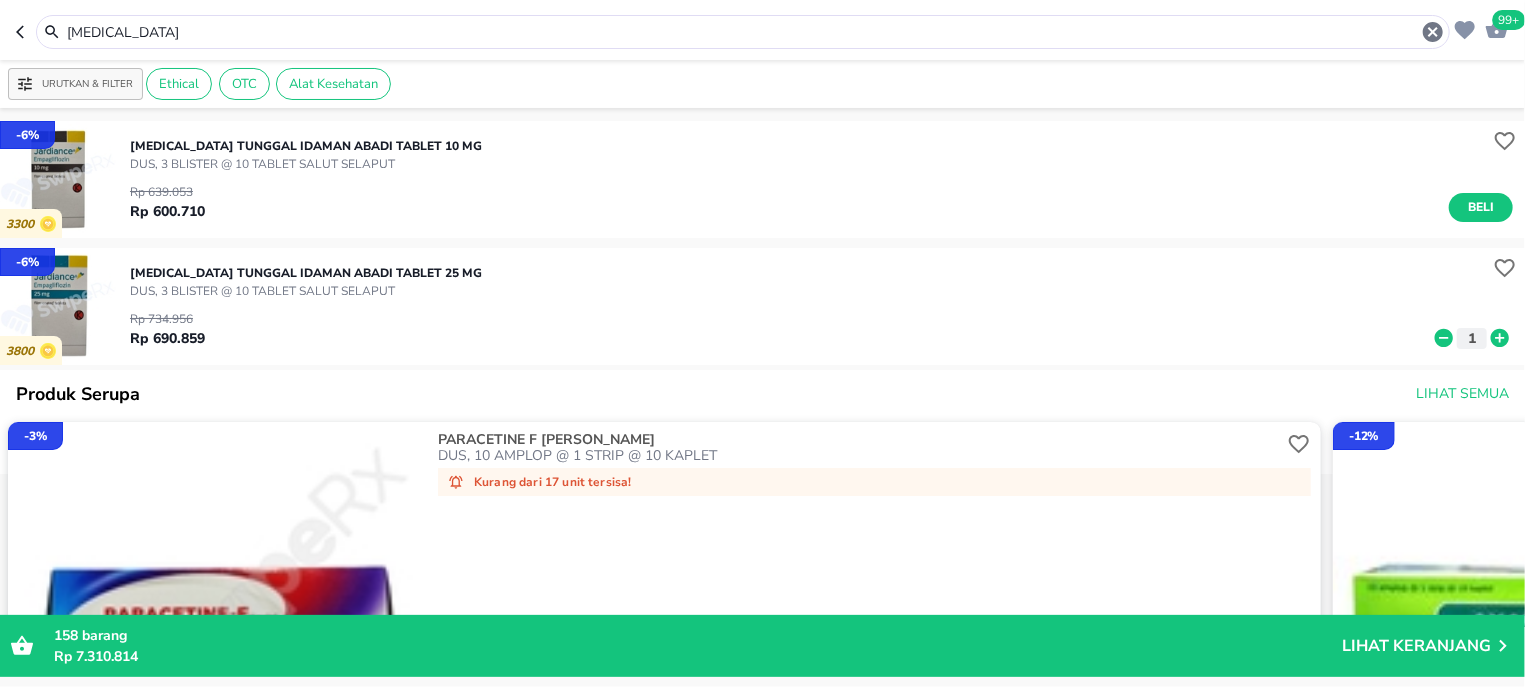 click on "jardiance" at bounding box center [755, 32] 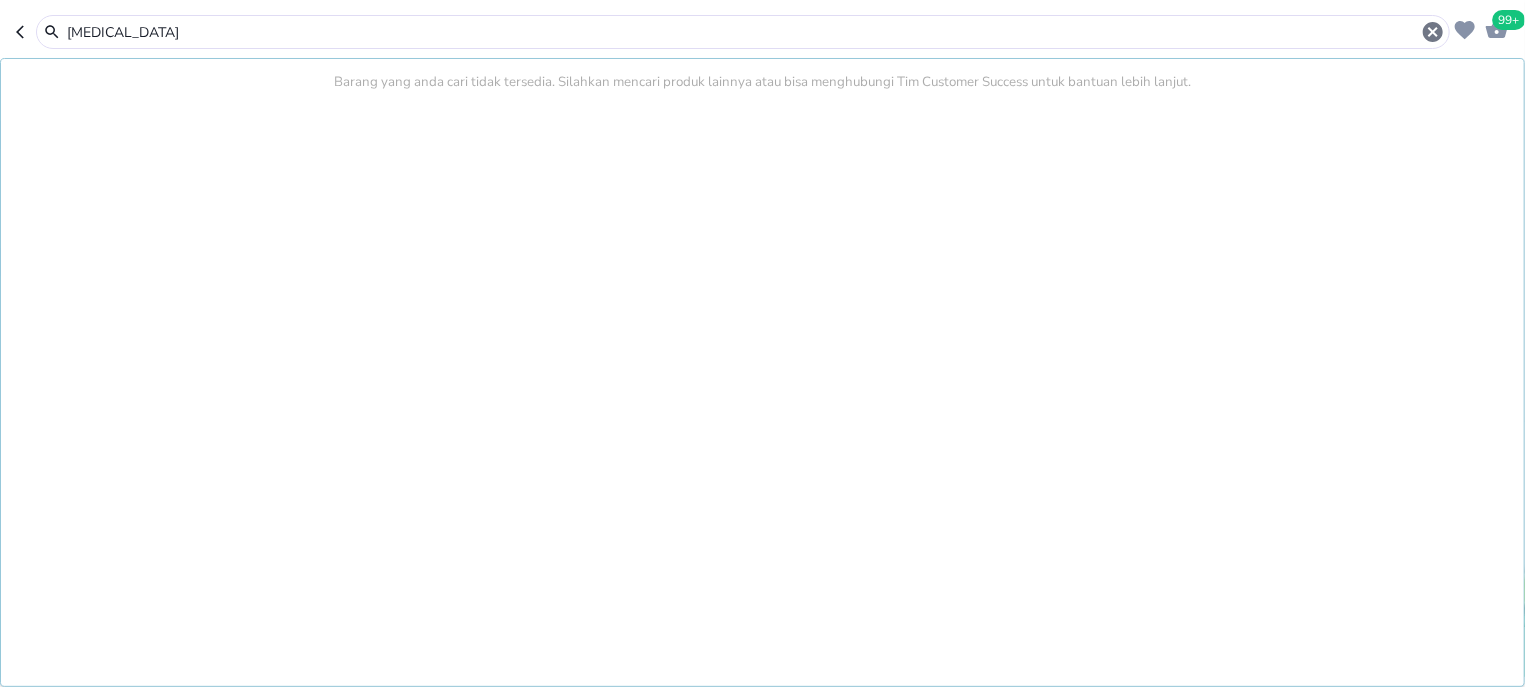 click on "jardiance" at bounding box center [743, 32] 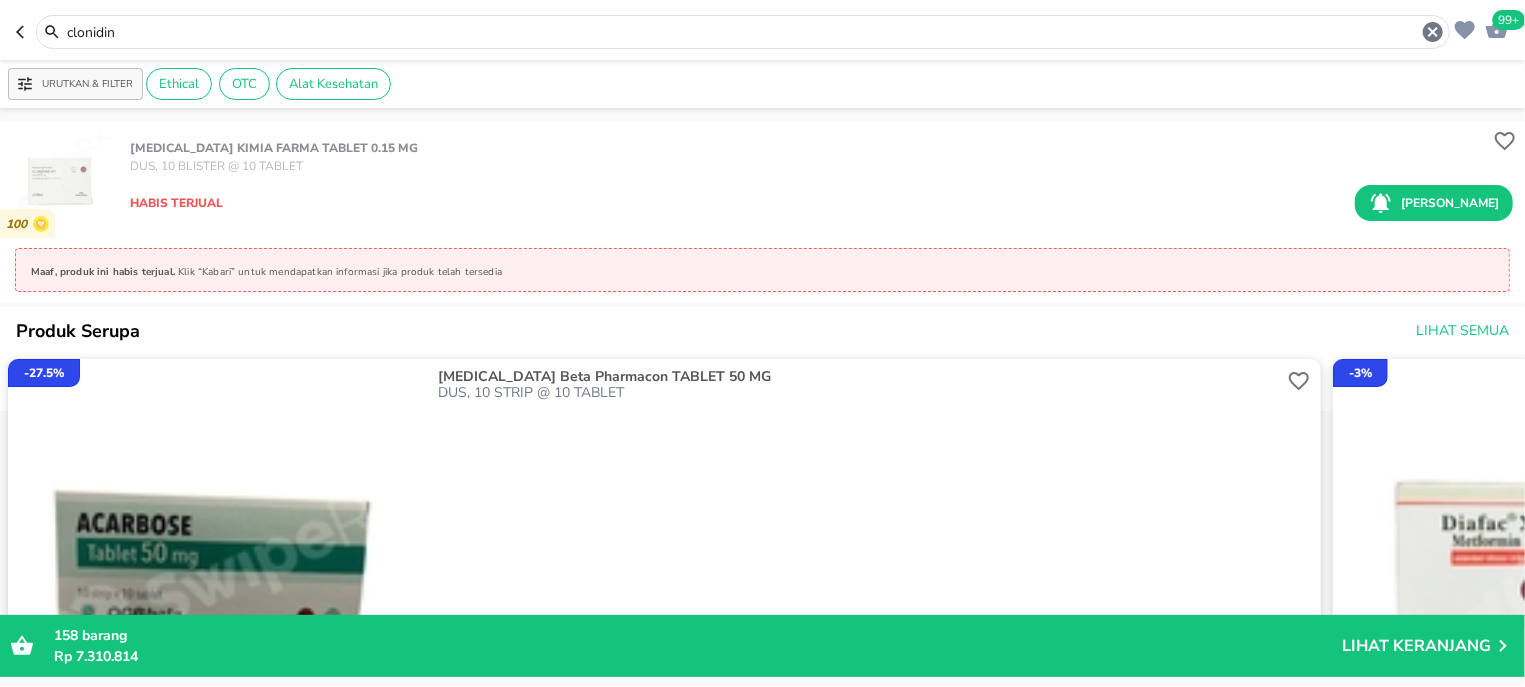 click on "clonidin" at bounding box center (743, 32) 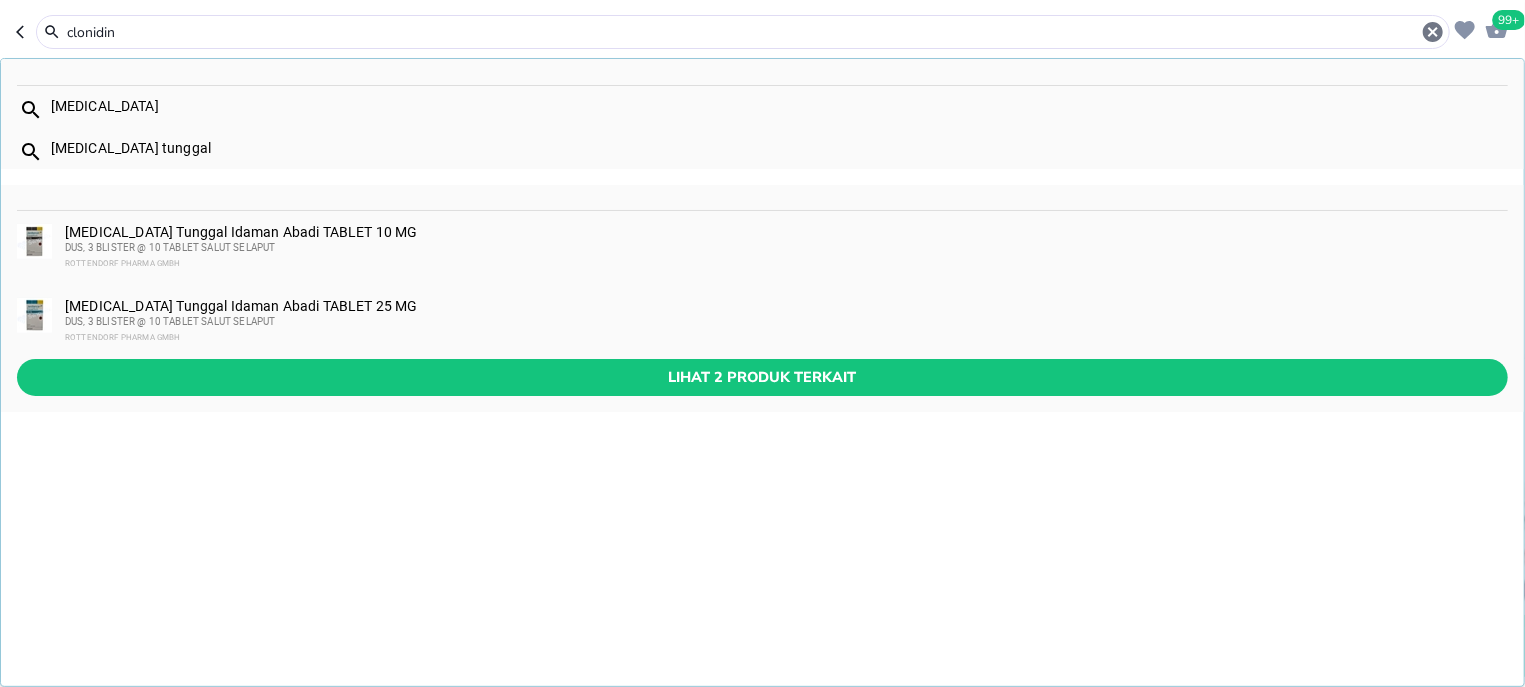 click on "clonidin" at bounding box center [743, 32] 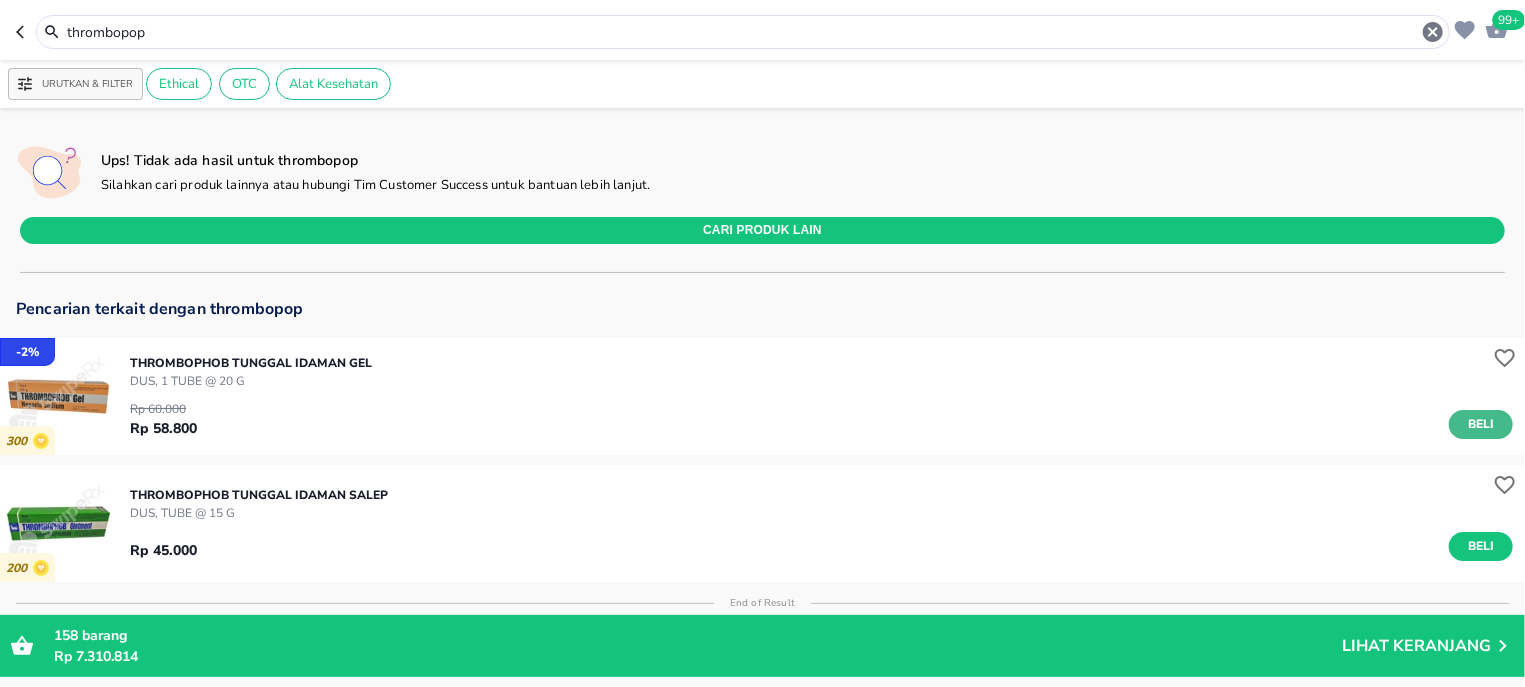 click on "Beli" at bounding box center [1481, 424] 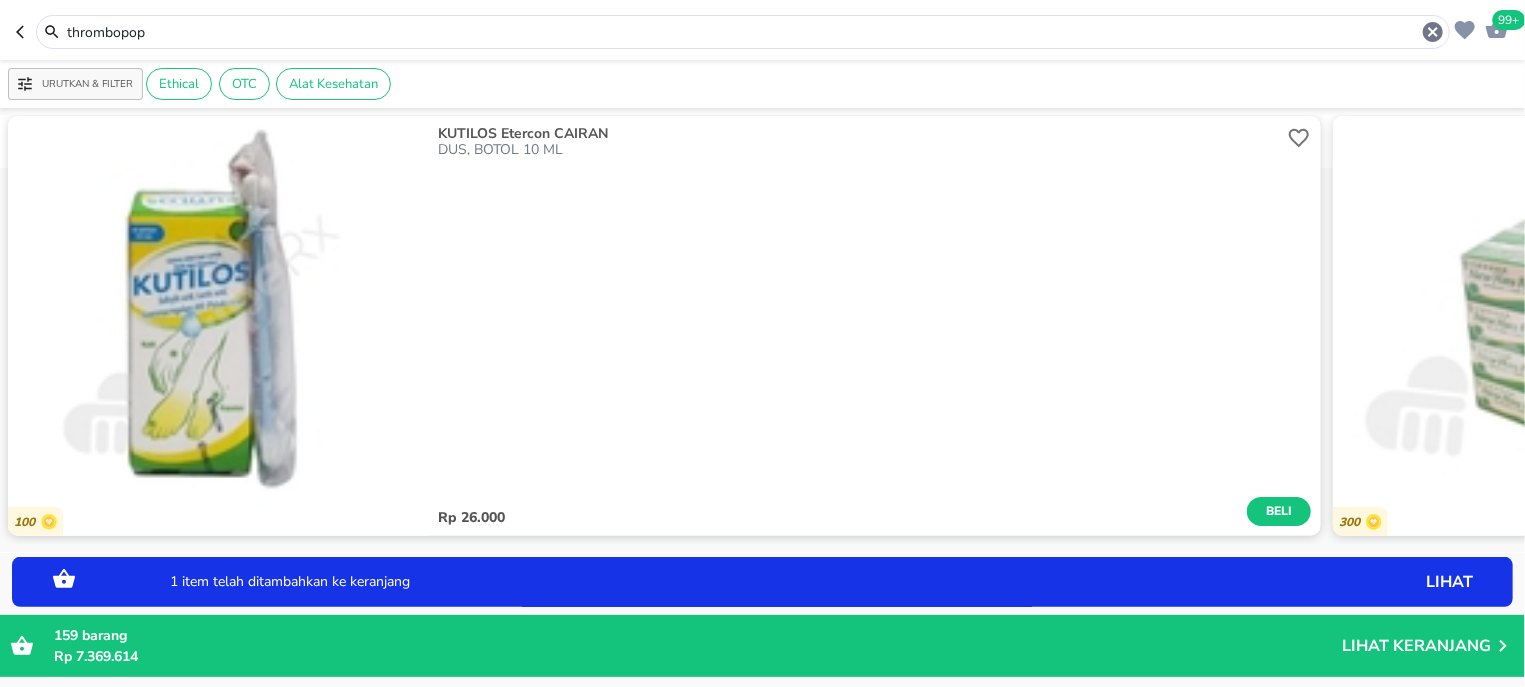 scroll, scrollTop: 0, scrollLeft: 0, axis: both 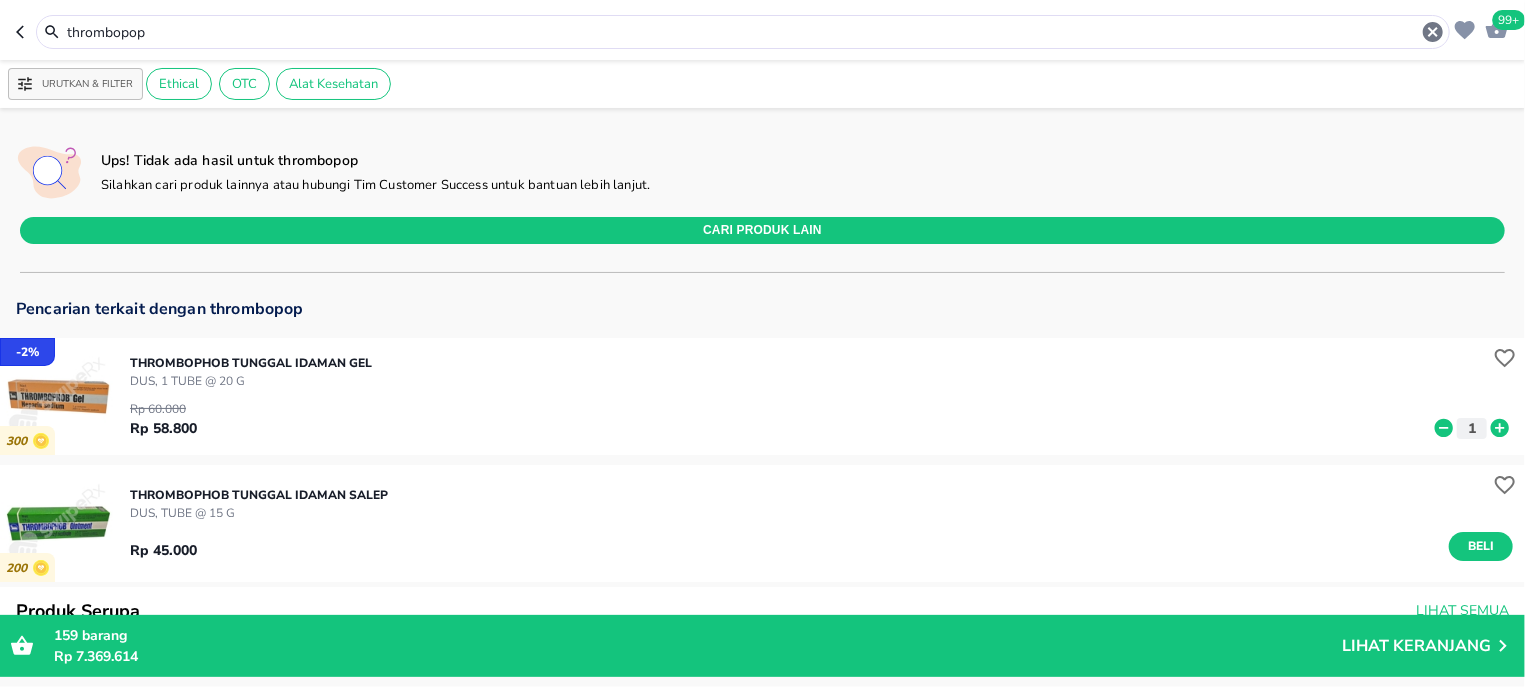 click on "thrombopop" at bounding box center [755, 32] 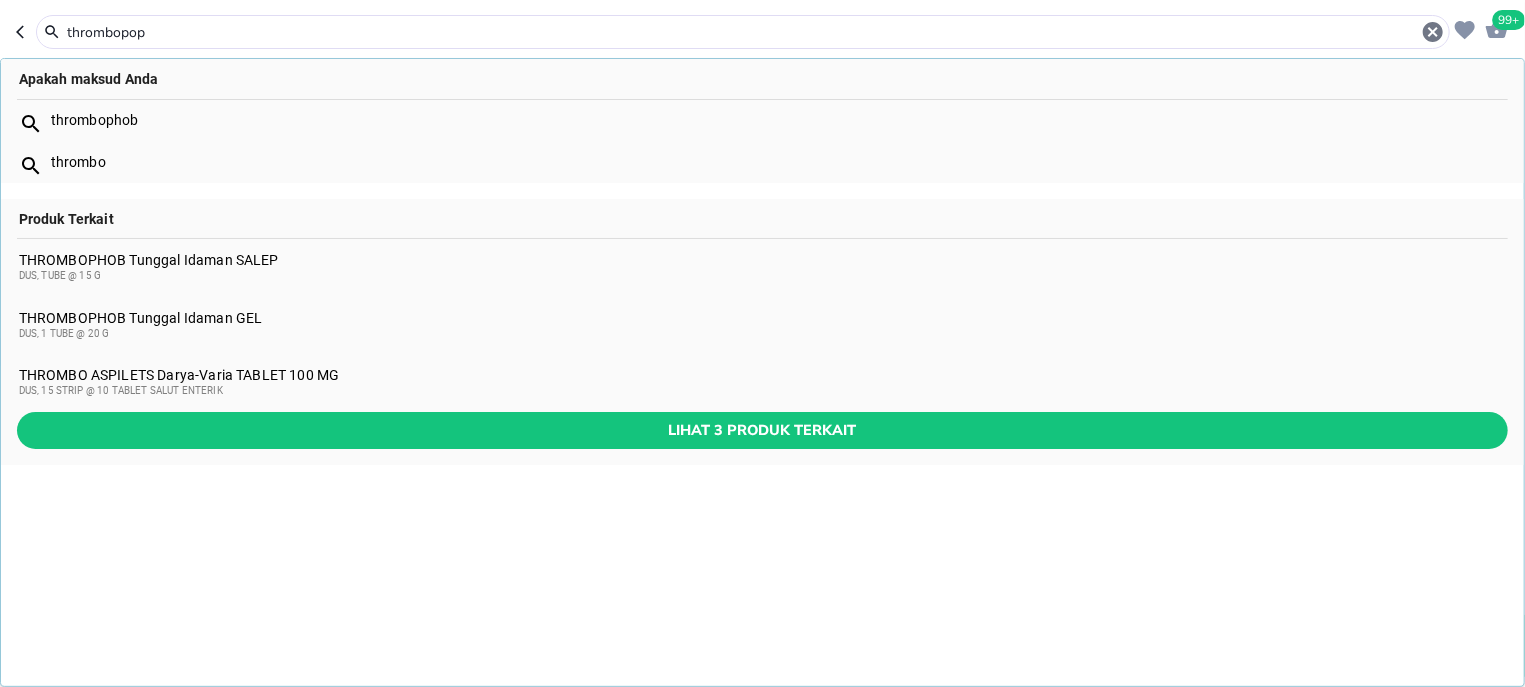 click on "thrombopop" at bounding box center (743, 32) 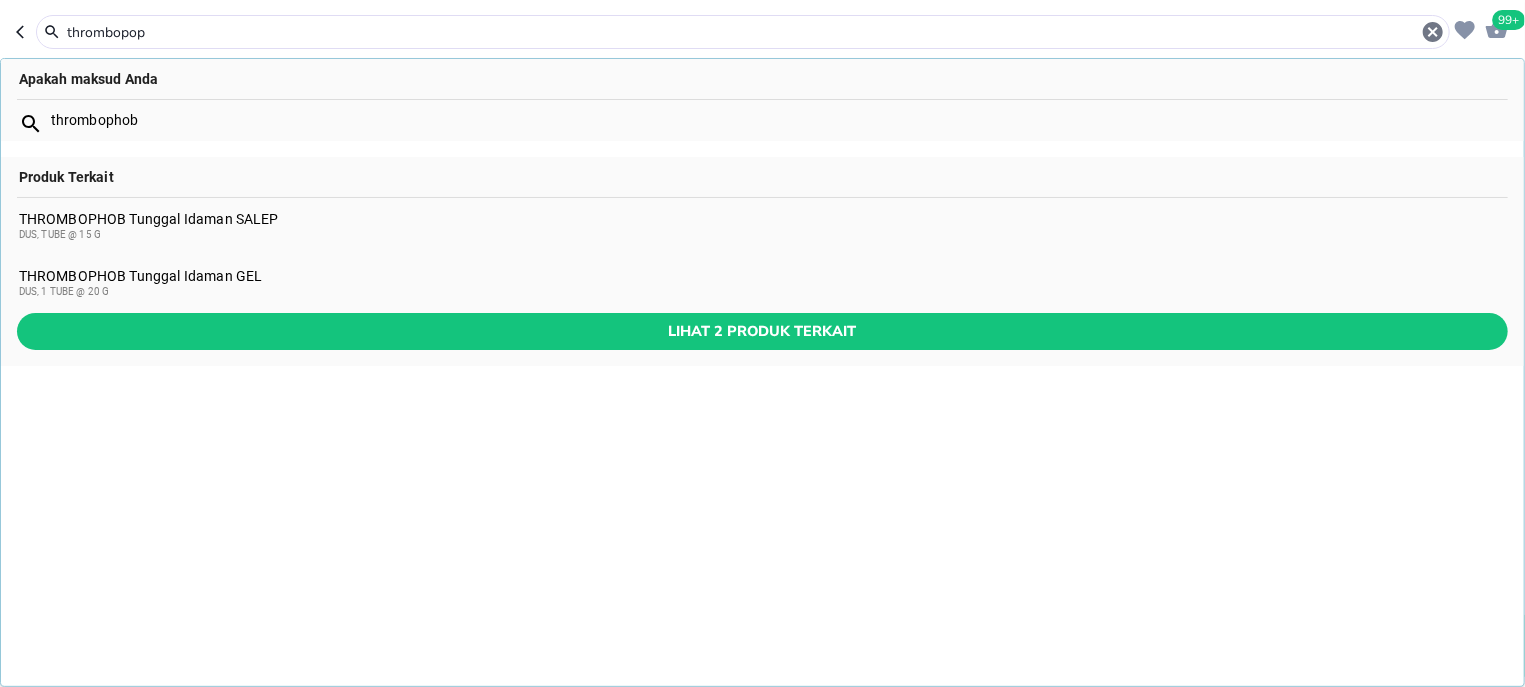 click on "thrombopop" at bounding box center [743, 32] 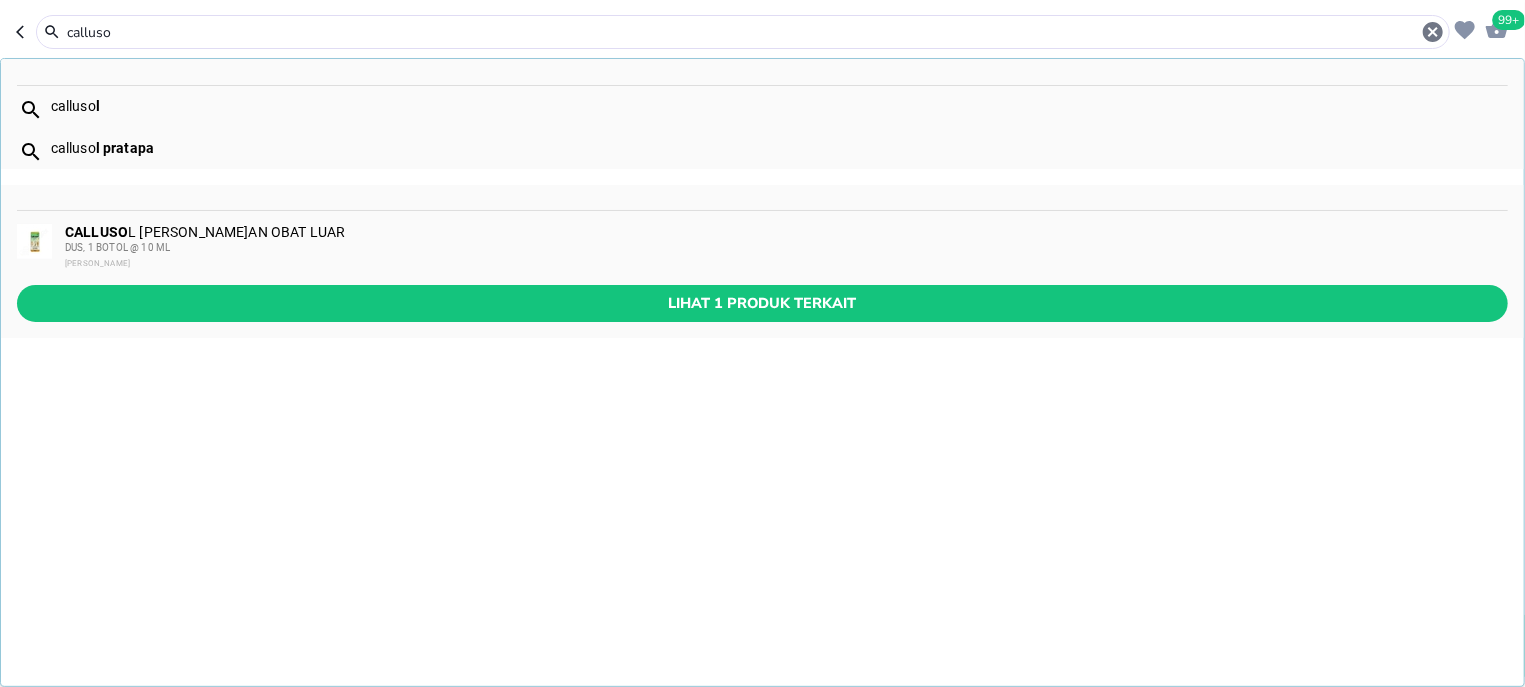 type on "calluso" 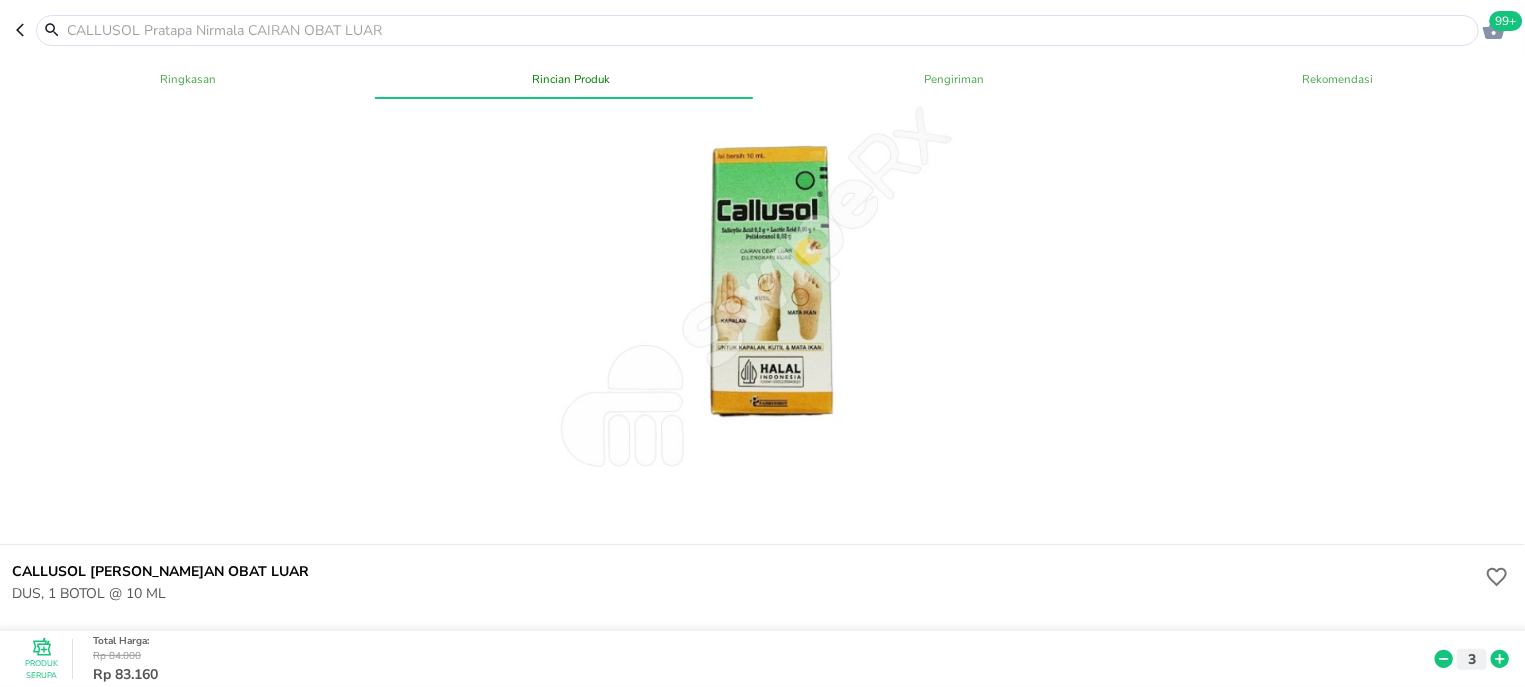 scroll, scrollTop: 0, scrollLeft: 0, axis: both 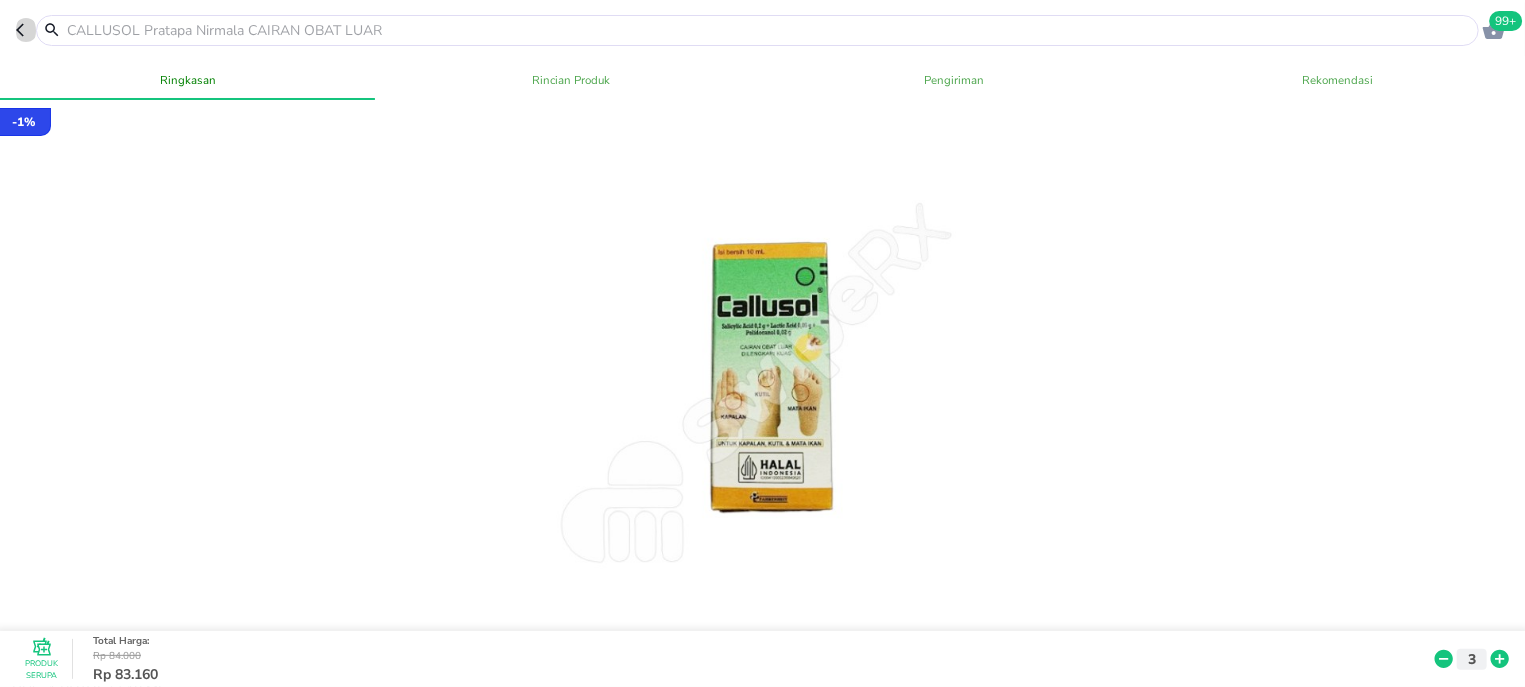 click at bounding box center (26, 30) 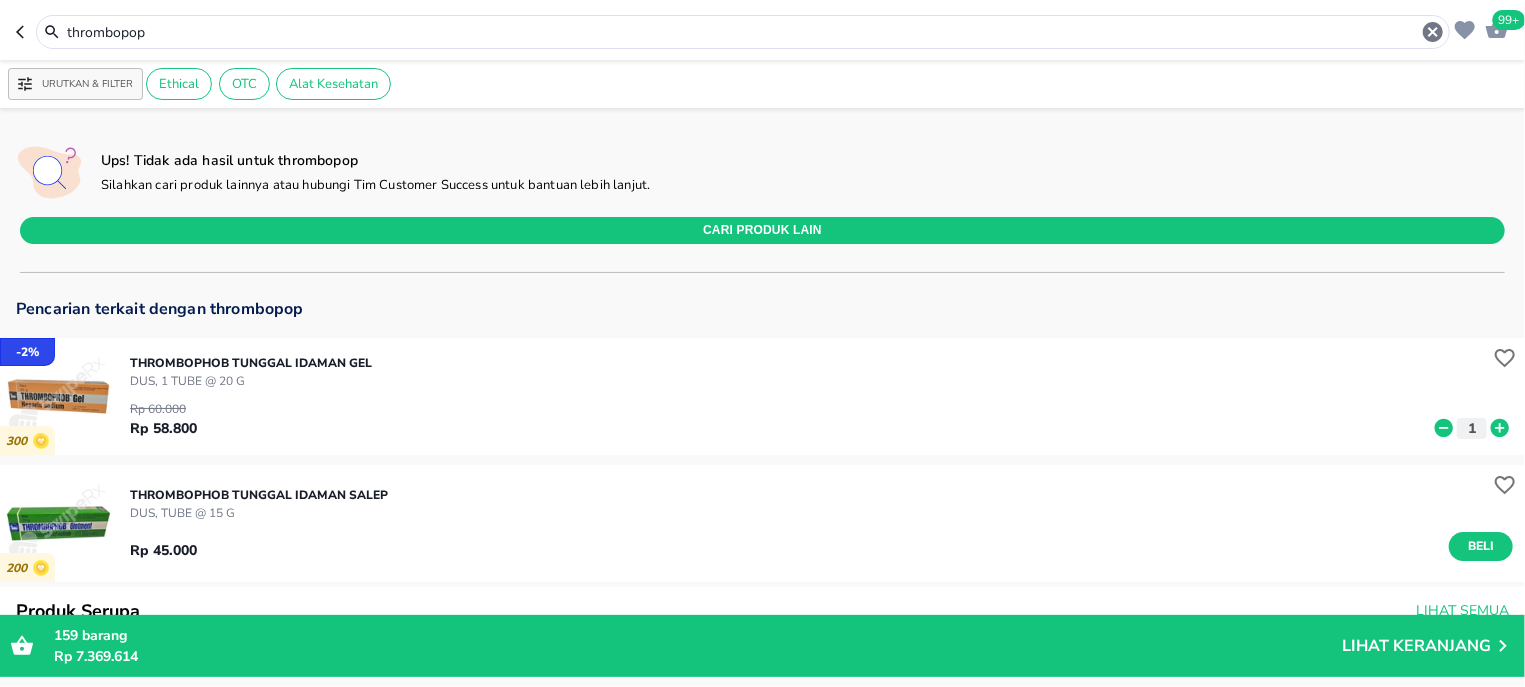 click on "99+ thrombopop" at bounding box center [762, 30] 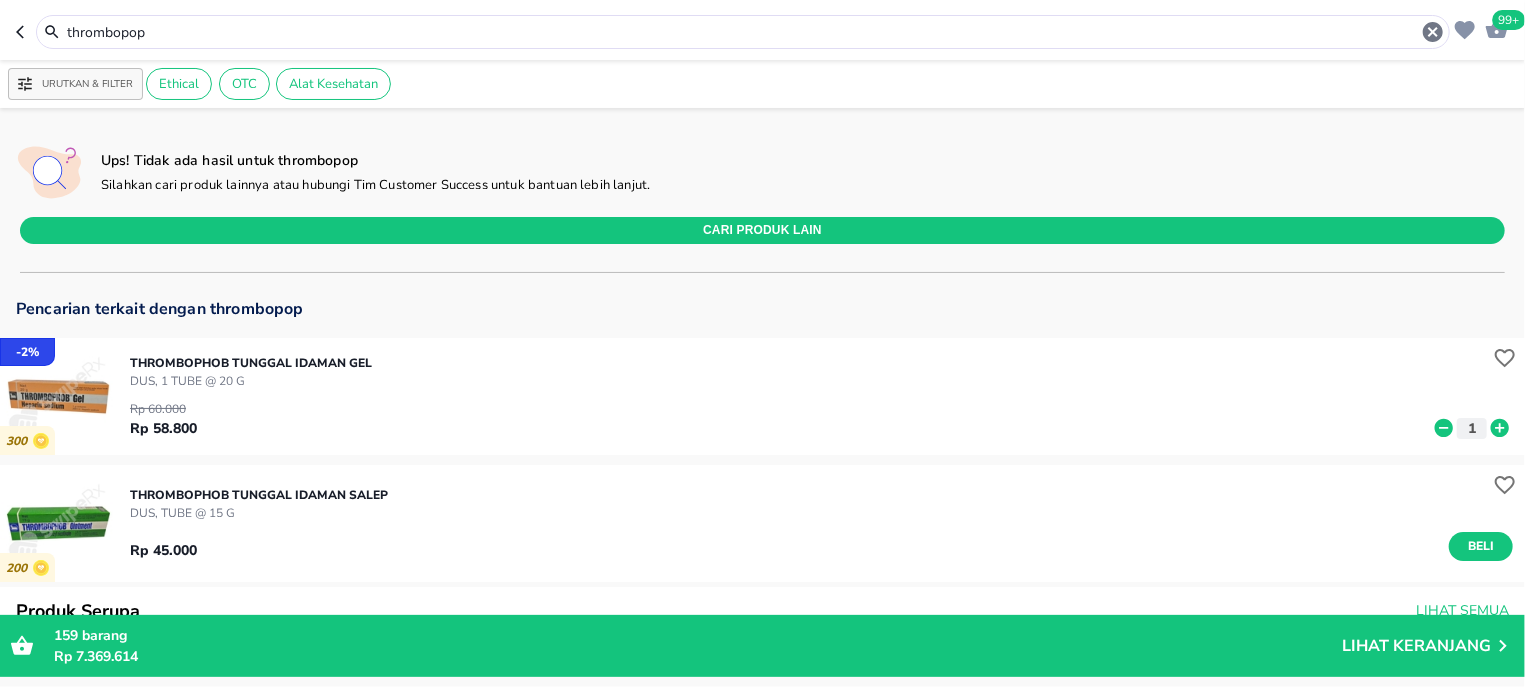click on "thrombopop" at bounding box center [743, 32] 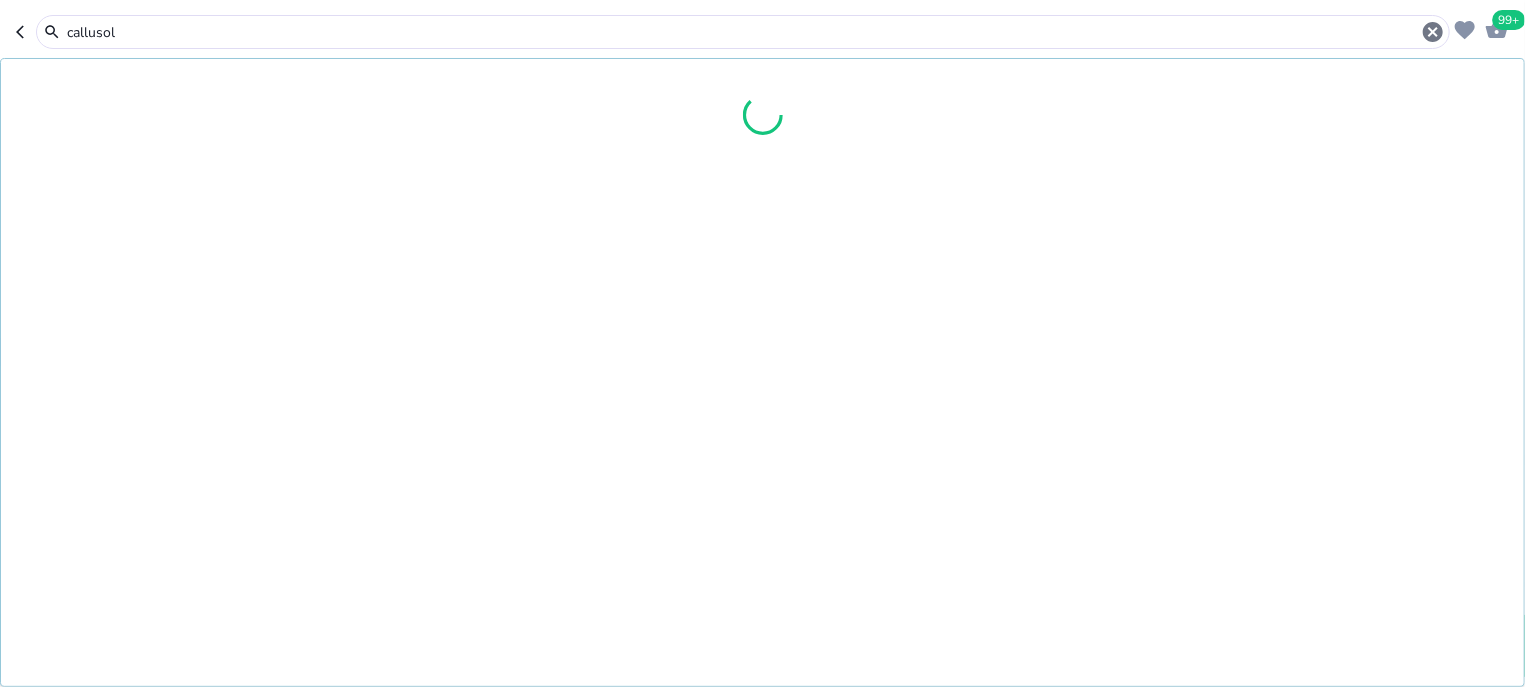 type on "callusol" 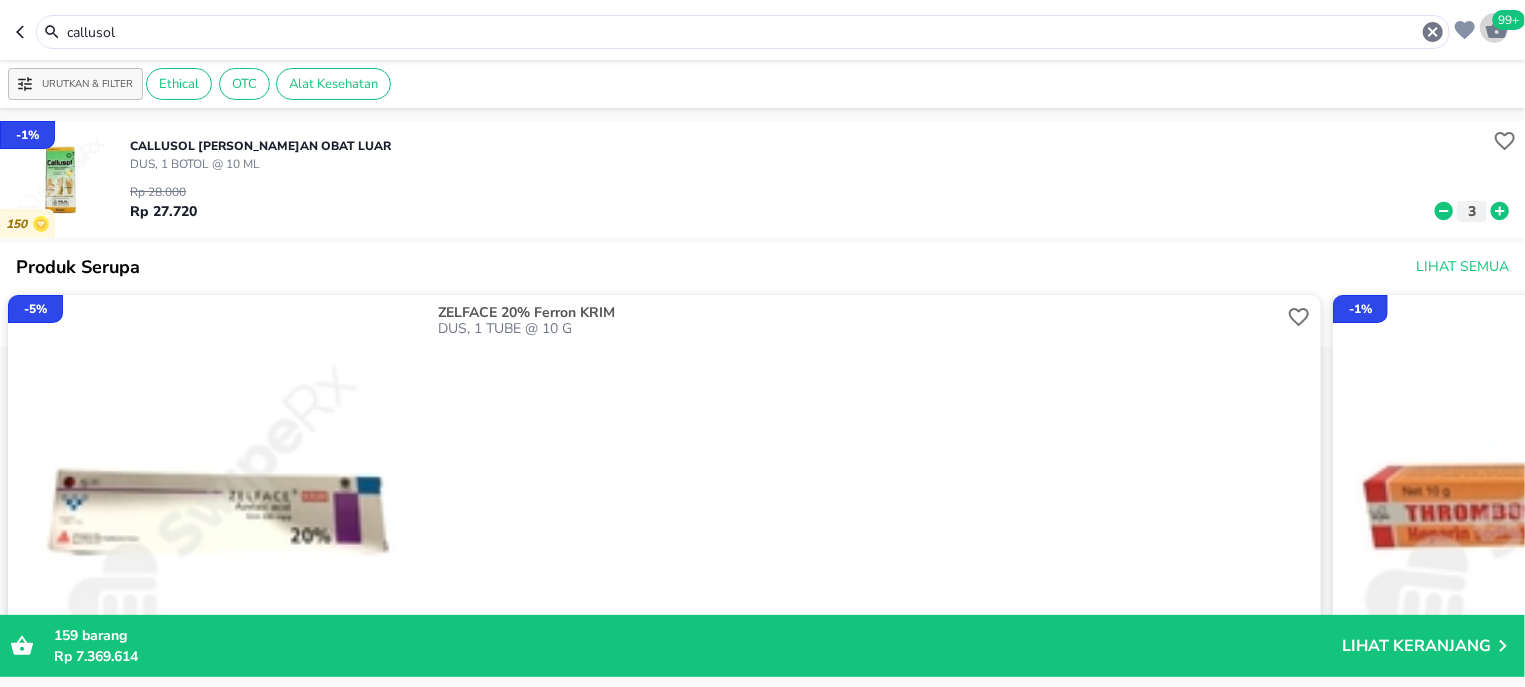 click on "99+" at bounding box center (1509, 20) 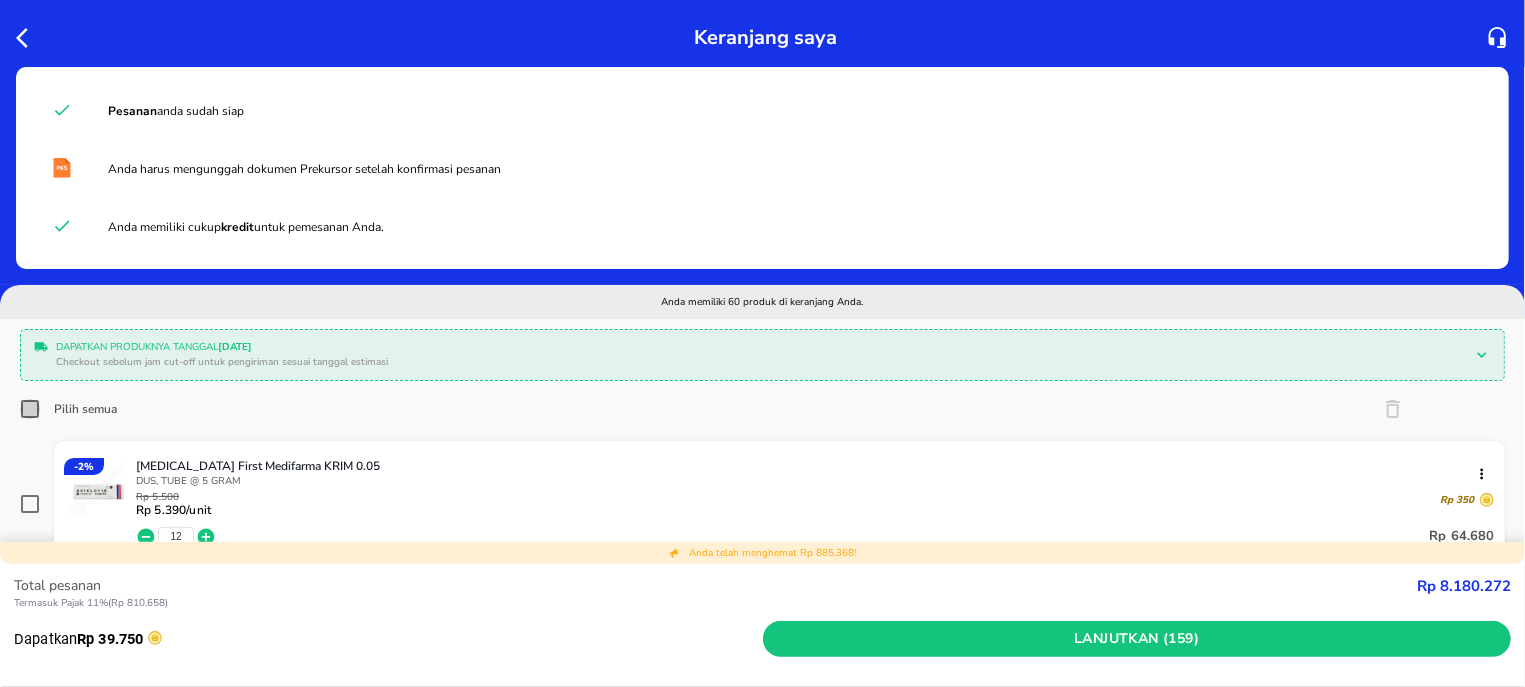 click on "Pilih semua" at bounding box center [30, 409] 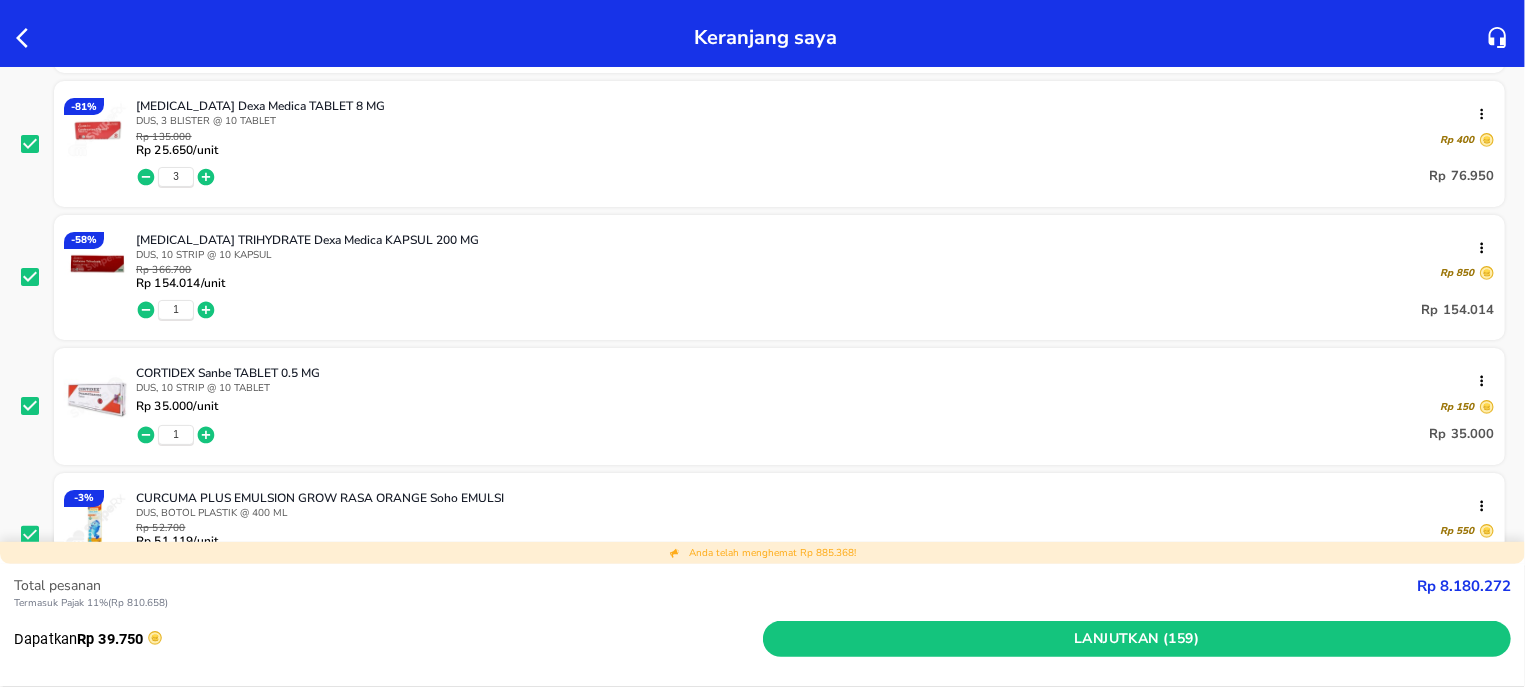 scroll, scrollTop: 3055, scrollLeft: 0, axis: vertical 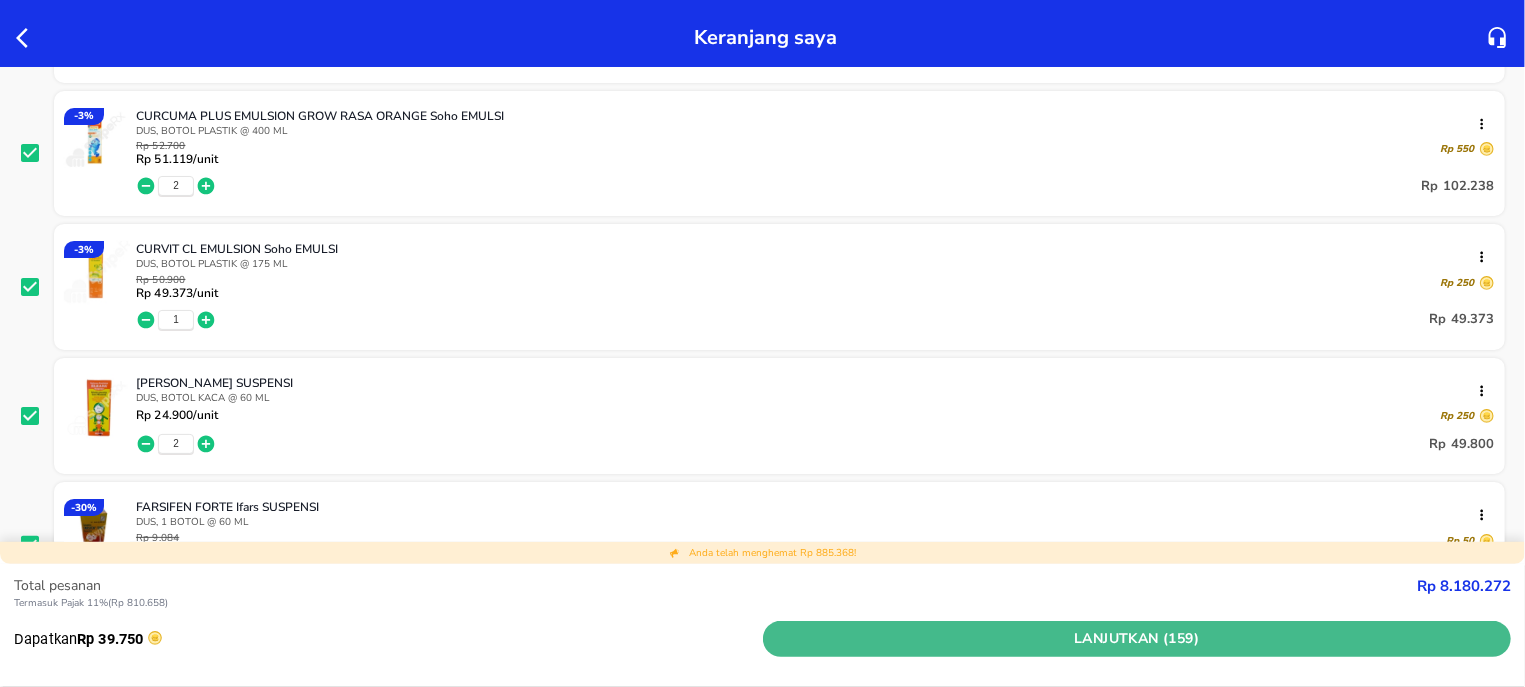 click on "Lanjutkan (159)" at bounding box center [1137, 639] 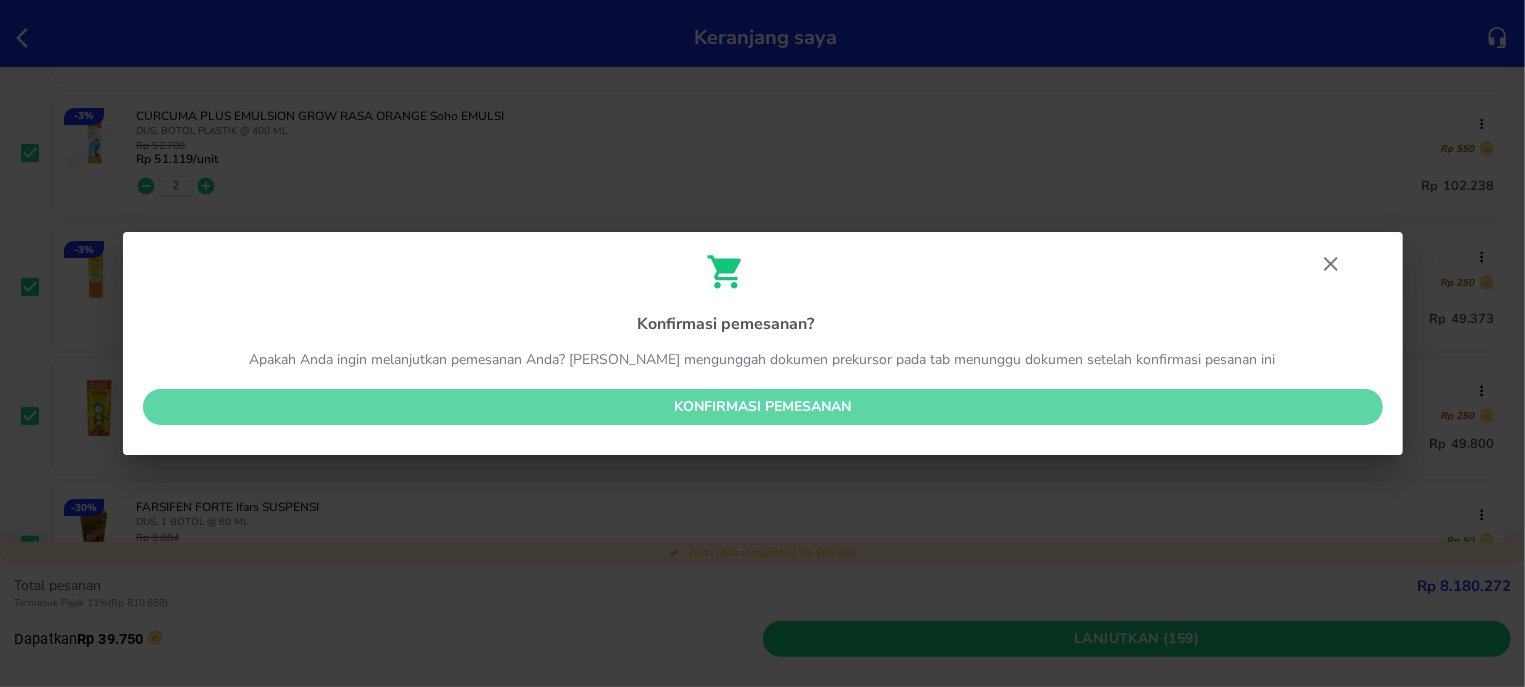 click on "Konfirmasi pemesanan" at bounding box center [763, 407] 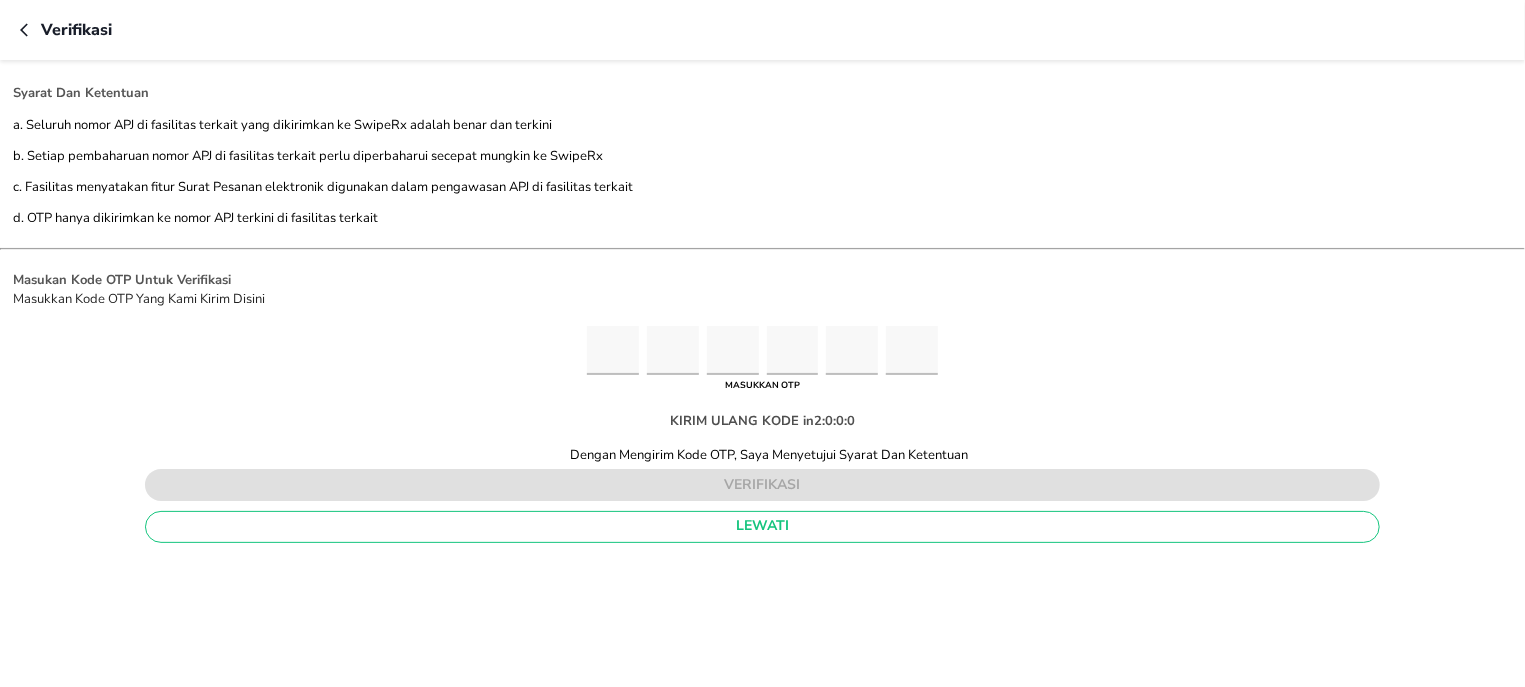 scroll, scrollTop: 444, scrollLeft: 0, axis: vertical 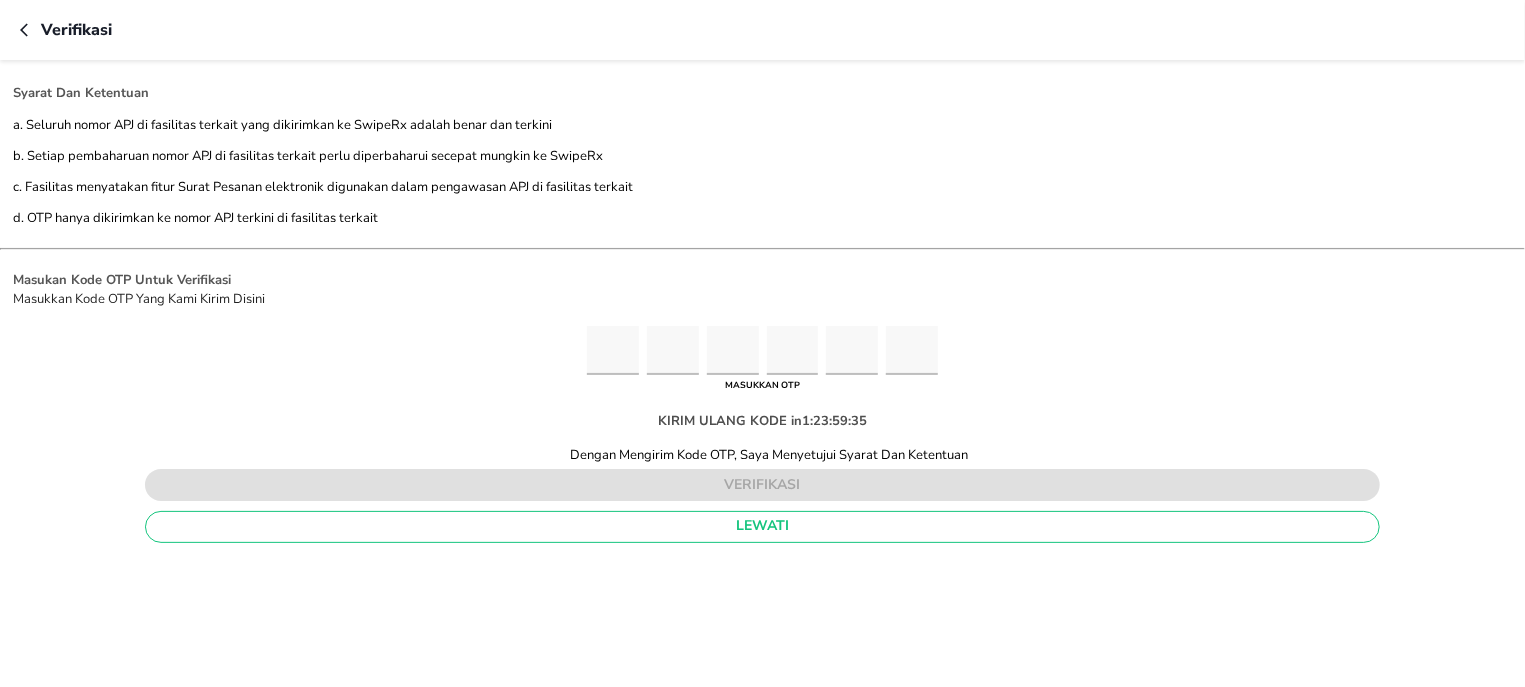 click at bounding box center [673, 350] 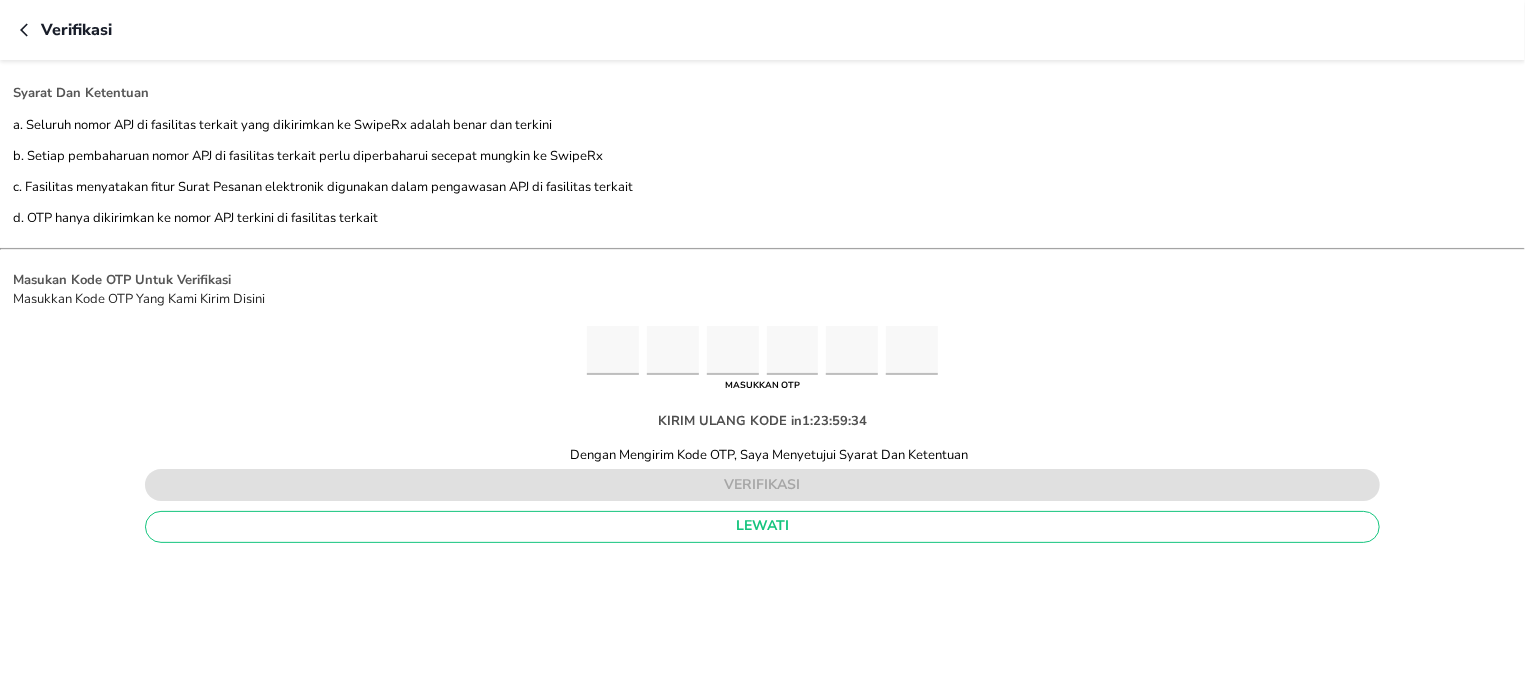 click at bounding box center (613, 350) 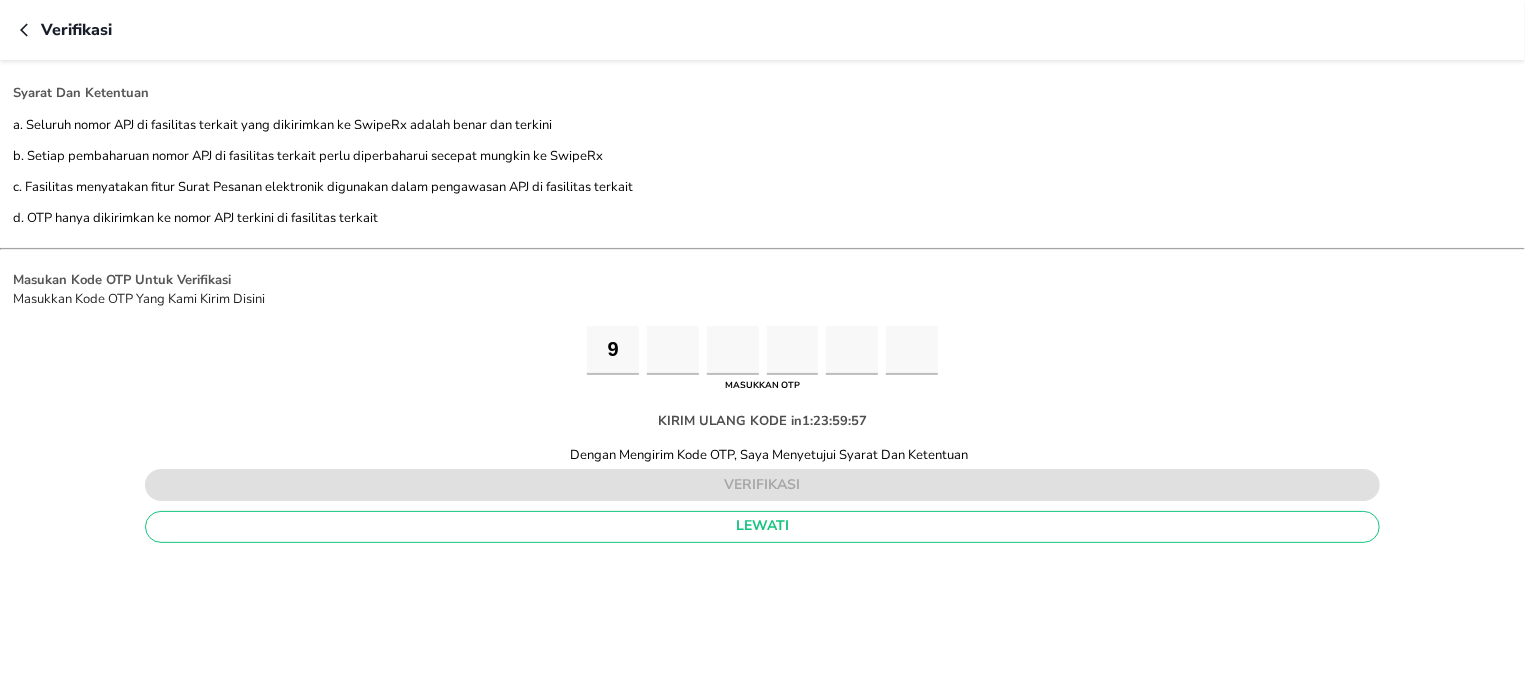 type on "5" 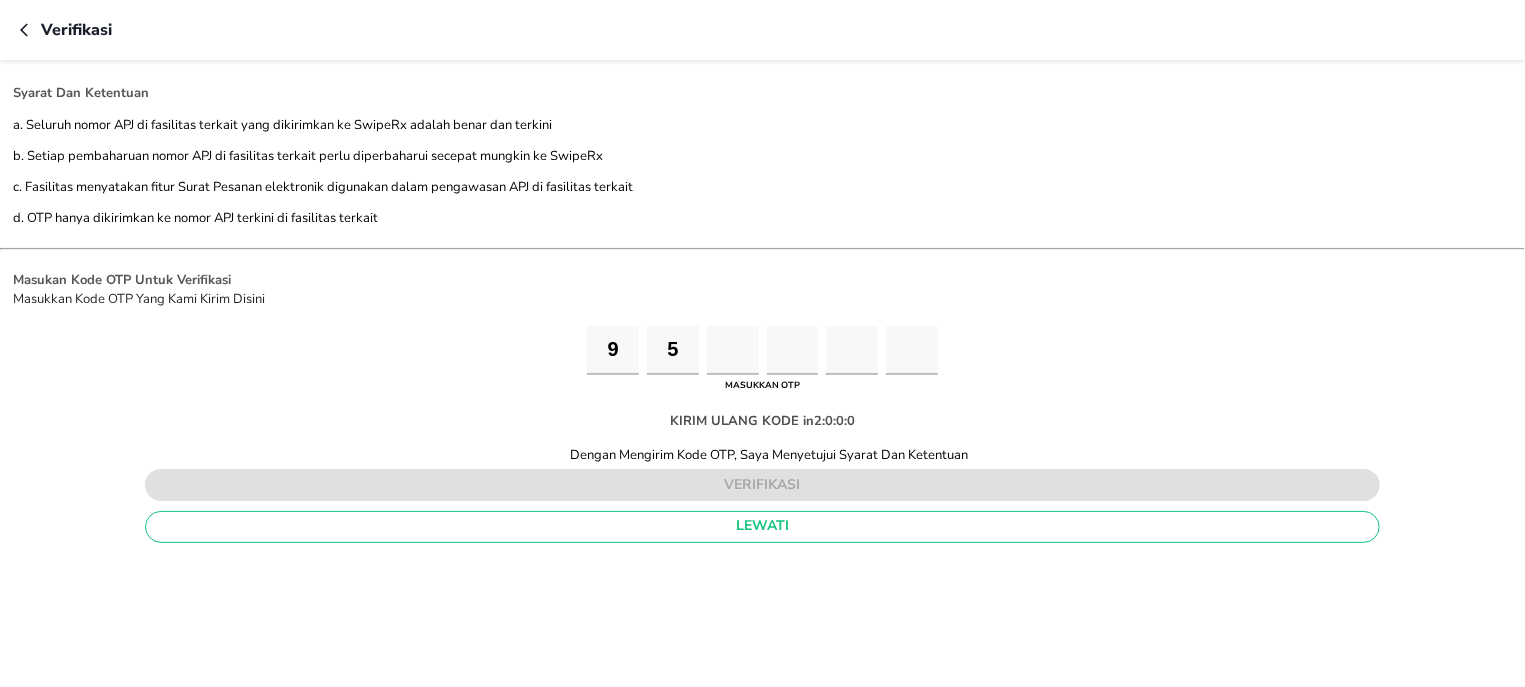 type on "7" 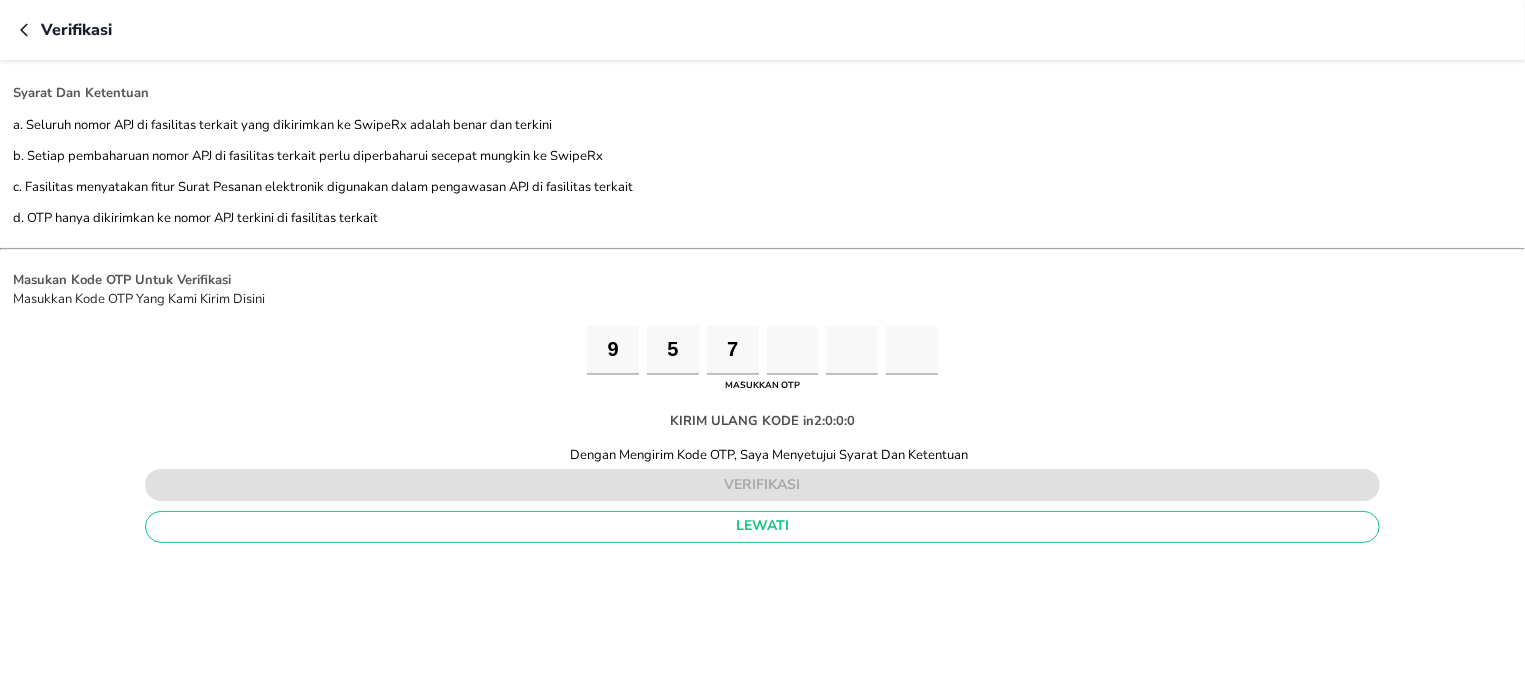 type on "0" 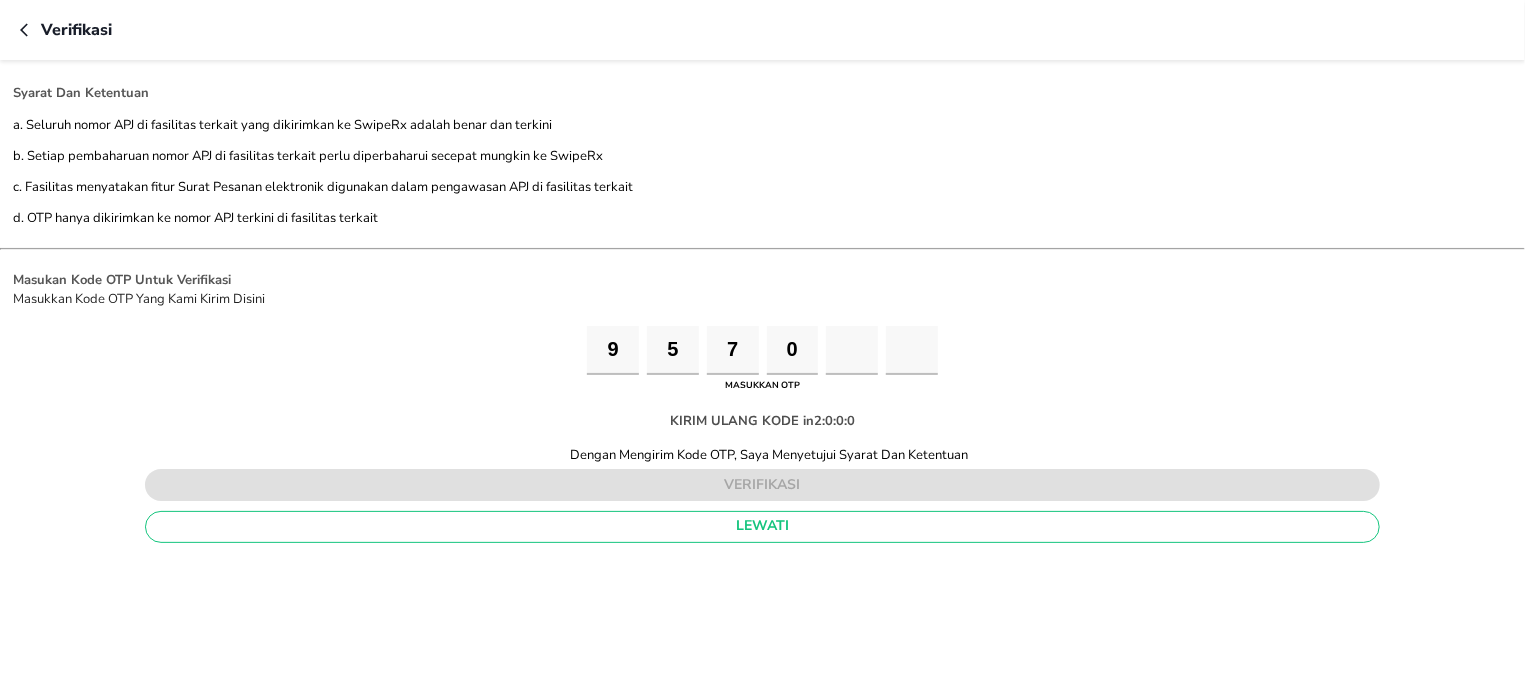 type on "0" 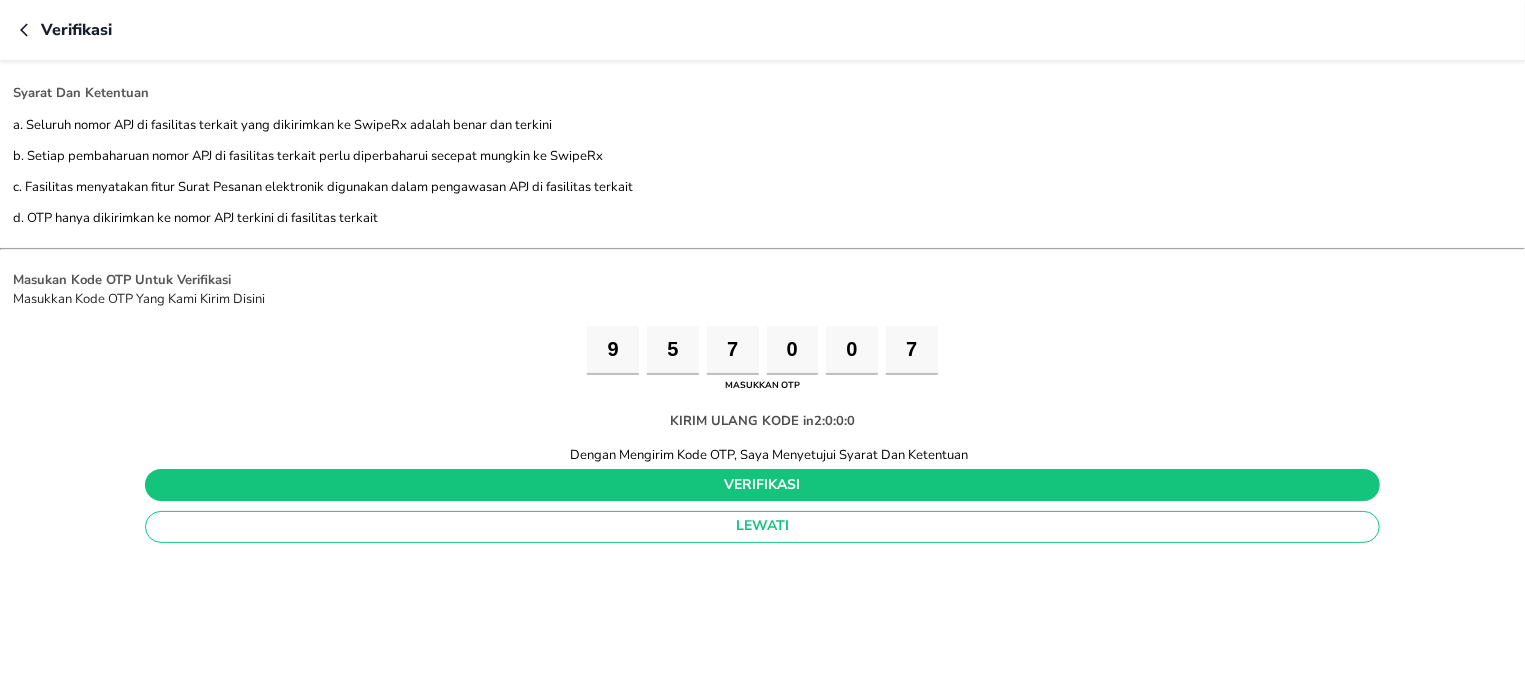 type on "7" 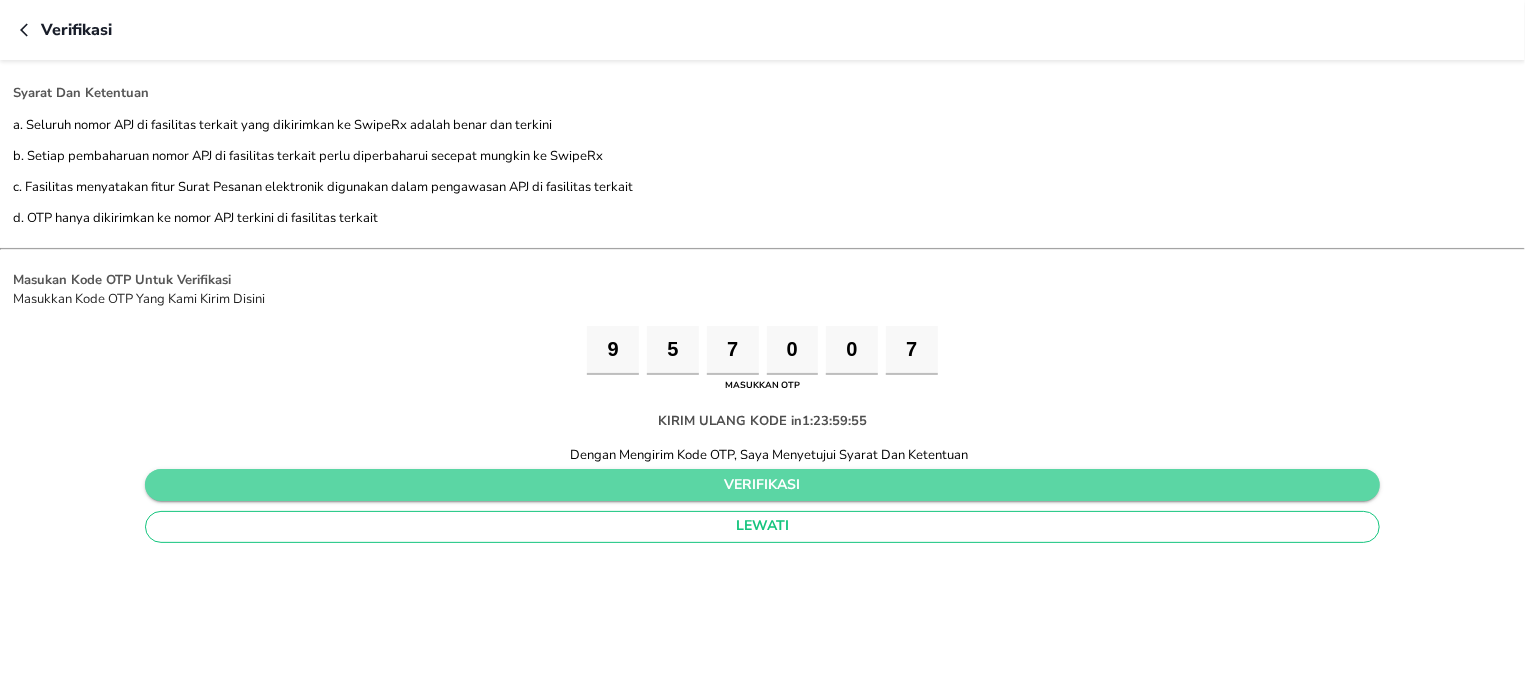 click on "verifikasi" at bounding box center (762, 485) 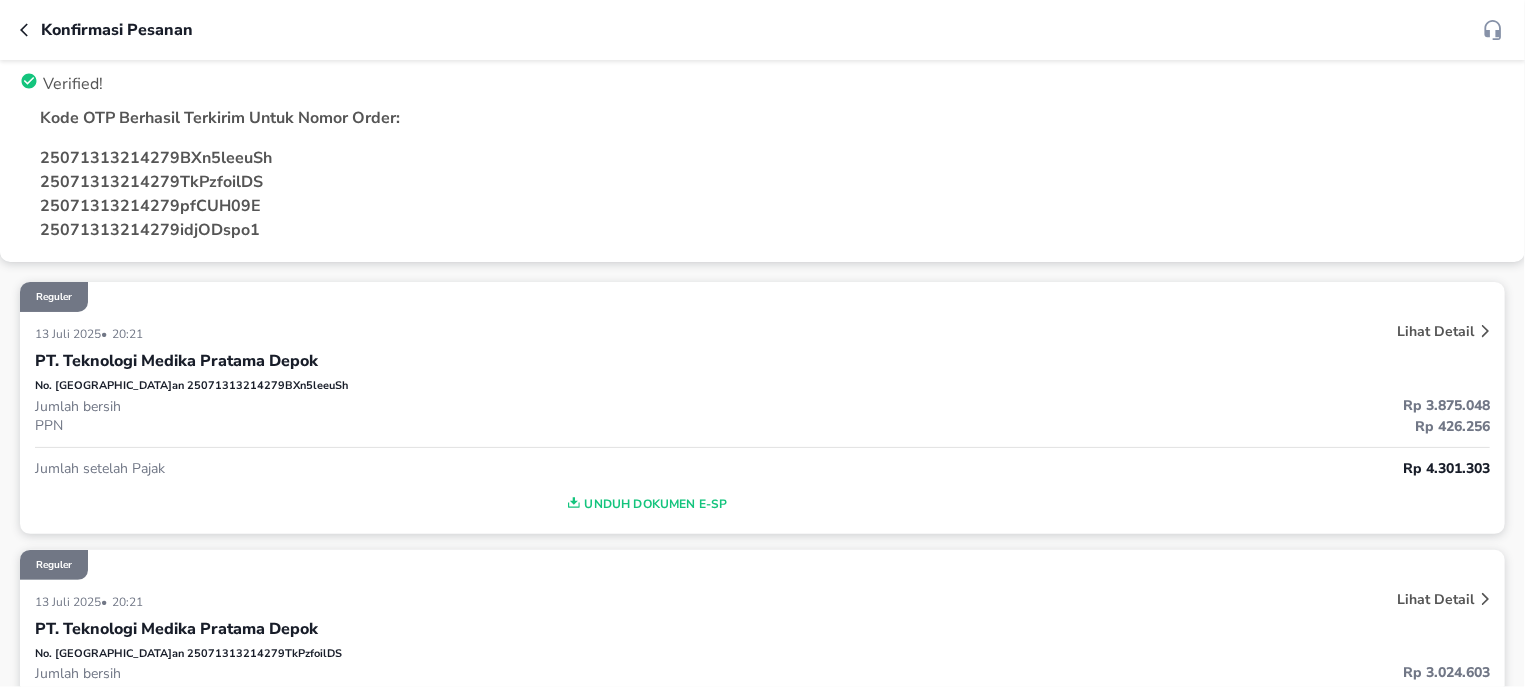 scroll, scrollTop: 0, scrollLeft: 0, axis: both 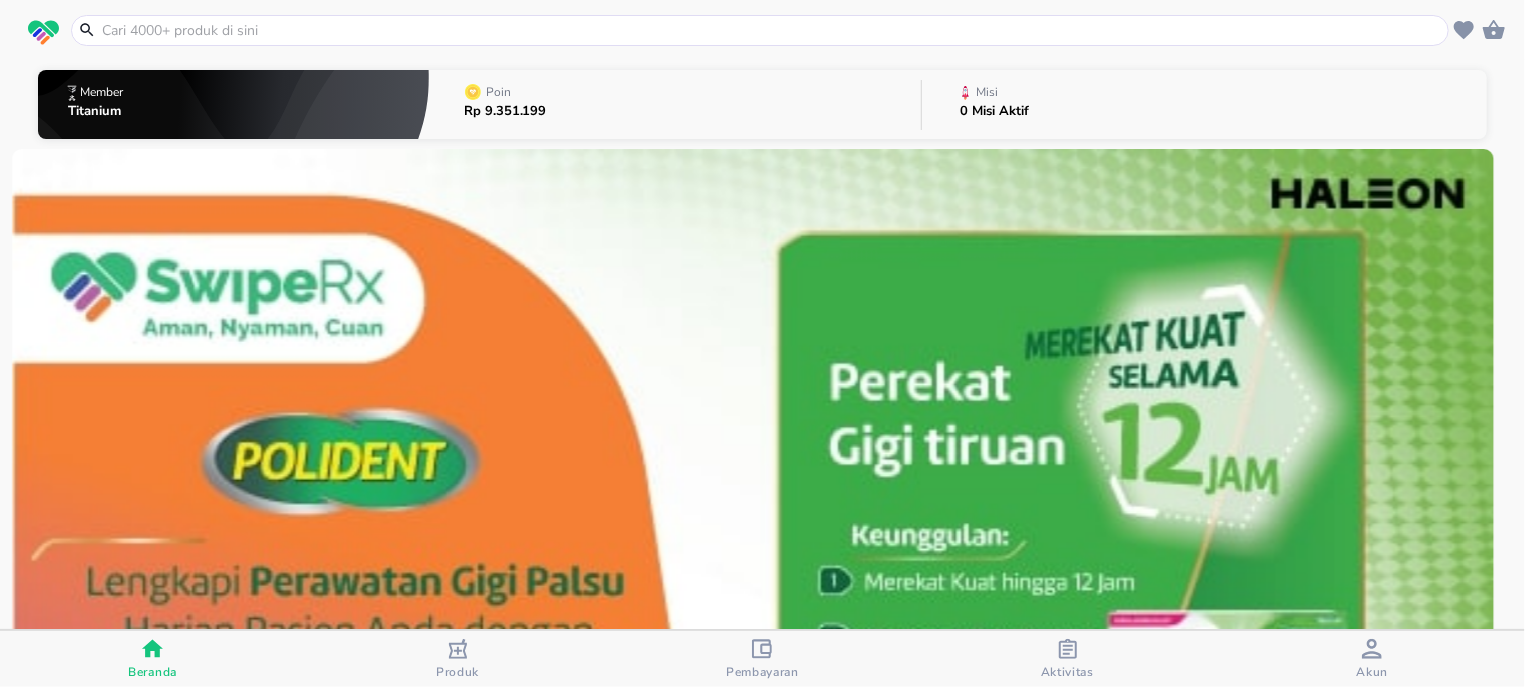 click on "Aktivitas" at bounding box center (1067, 659) 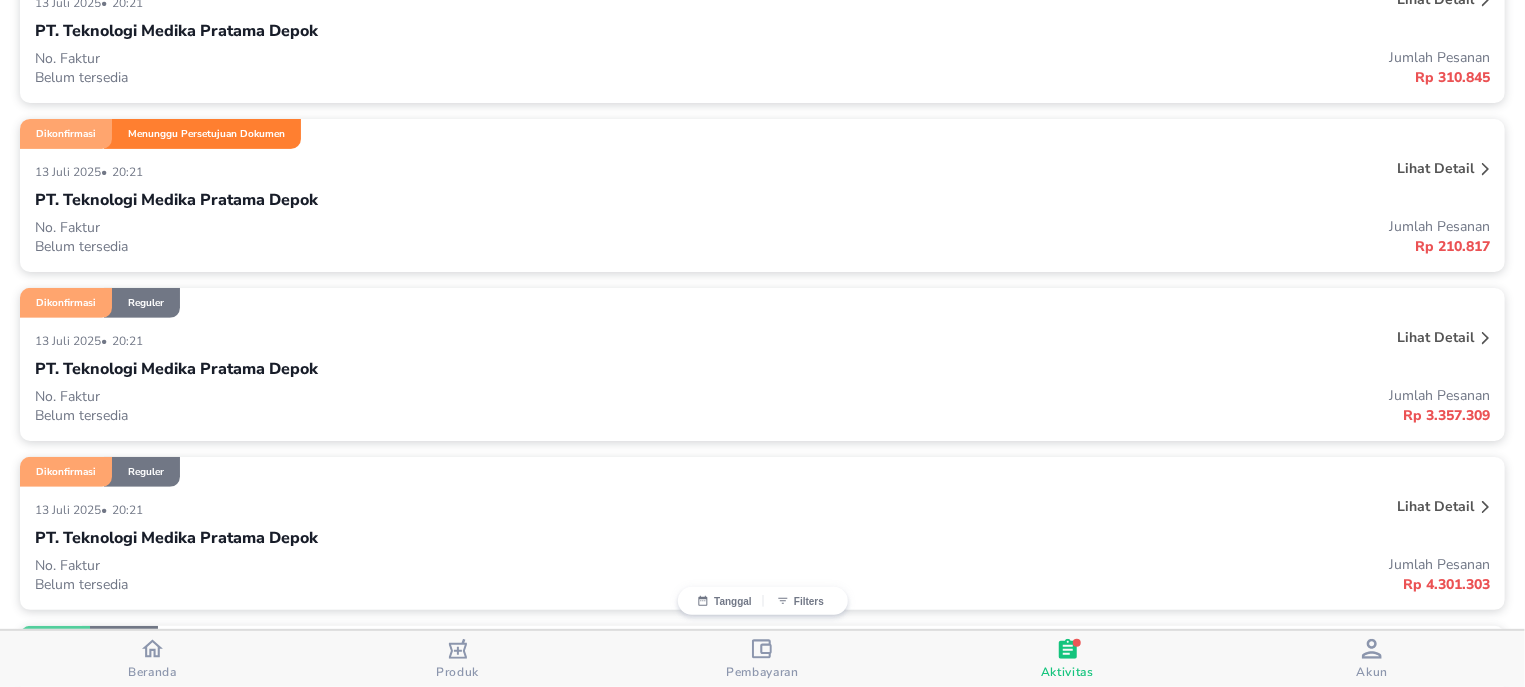 scroll, scrollTop: 0, scrollLeft: 0, axis: both 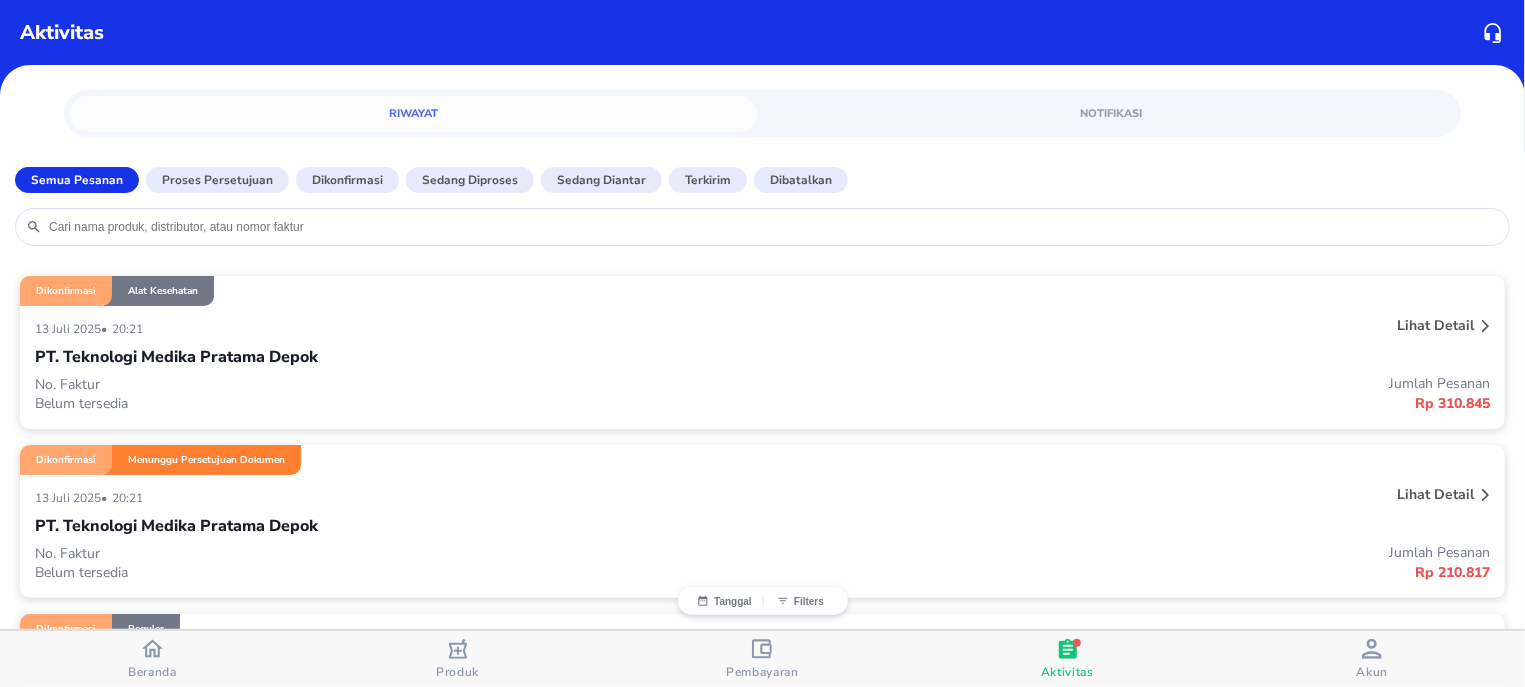 click on "Lihat detail" at bounding box center (1435, 325) 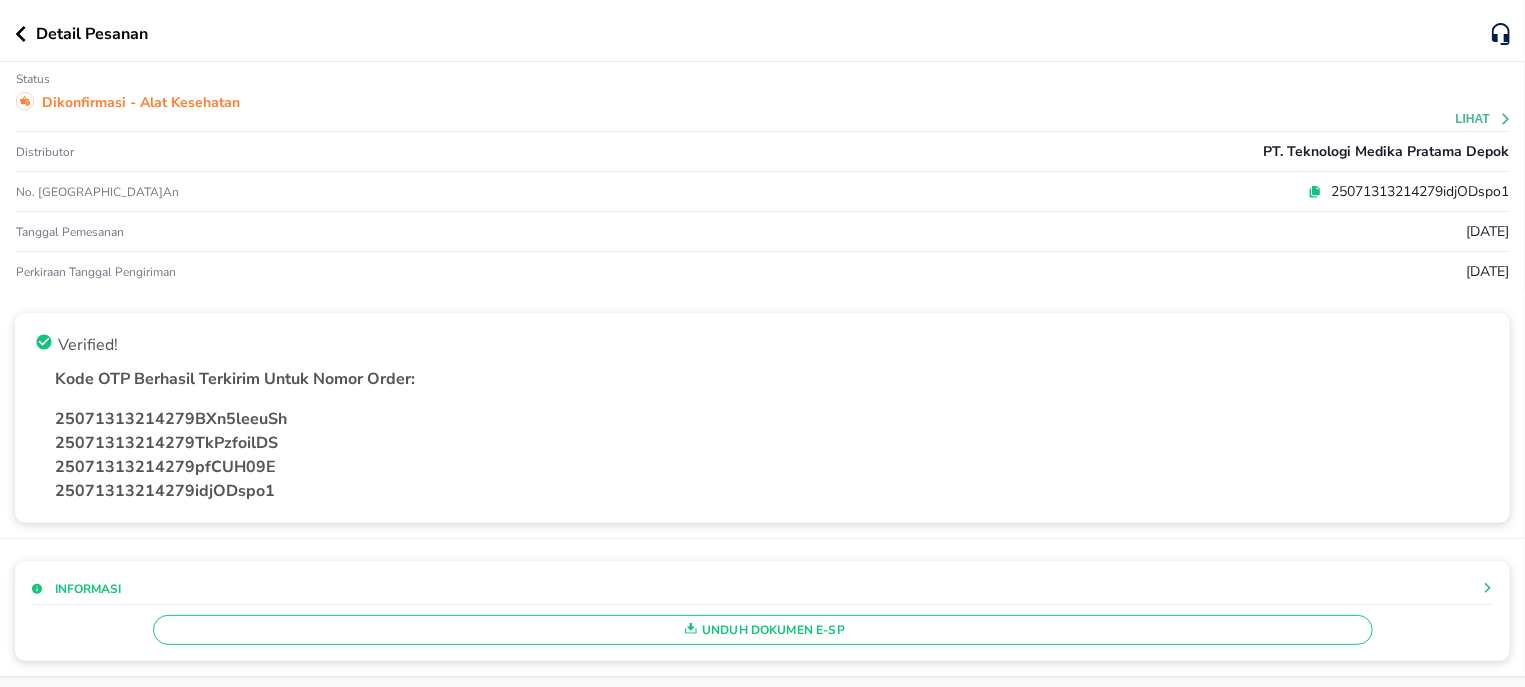 click 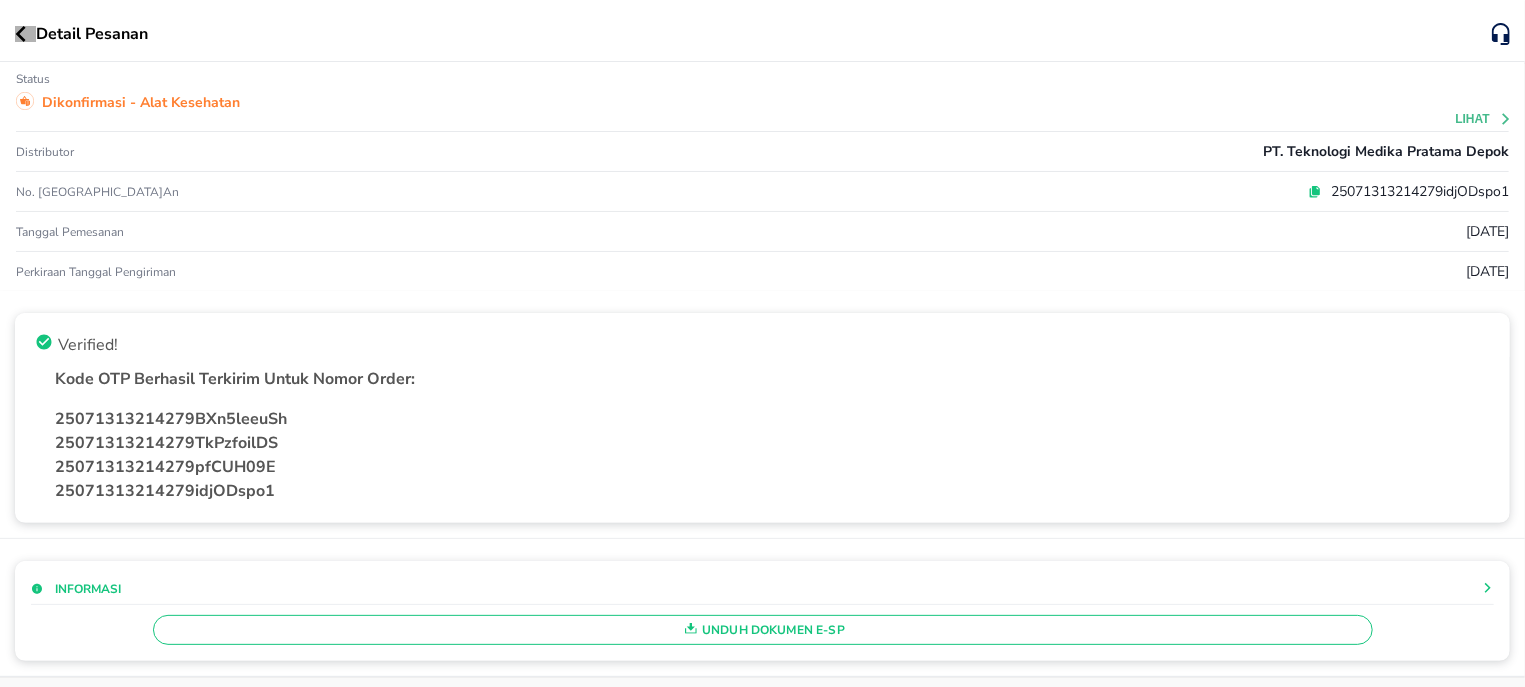 click 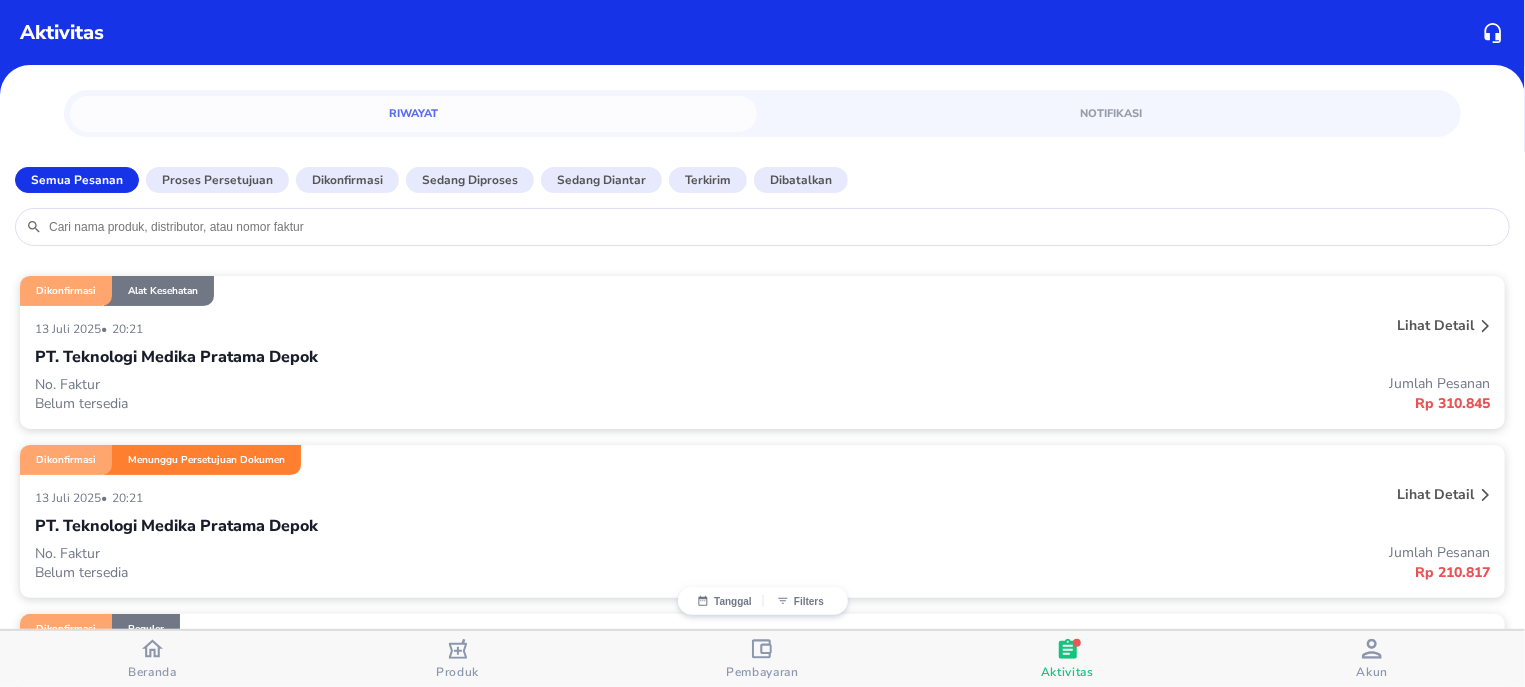 click on "Lihat detail" at bounding box center [1435, 494] 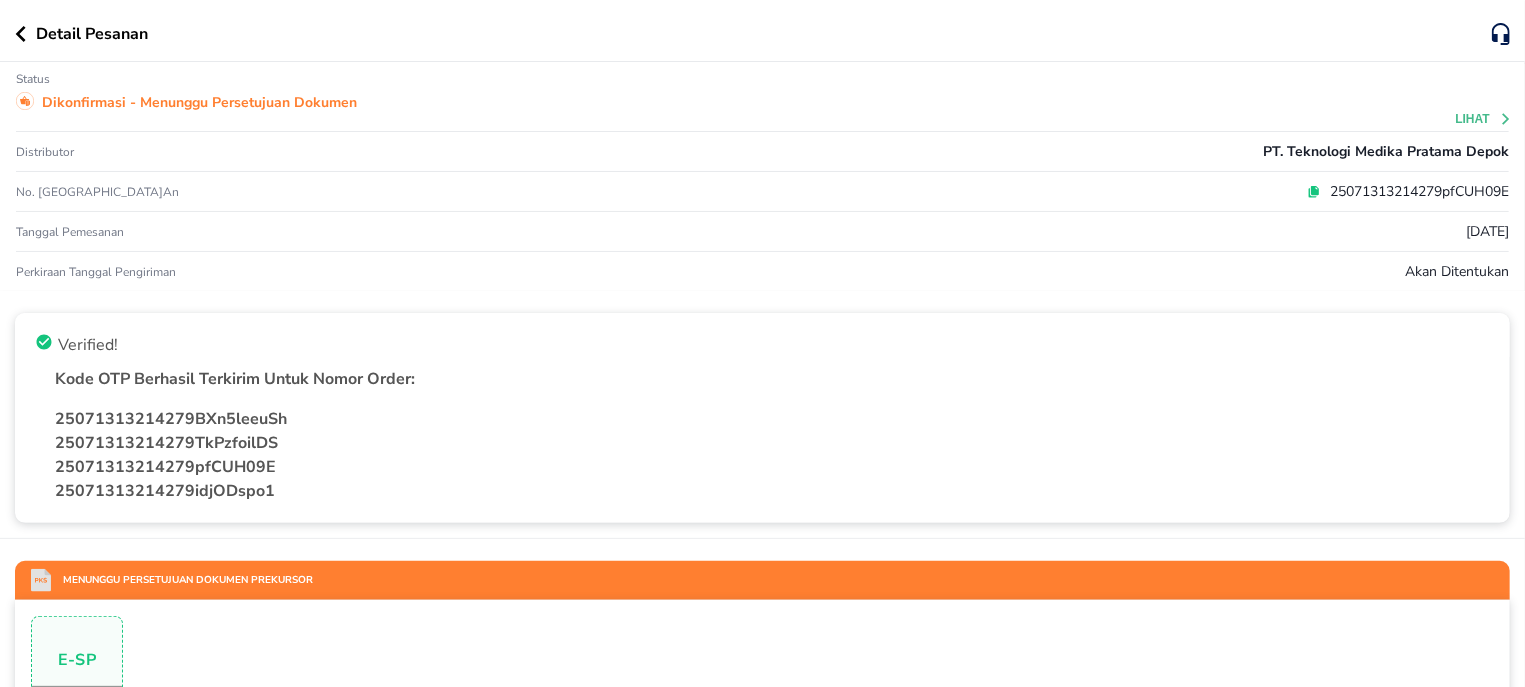 click 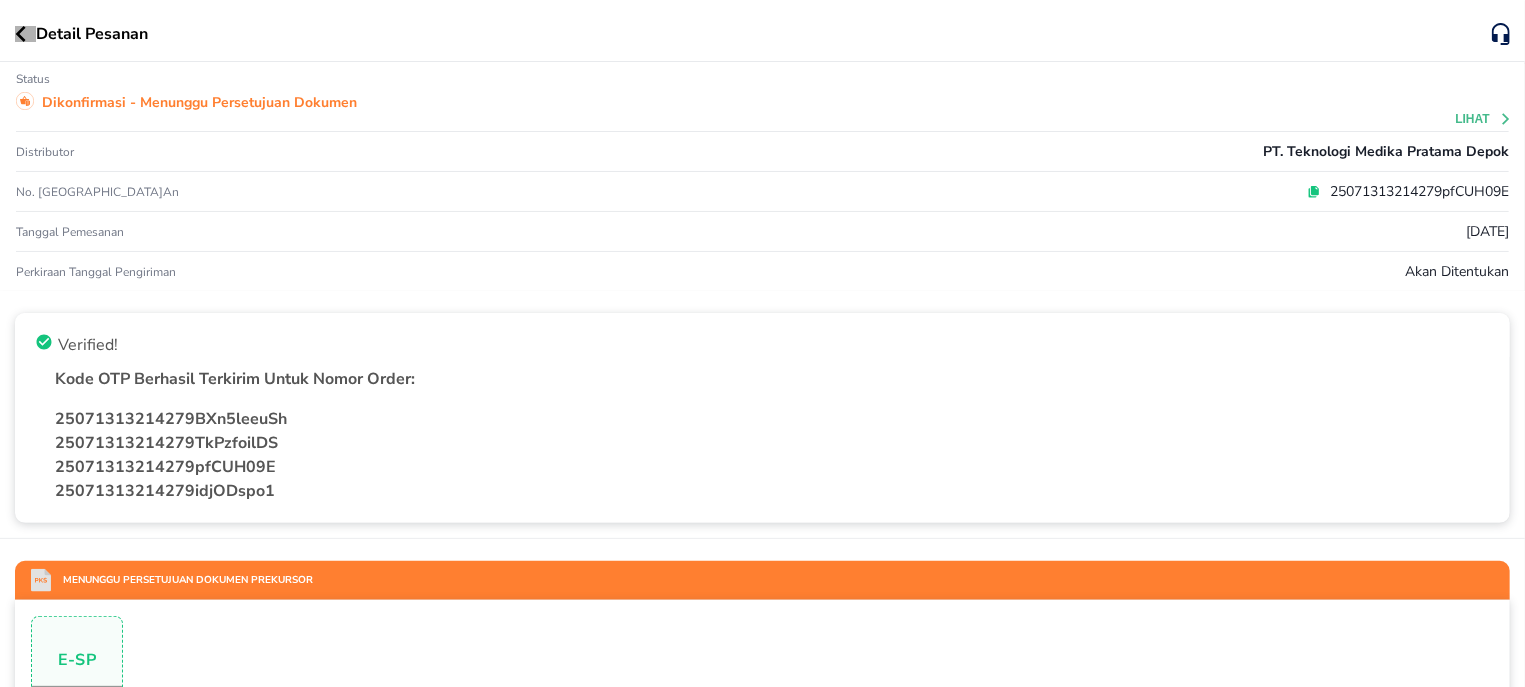 click 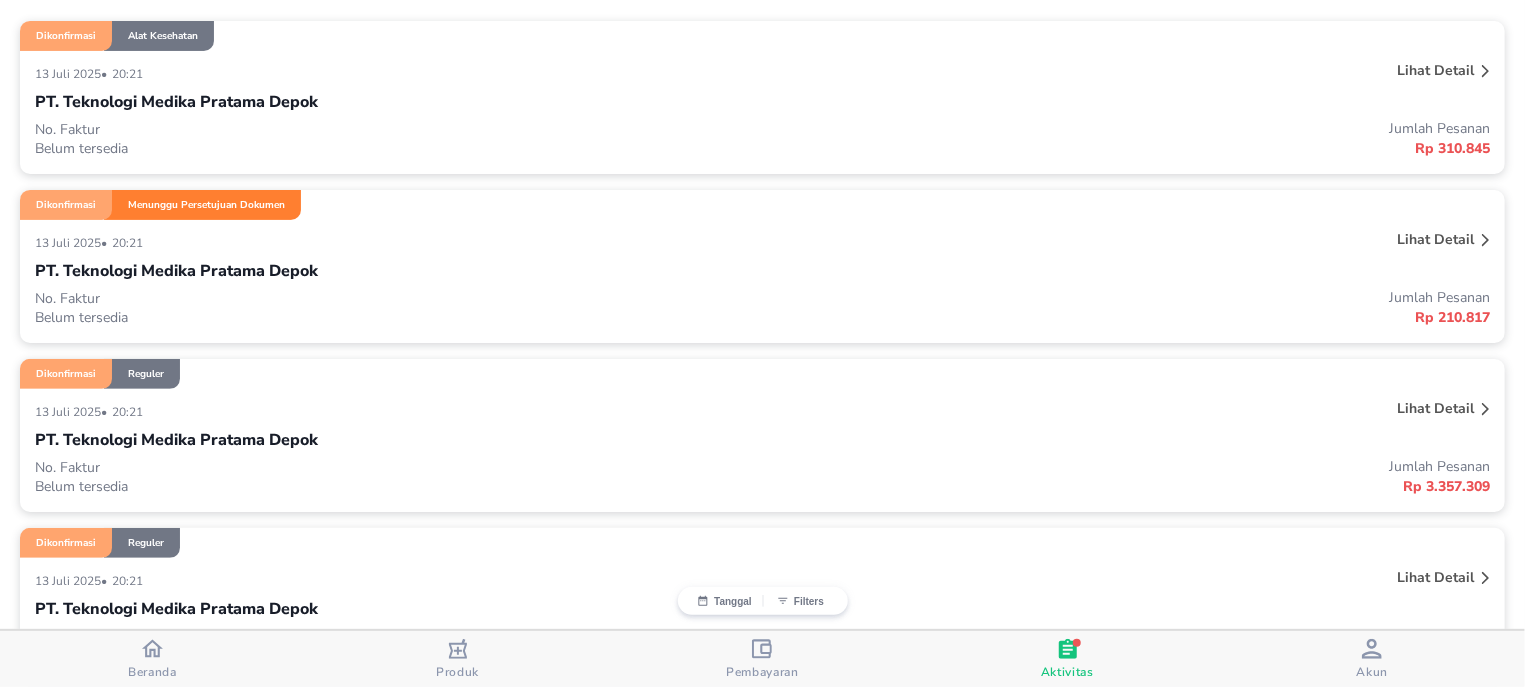 scroll, scrollTop: 382, scrollLeft: 0, axis: vertical 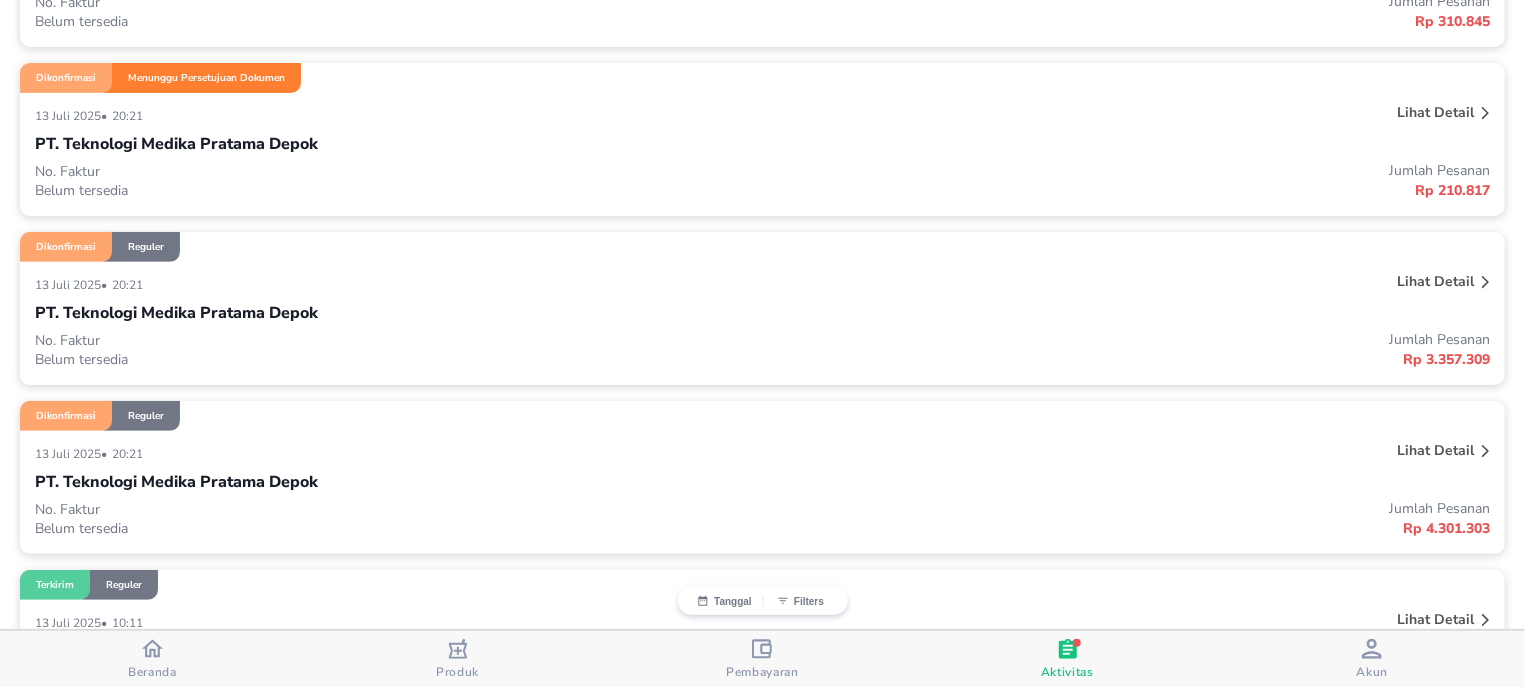 click on "Lihat detail" at bounding box center (1435, 281) 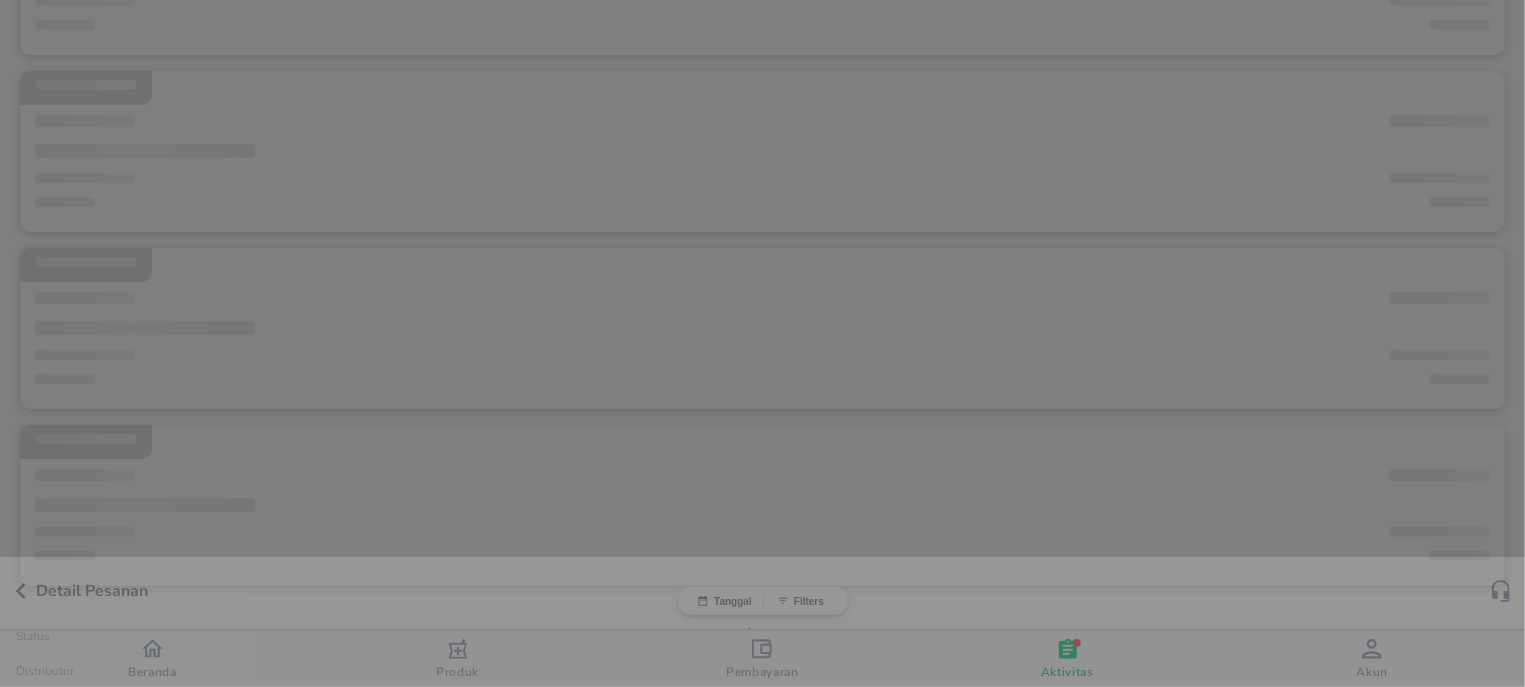 scroll, scrollTop: 379, scrollLeft: 0, axis: vertical 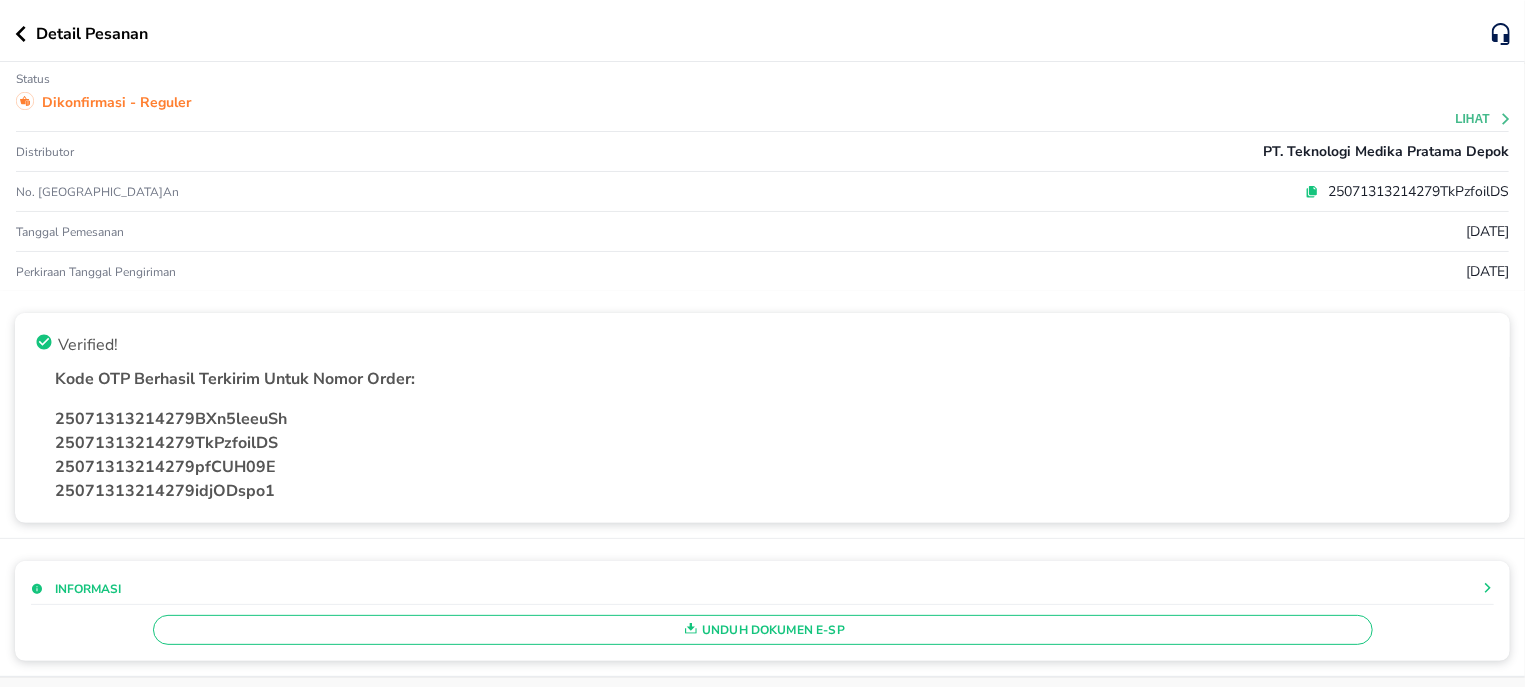 click 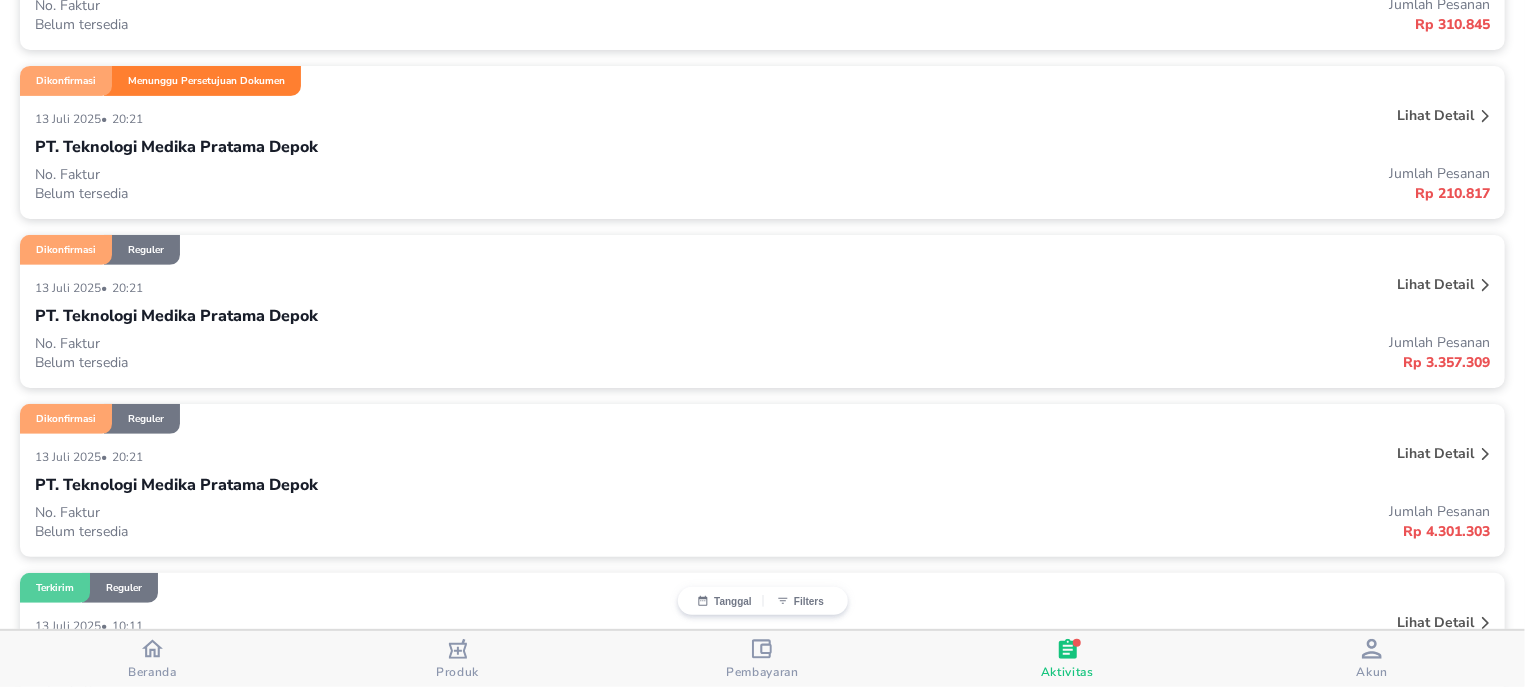 scroll, scrollTop: 506, scrollLeft: 0, axis: vertical 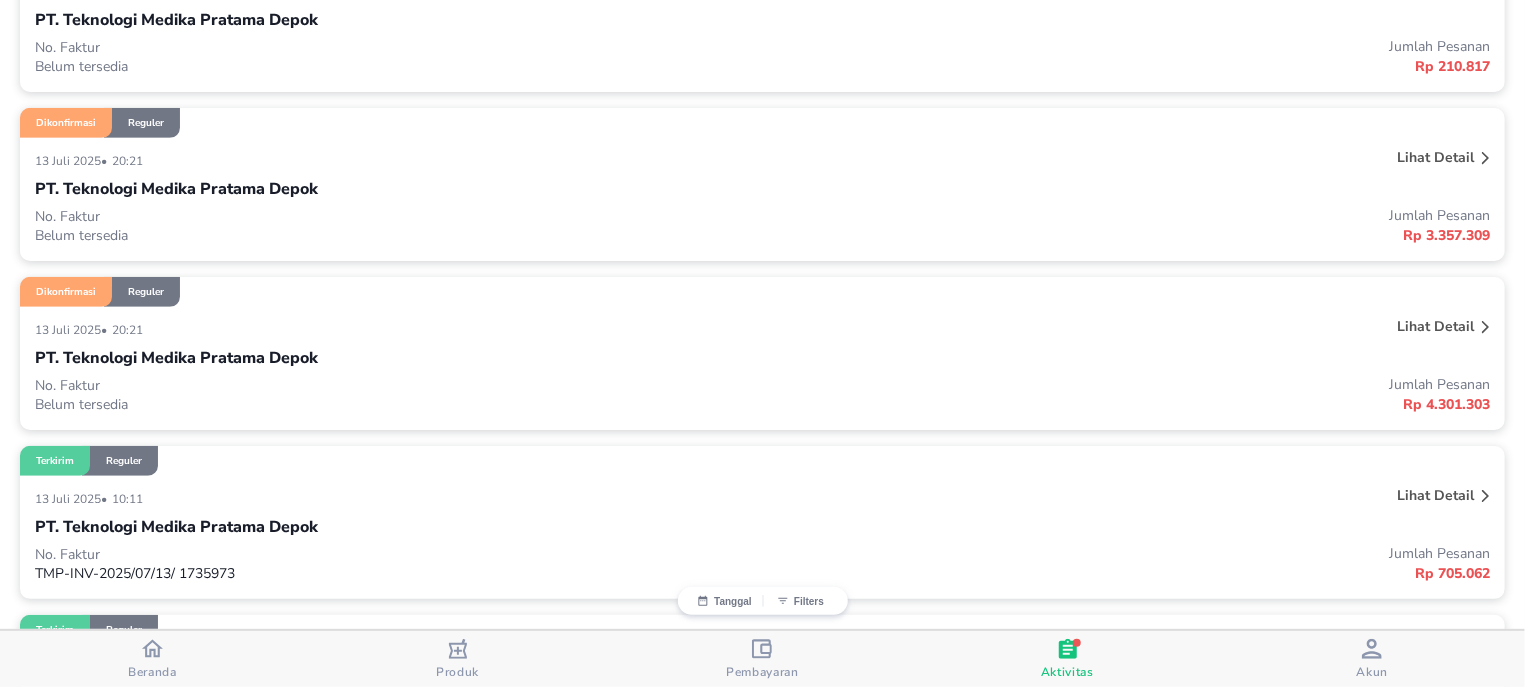 click on "Lihat detail" at bounding box center (1435, 326) 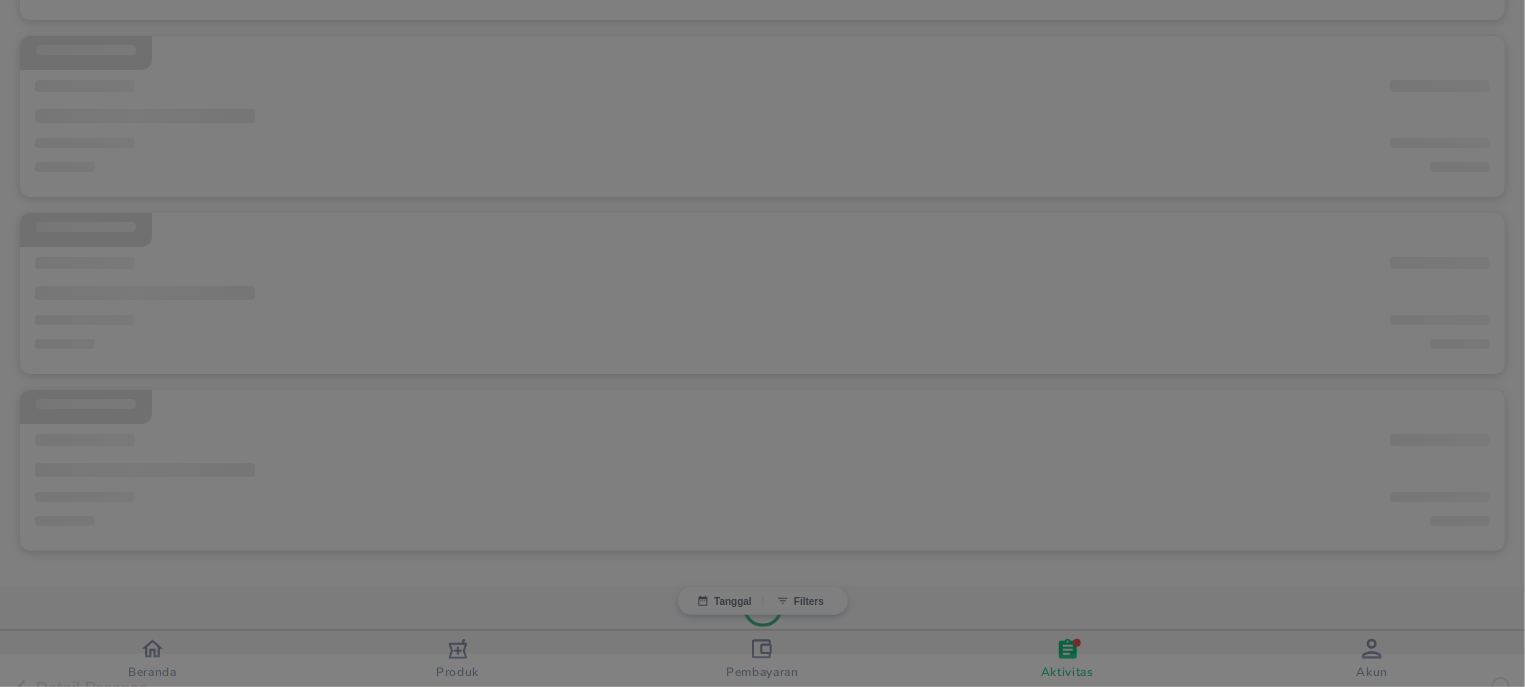 scroll, scrollTop: 379, scrollLeft: 0, axis: vertical 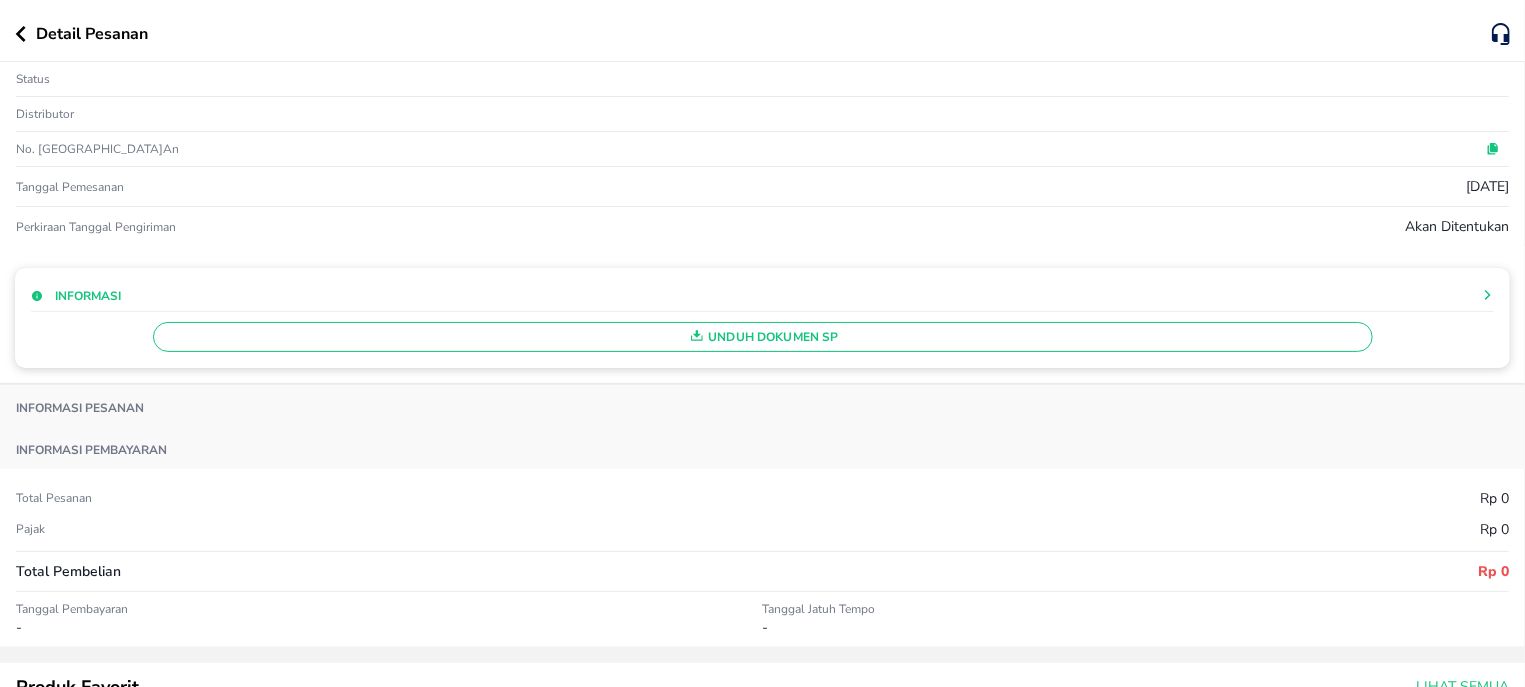 click at bounding box center (1011, 149) 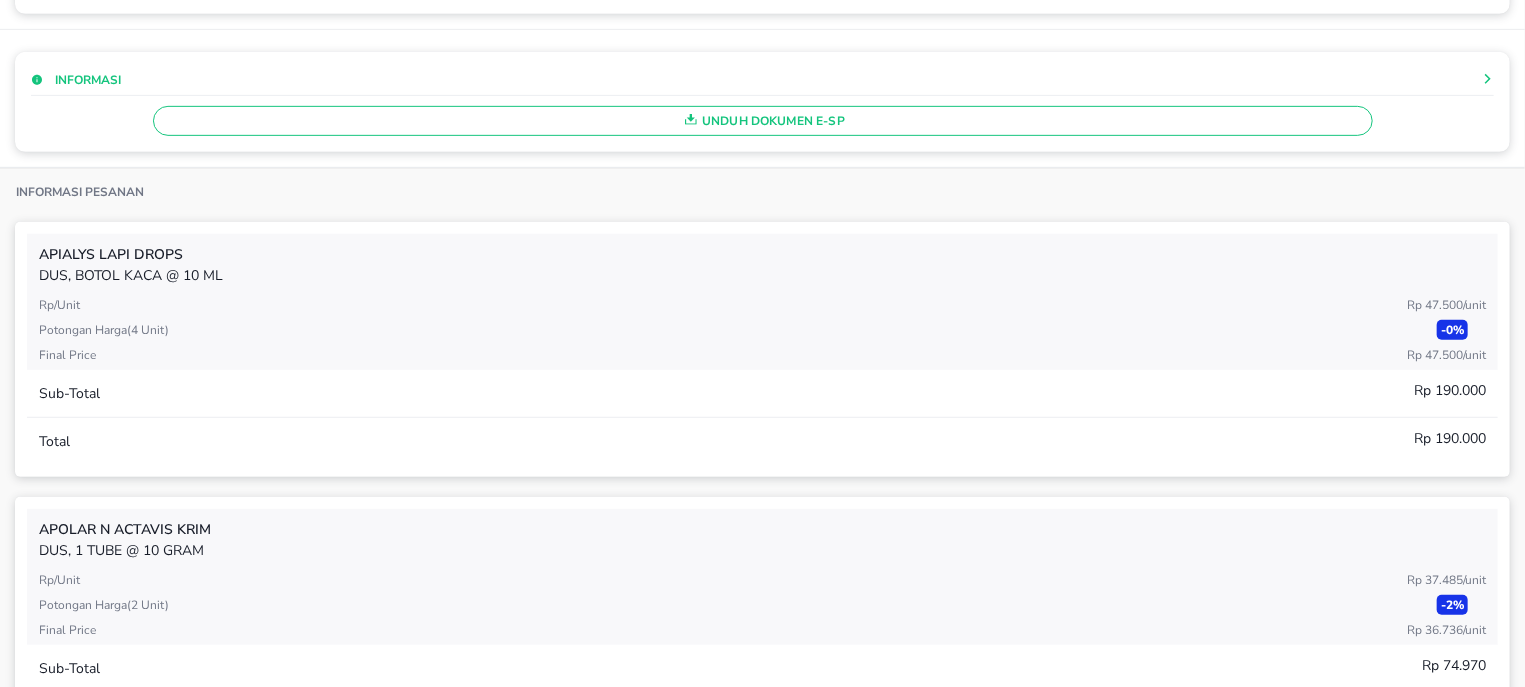 scroll, scrollTop: 891, scrollLeft: 0, axis: vertical 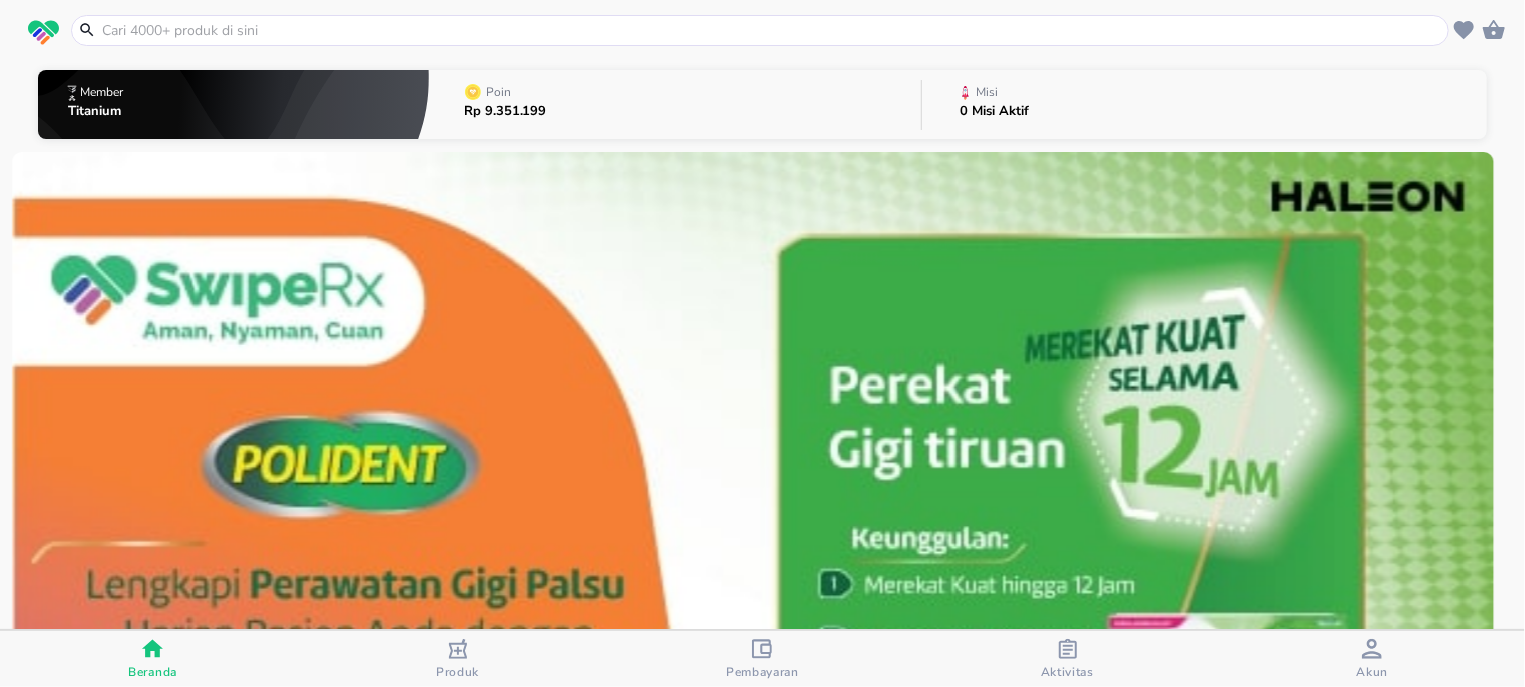 click on "Aktivitas" at bounding box center [1067, 659] 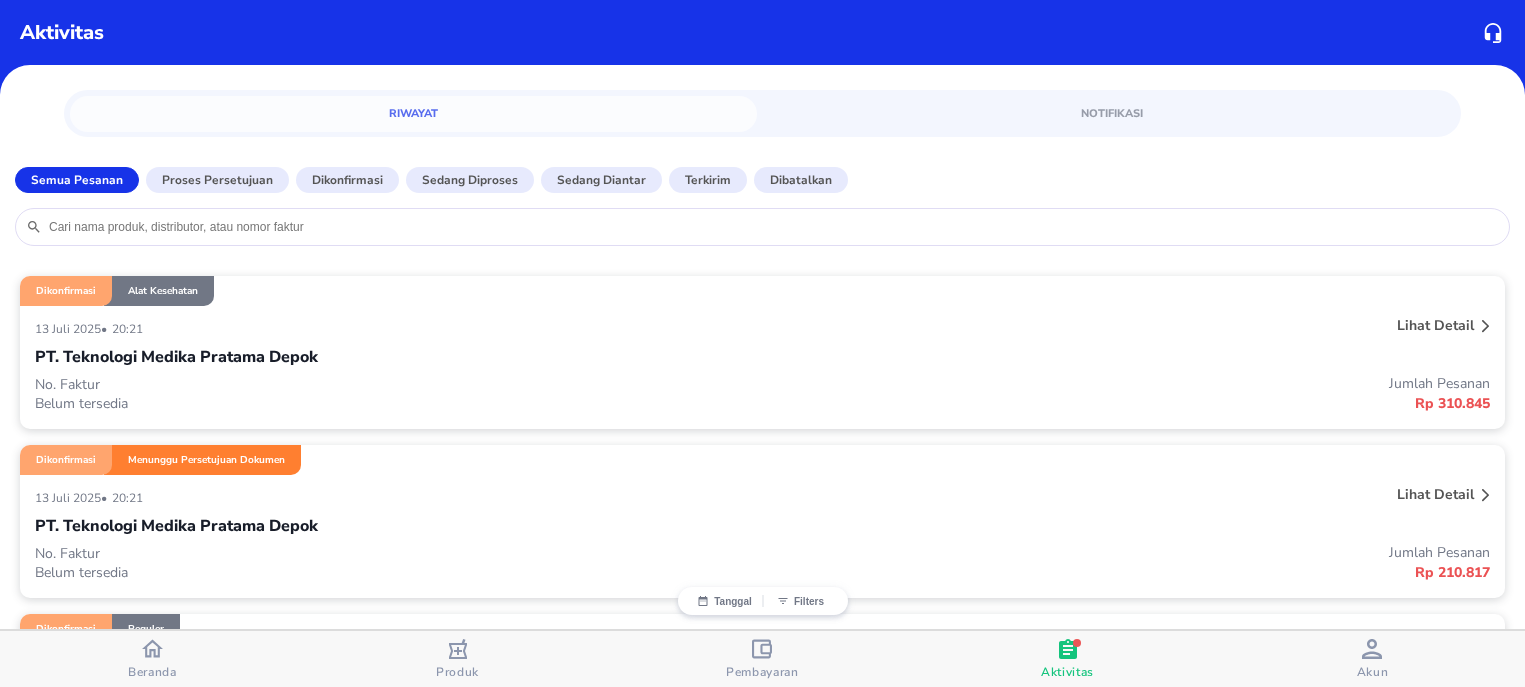 scroll, scrollTop: 0, scrollLeft: 0, axis: both 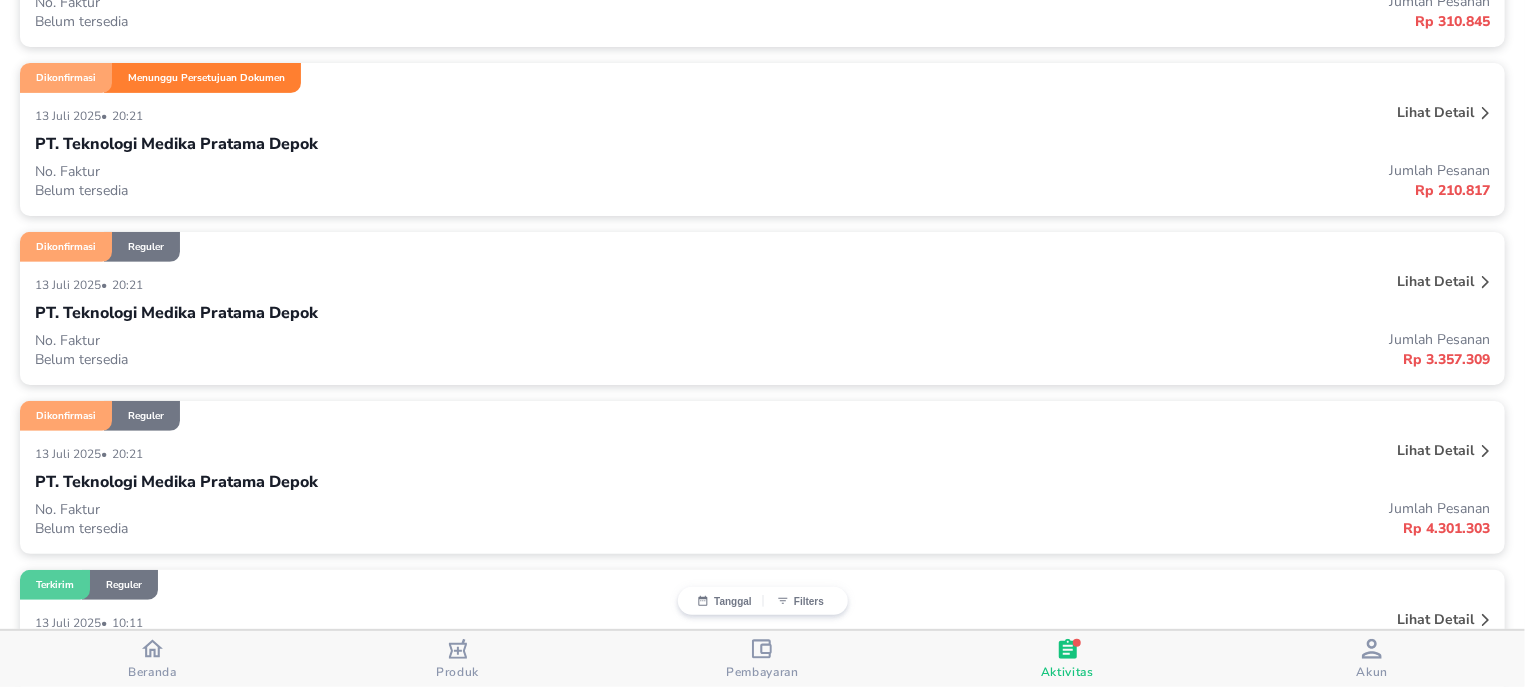 click on "Lihat detail" at bounding box center (1435, 450) 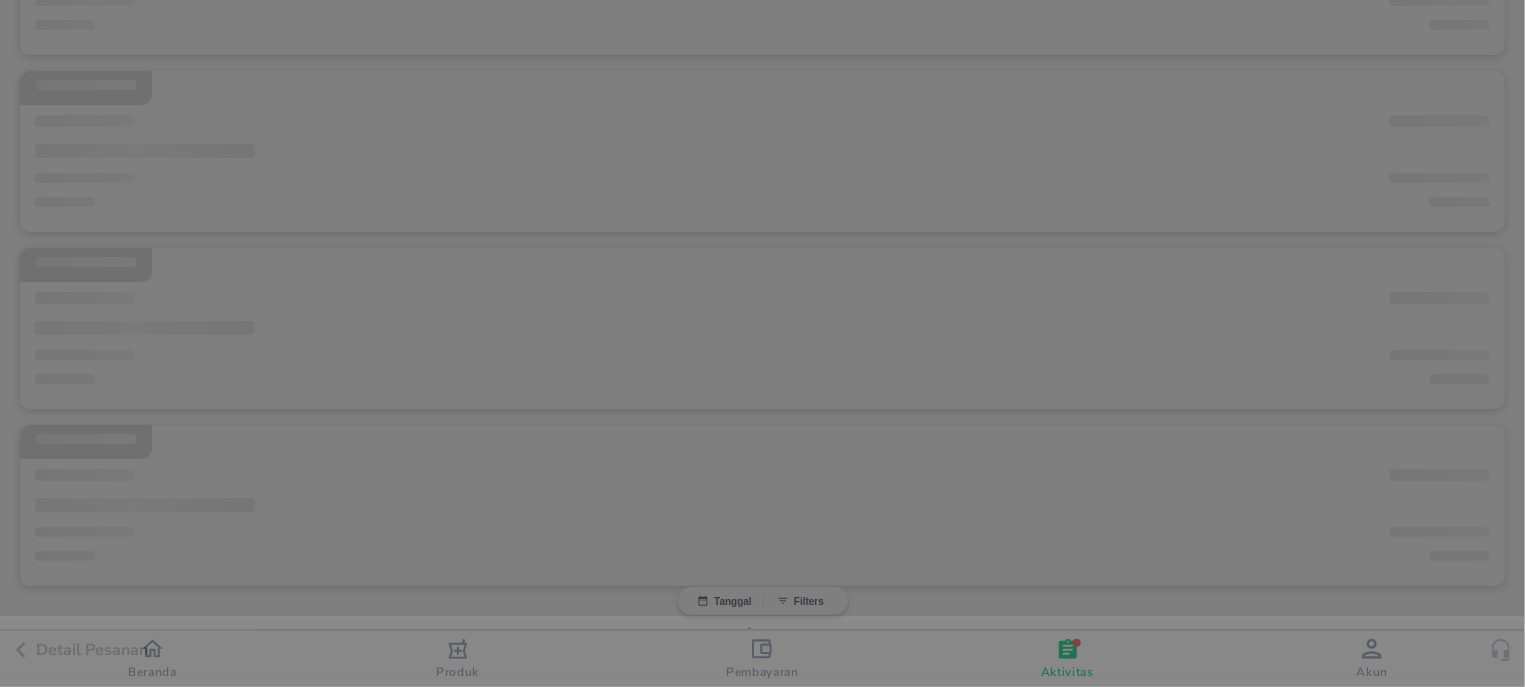 scroll, scrollTop: 379, scrollLeft: 0, axis: vertical 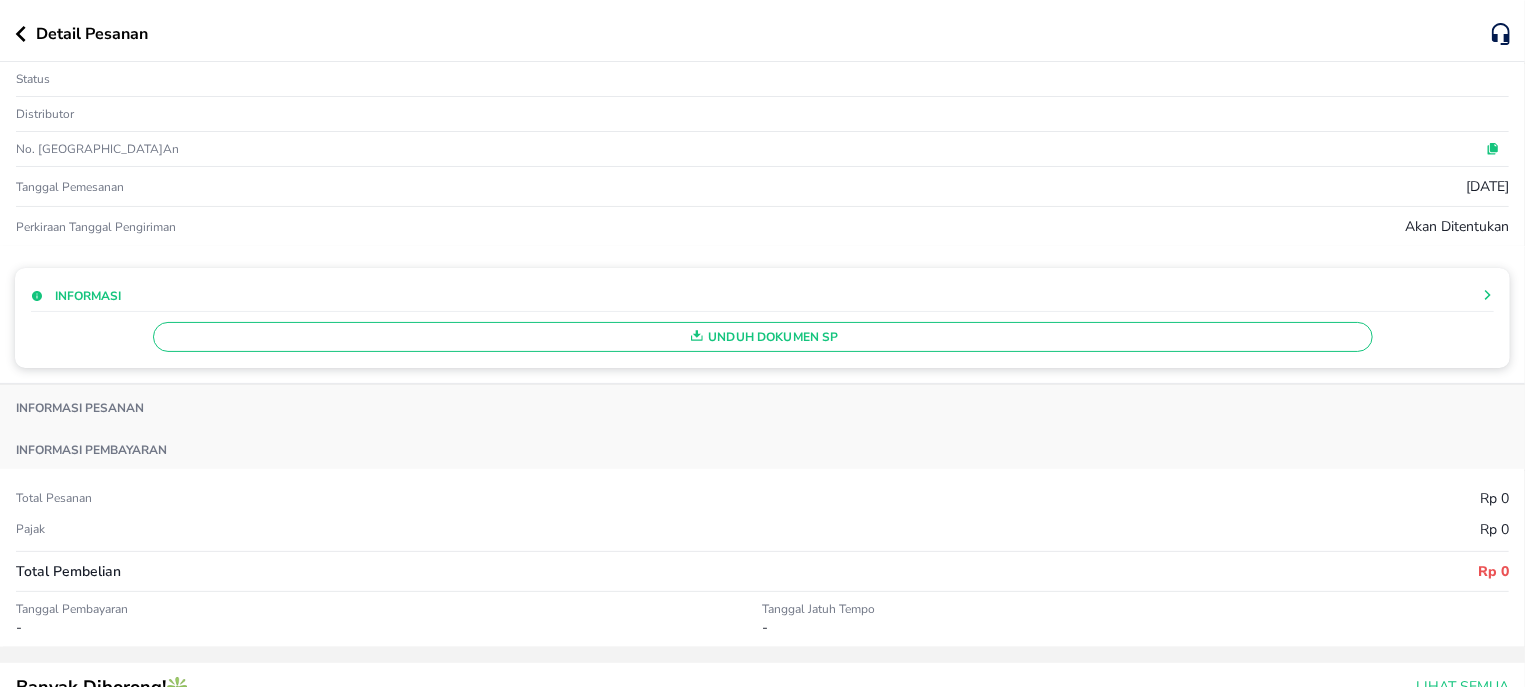 click 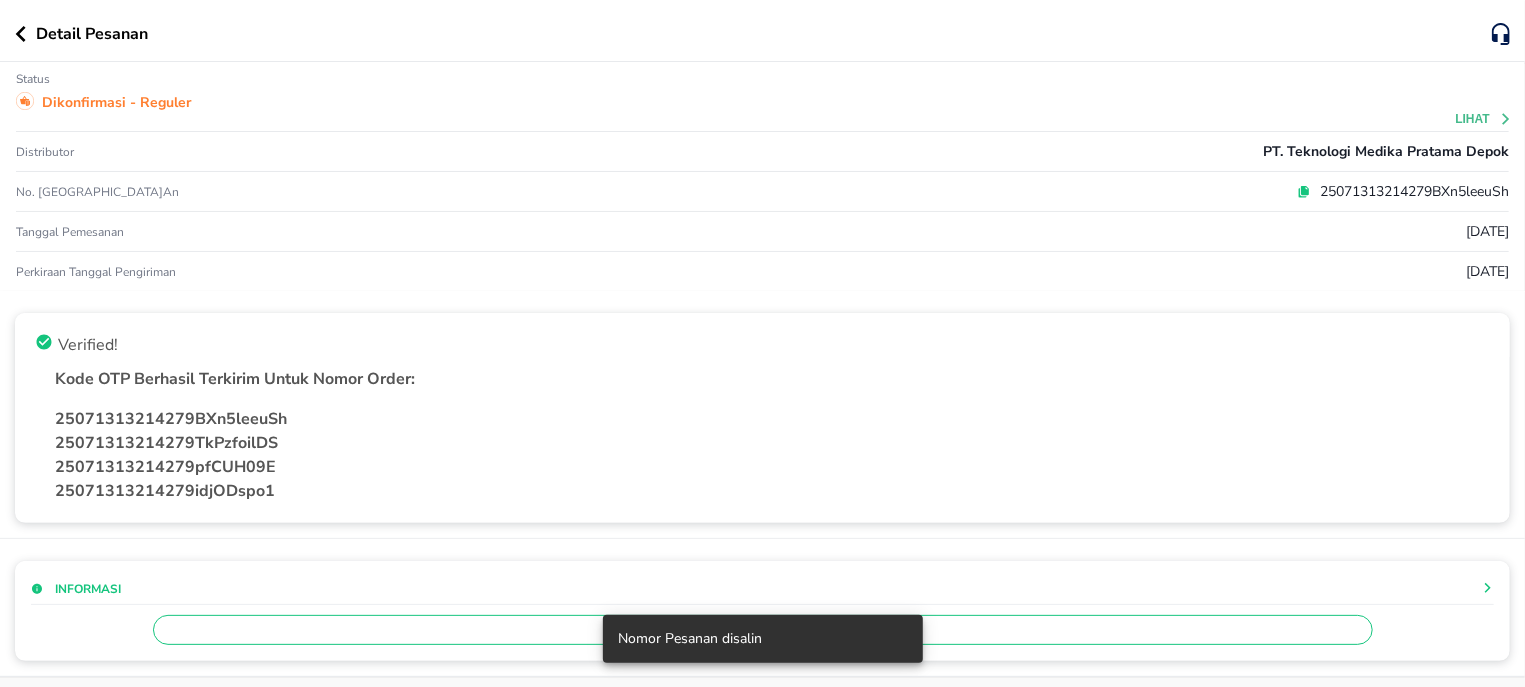 click 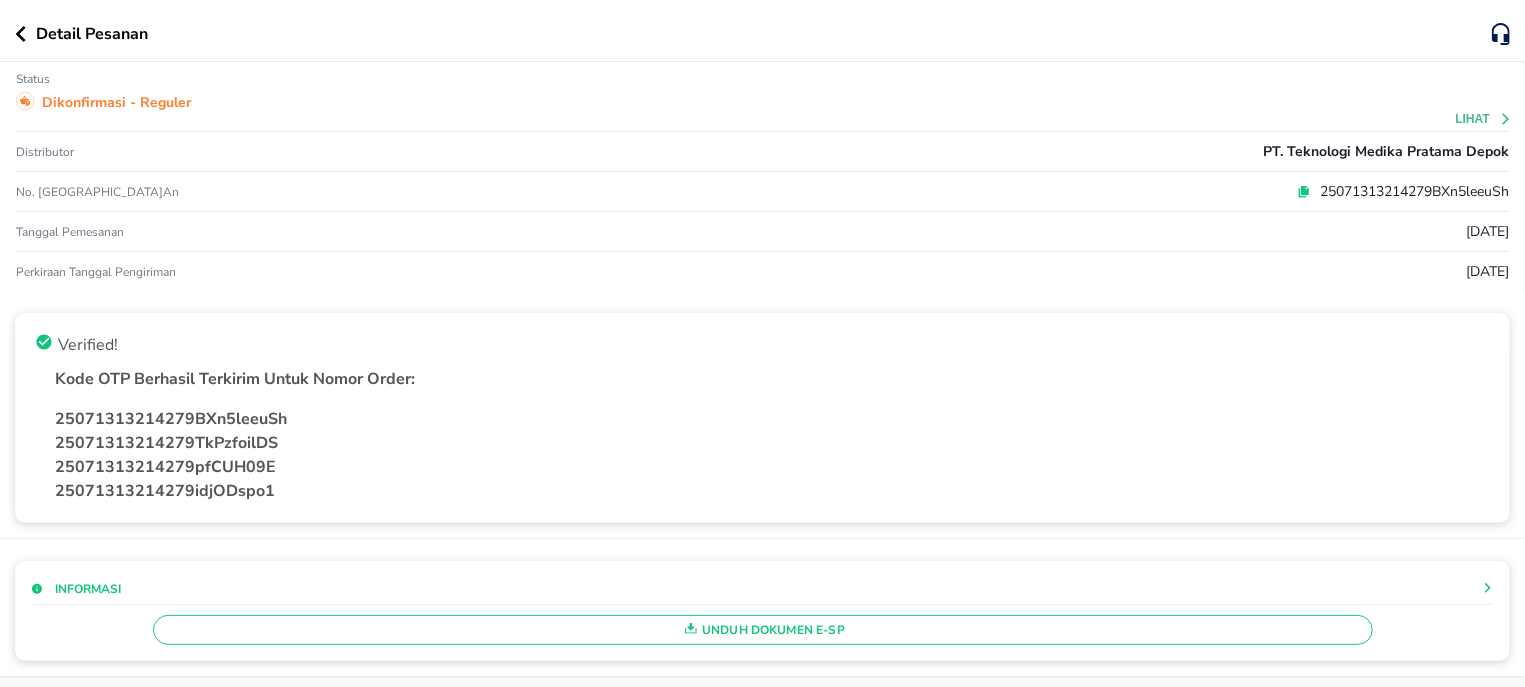 click on "Detail Pesanan" at bounding box center [762, 31] 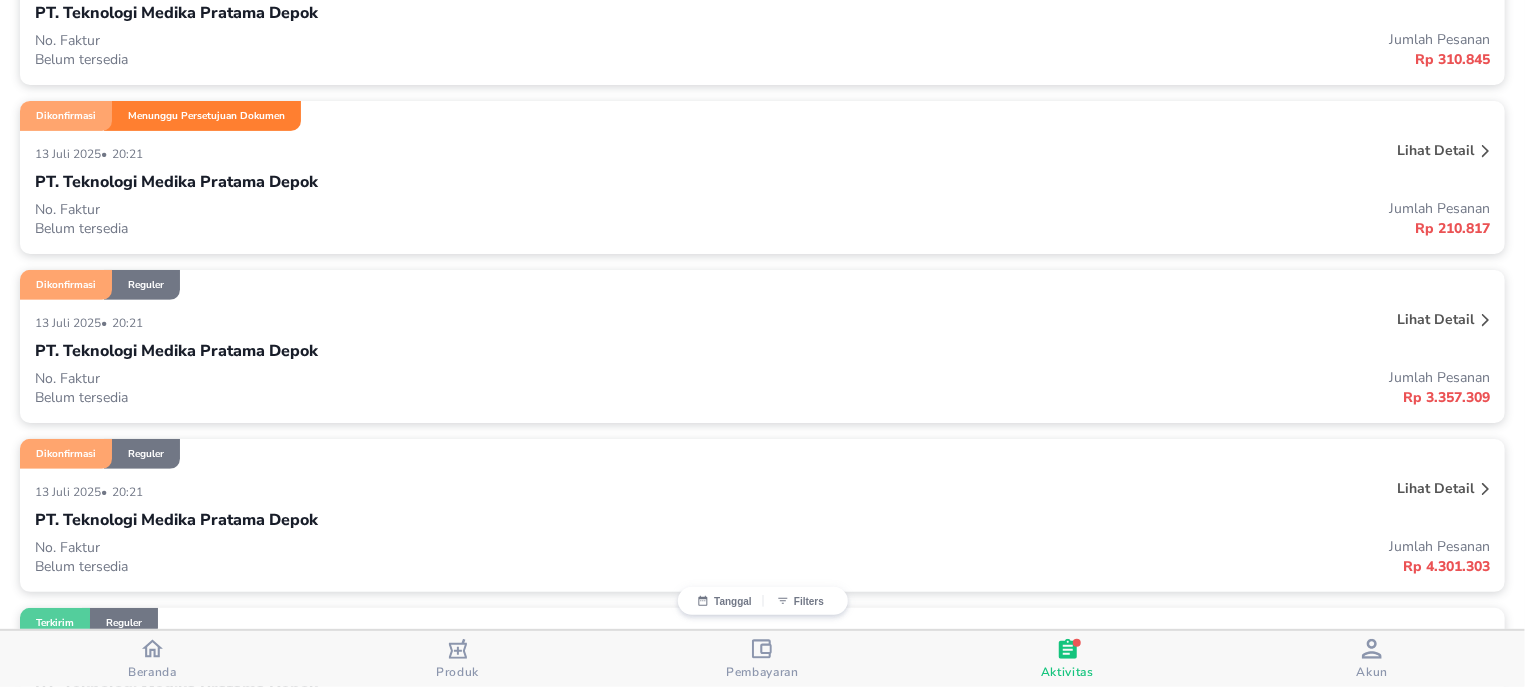 scroll, scrollTop: 379, scrollLeft: 0, axis: vertical 